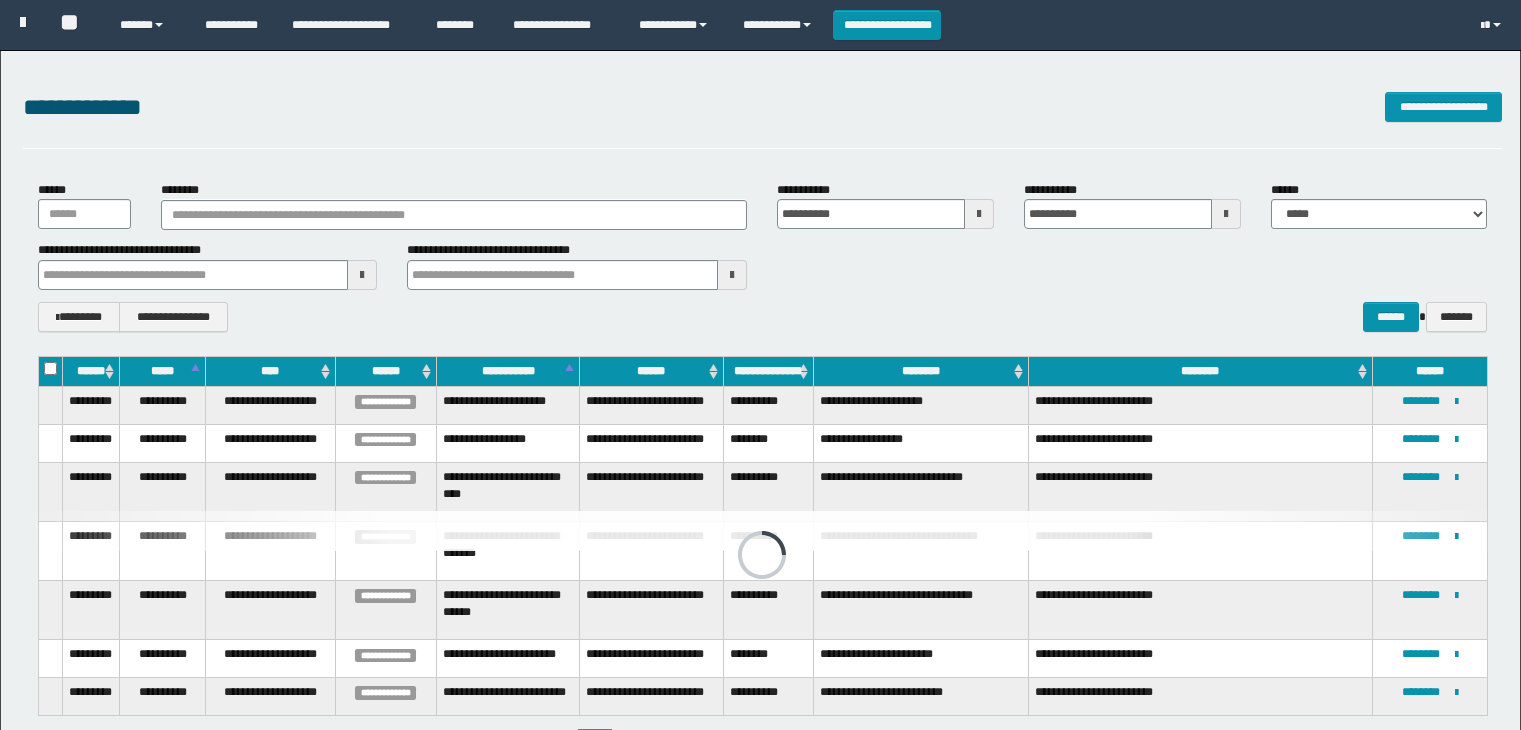 scroll, scrollTop: 142, scrollLeft: 0, axis: vertical 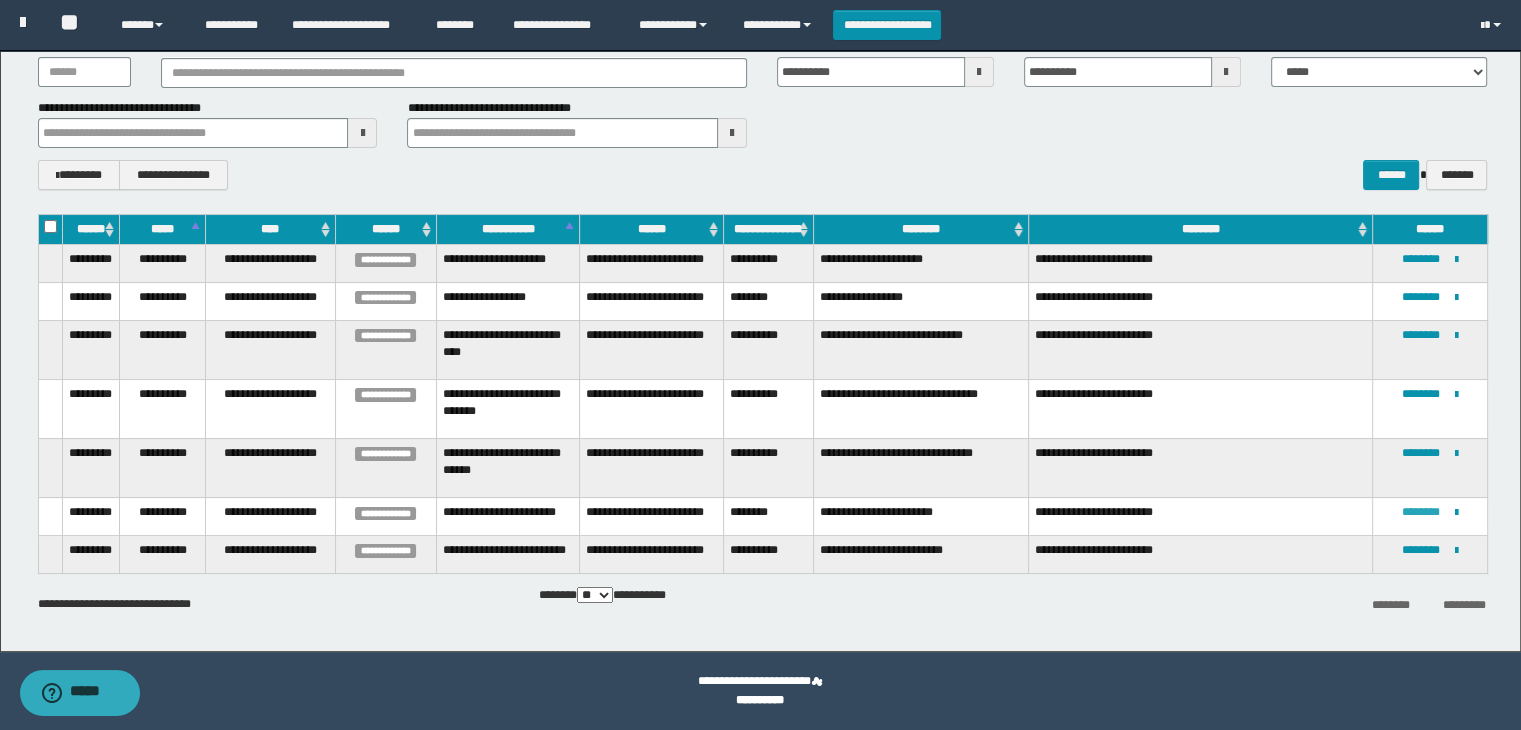 click on "********" at bounding box center (1421, 512) 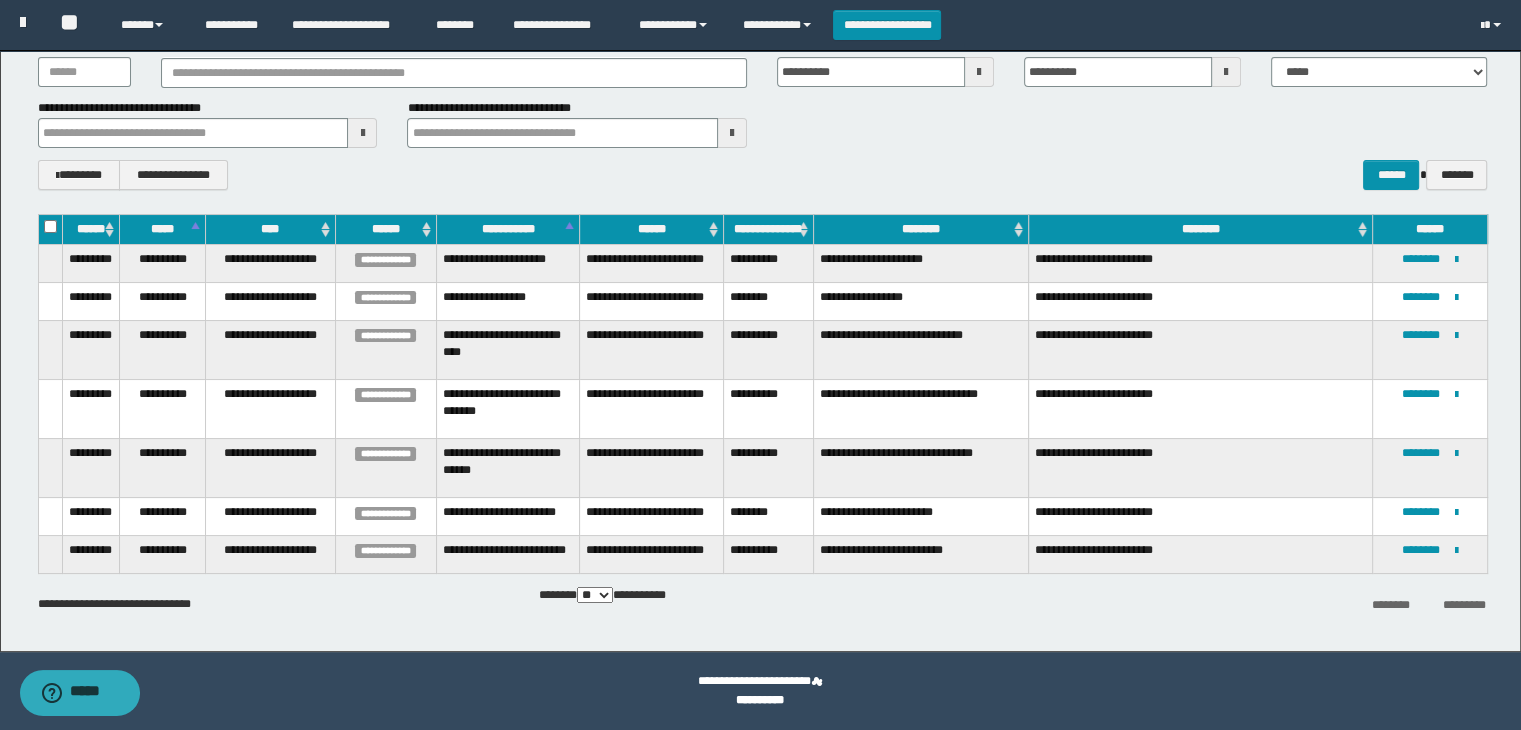 scroll, scrollTop: 0, scrollLeft: 0, axis: both 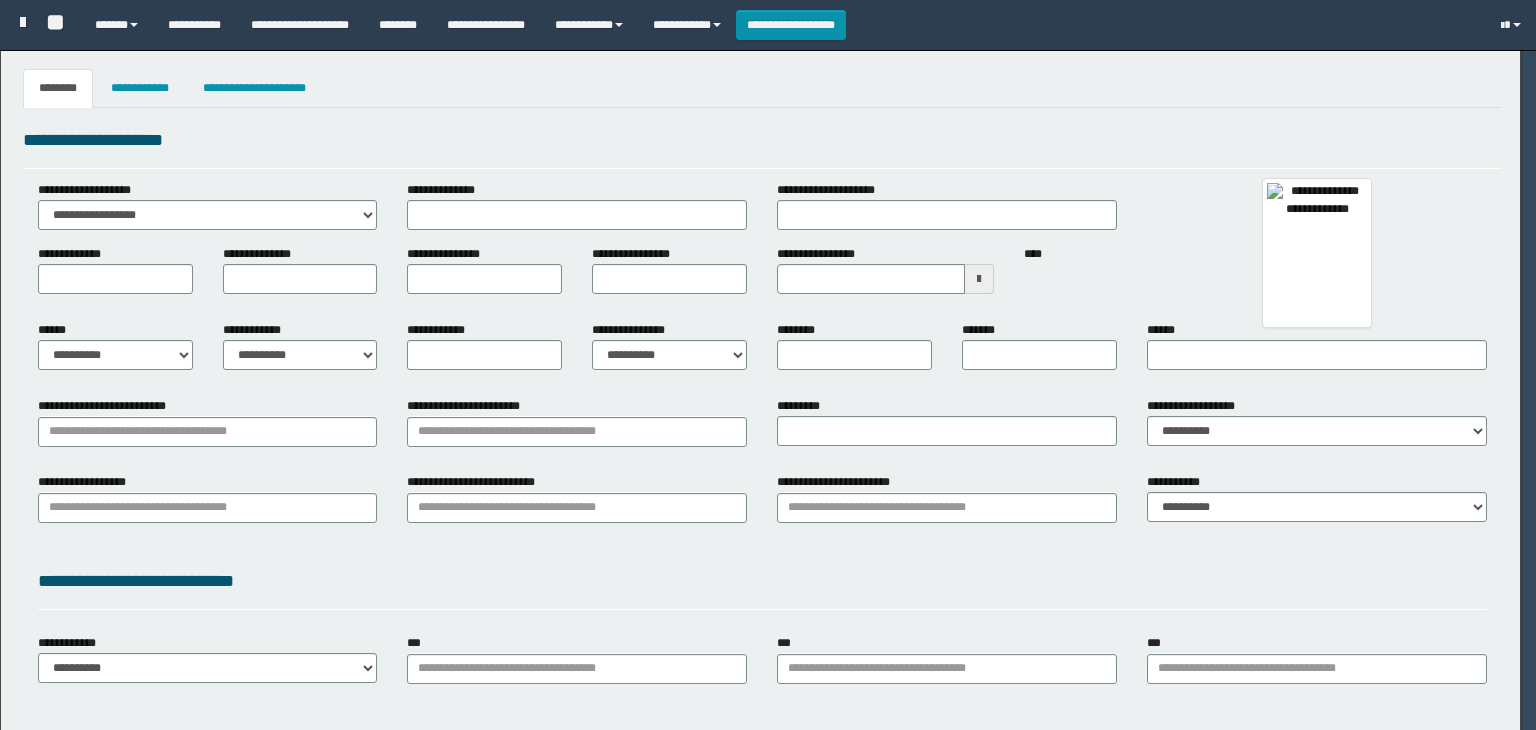 select on "***" 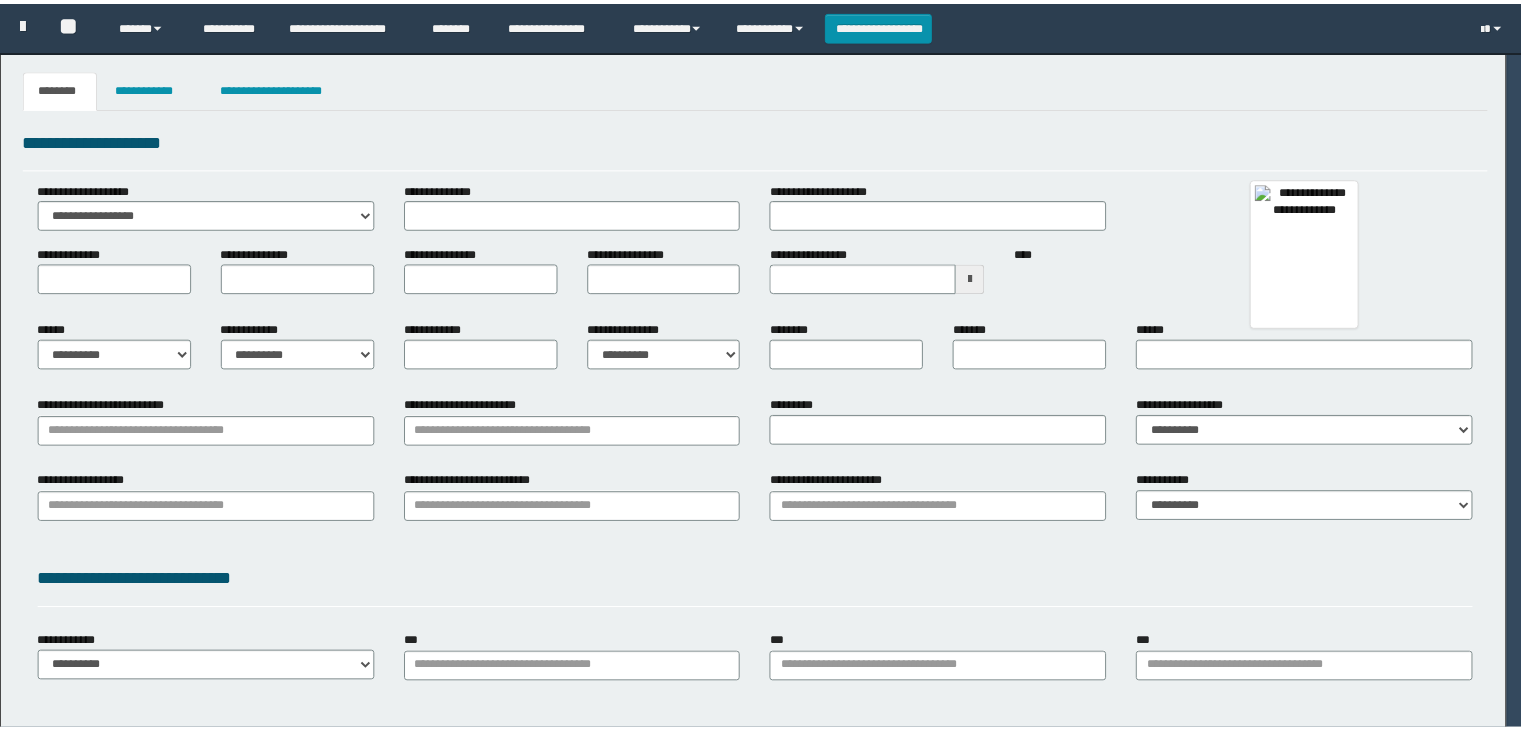scroll, scrollTop: 0, scrollLeft: 0, axis: both 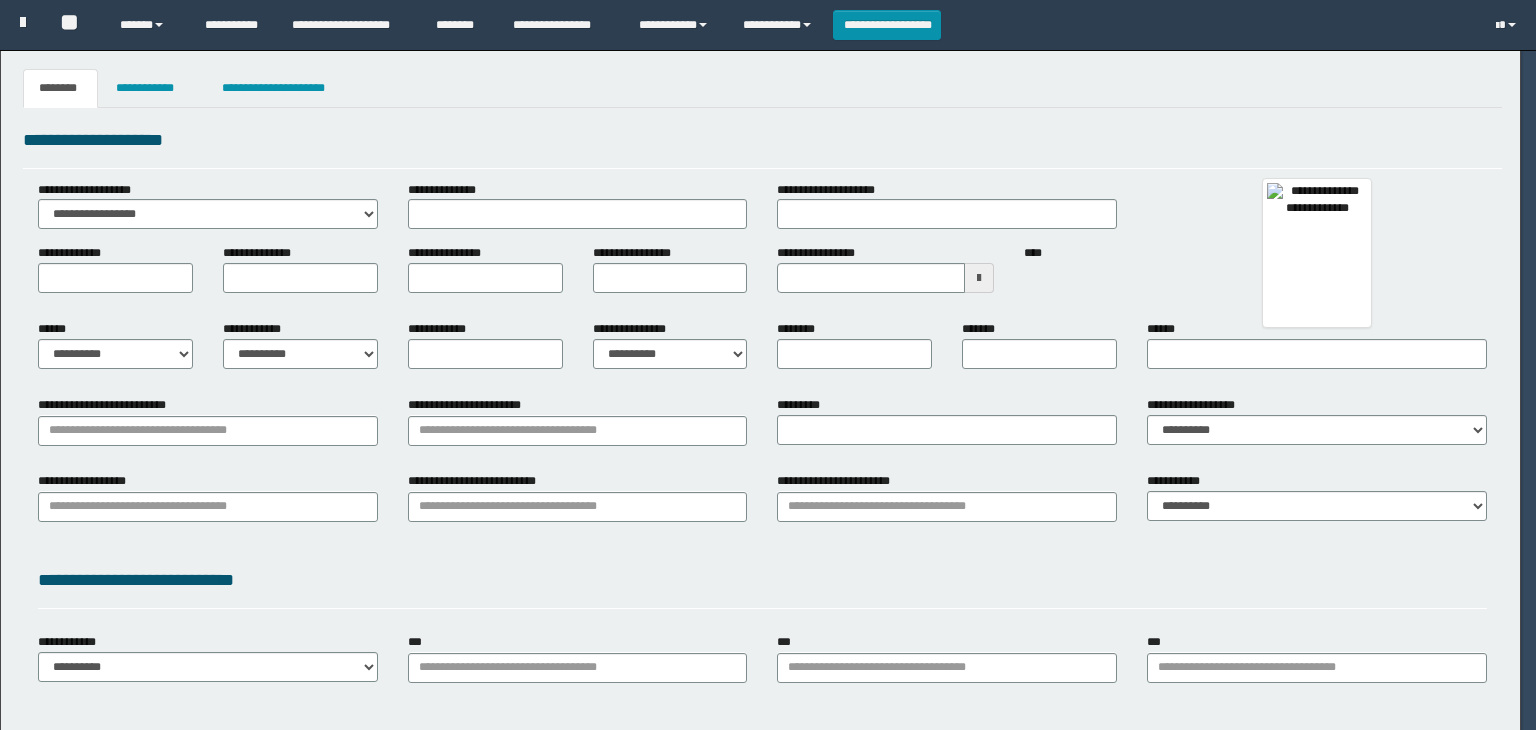 type on "******" 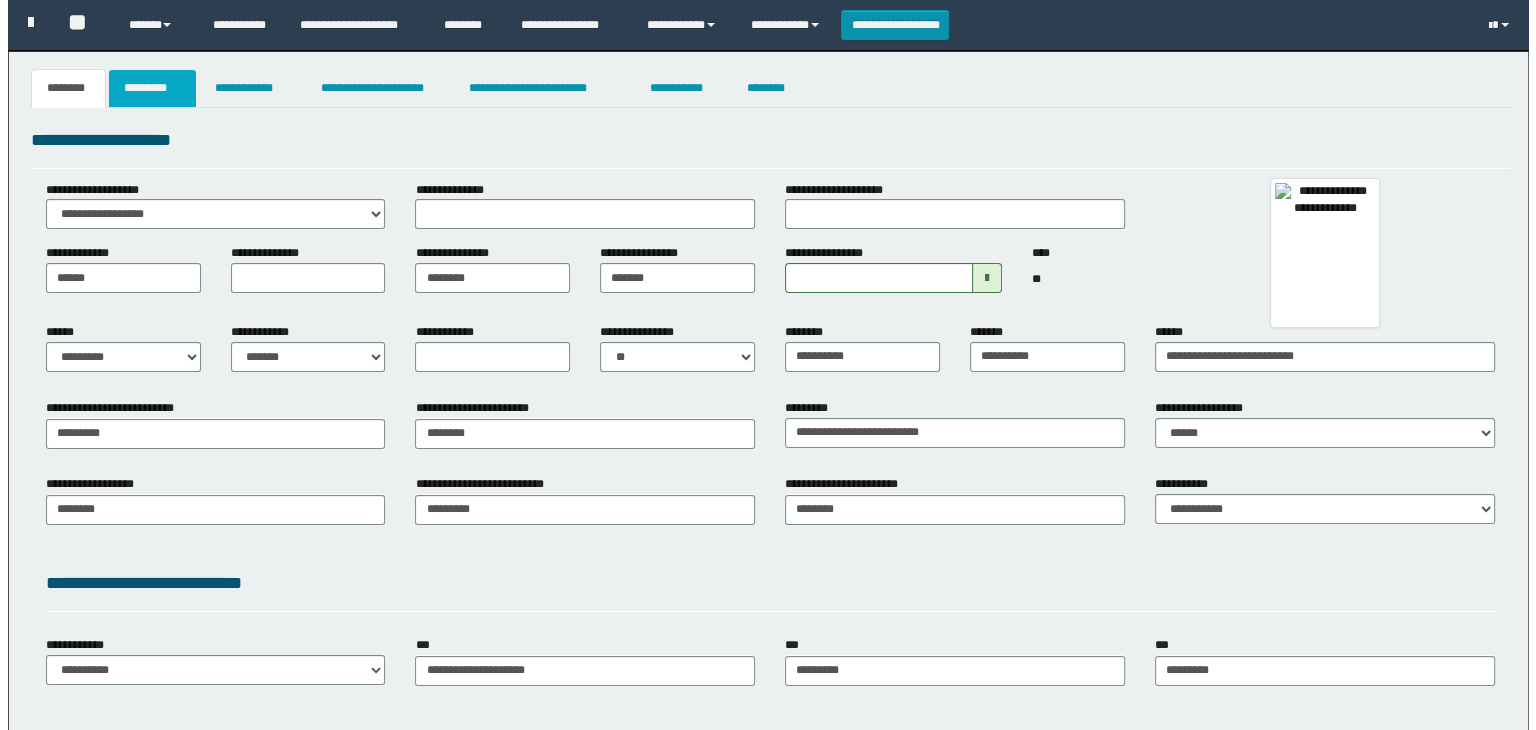 scroll, scrollTop: 0, scrollLeft: 0, axis: both 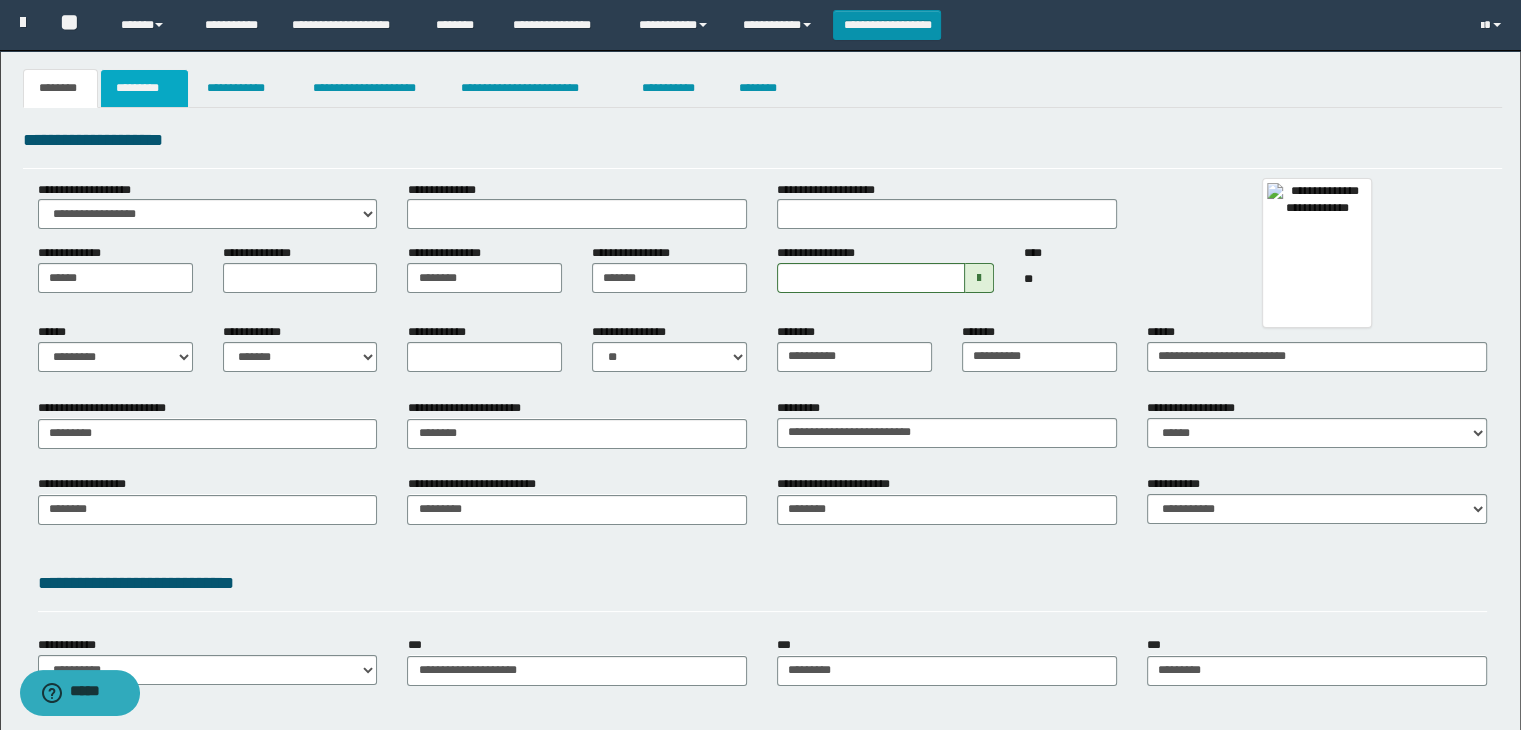 click on "*********" at bounding box center [144, 88] 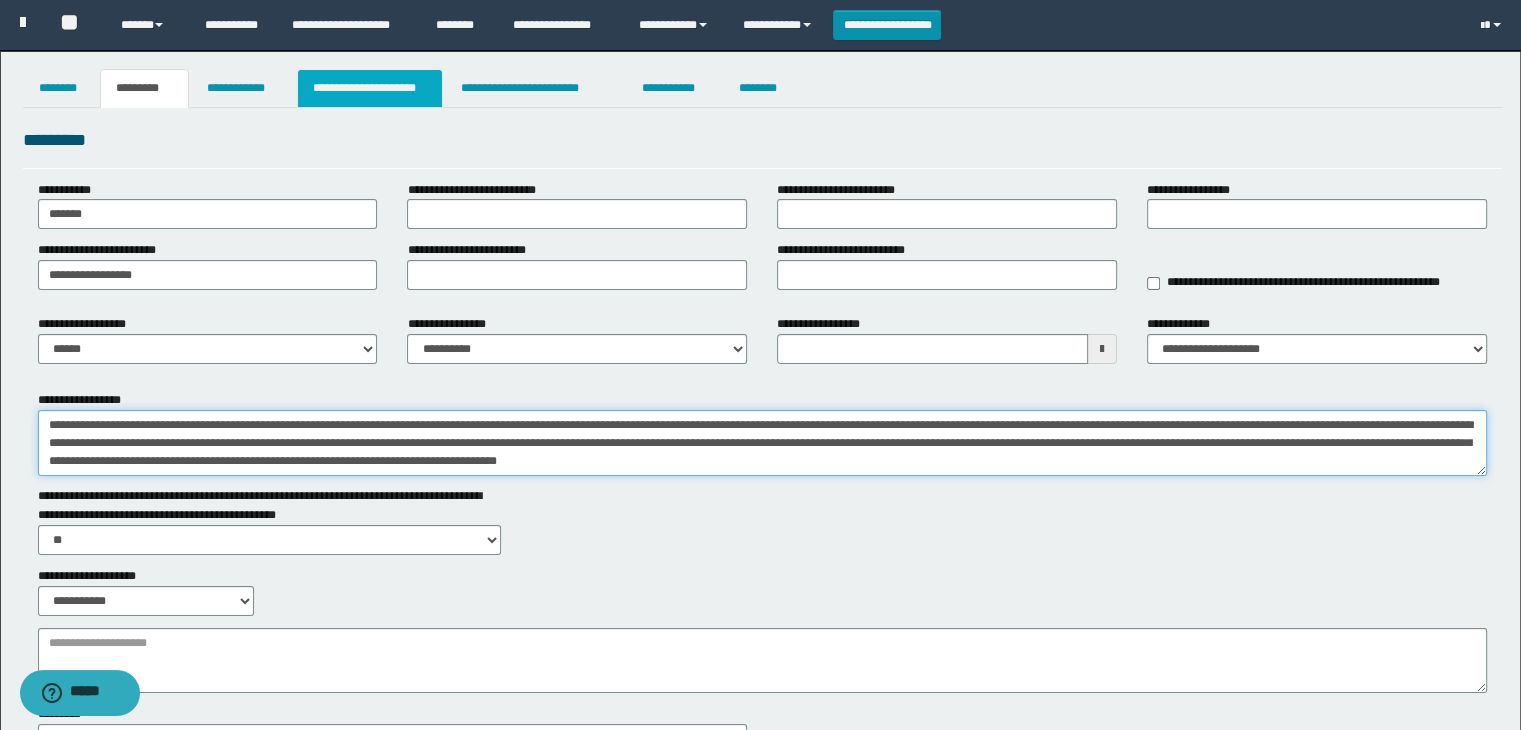 type on "**********" 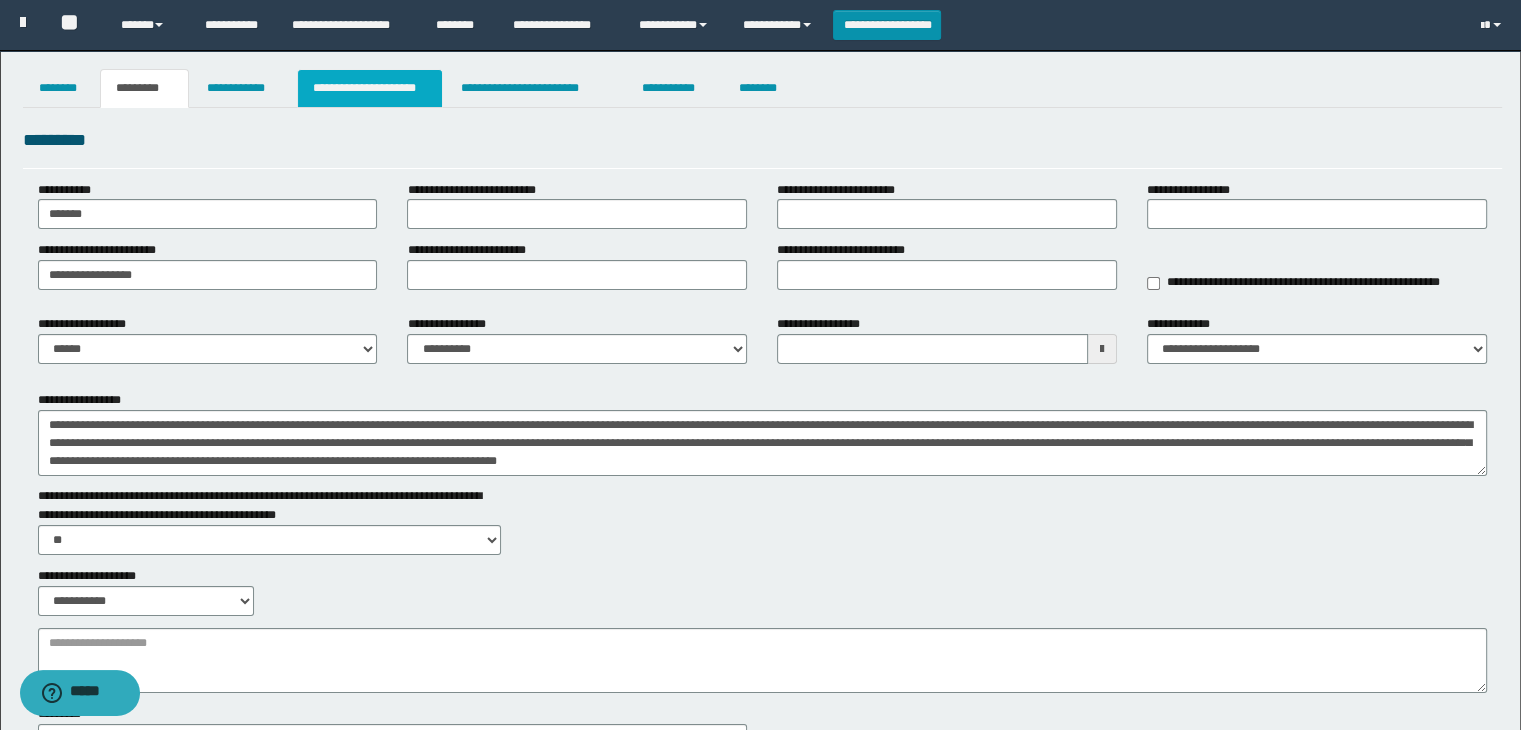 click on "**********" at bounding box center (370, 88) 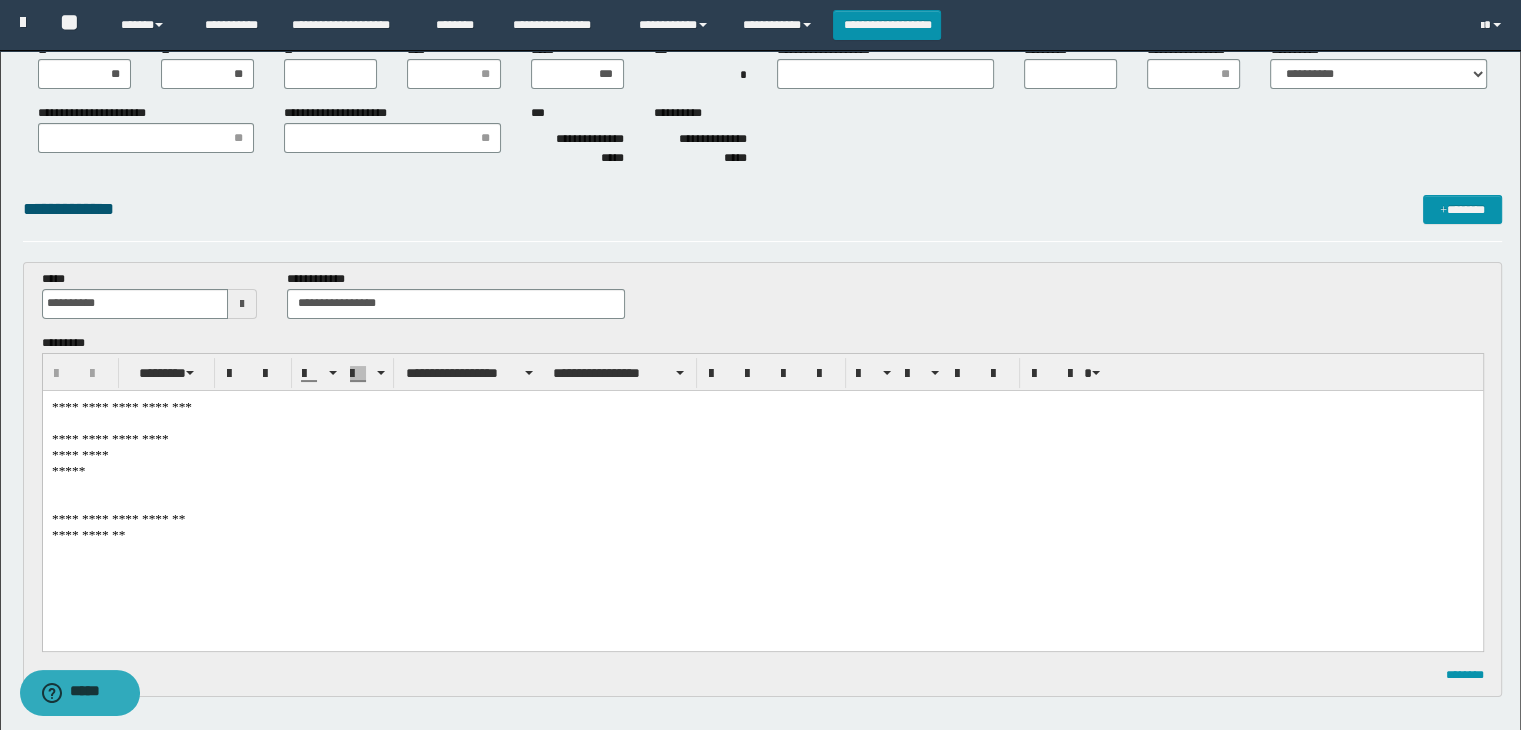 scroll, scrollTop: 100, scrollLeft: 0, axis: vertical 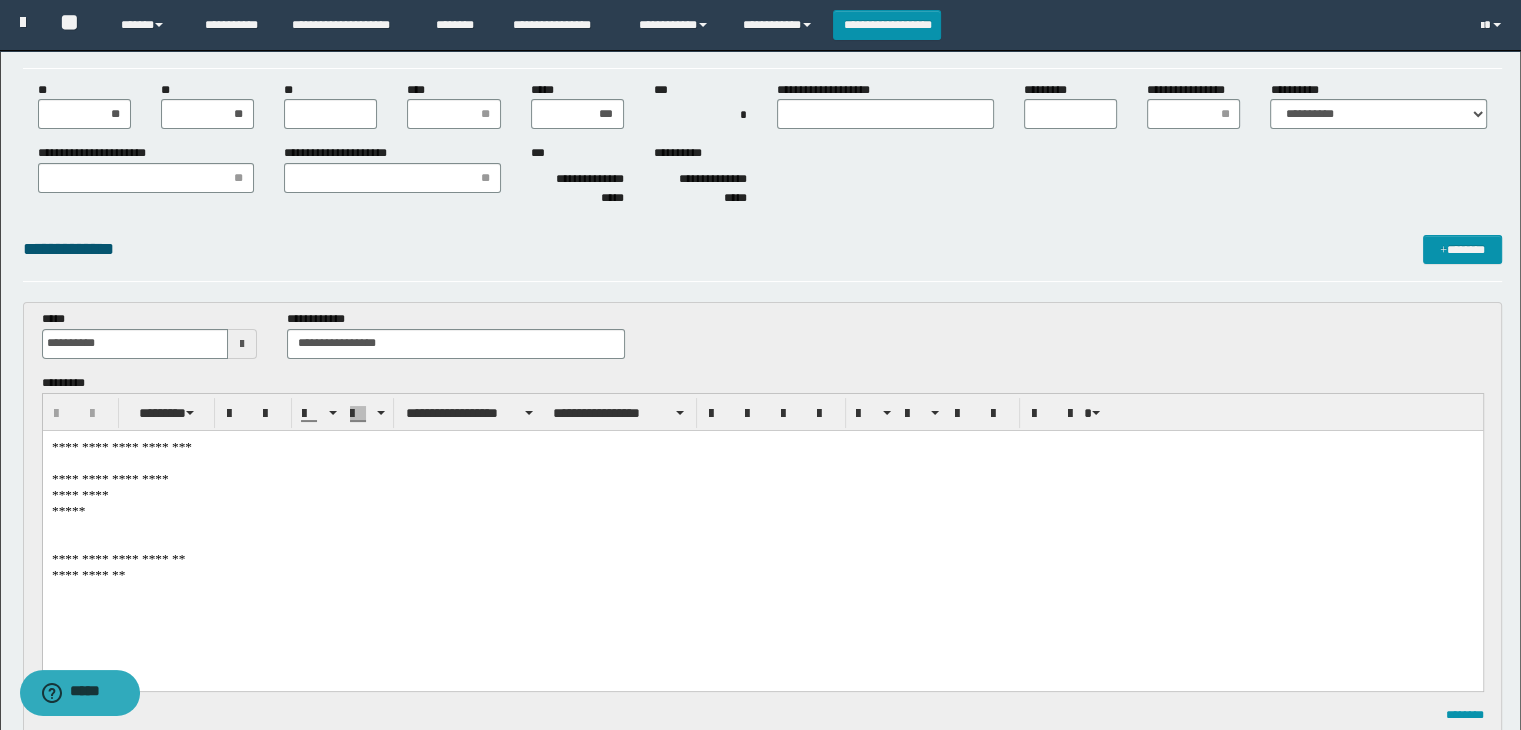 click on "**********" at bounding box center [762, 535] 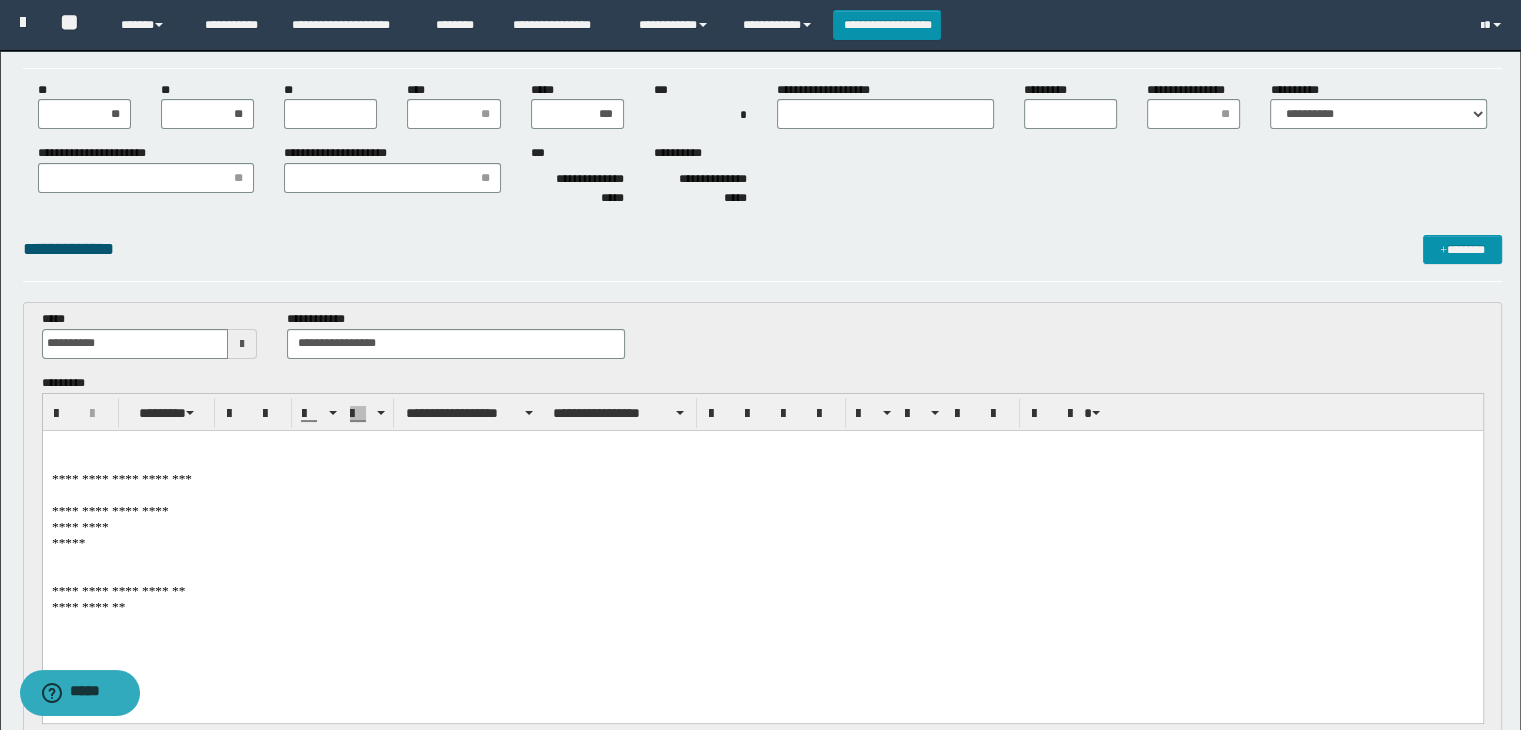 paste 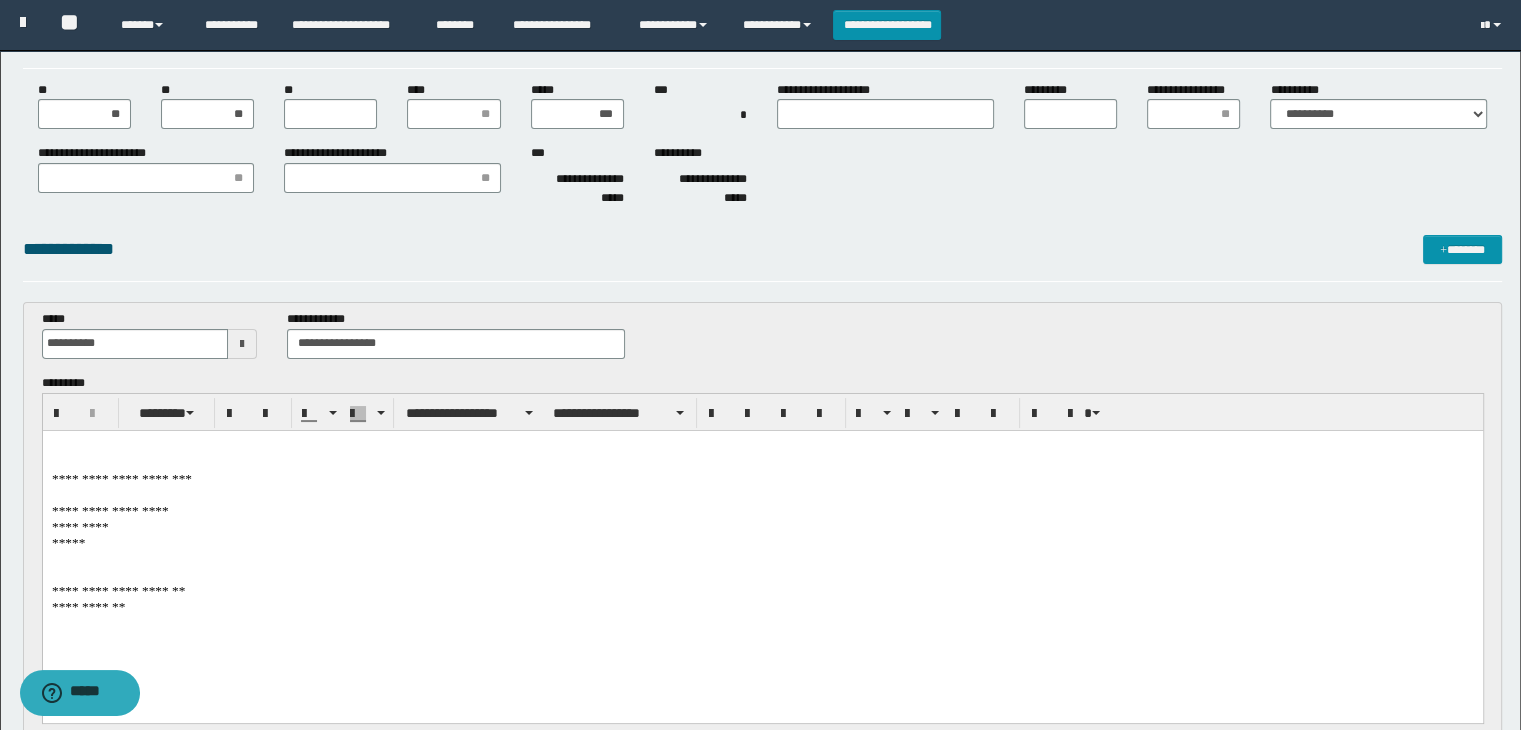 type 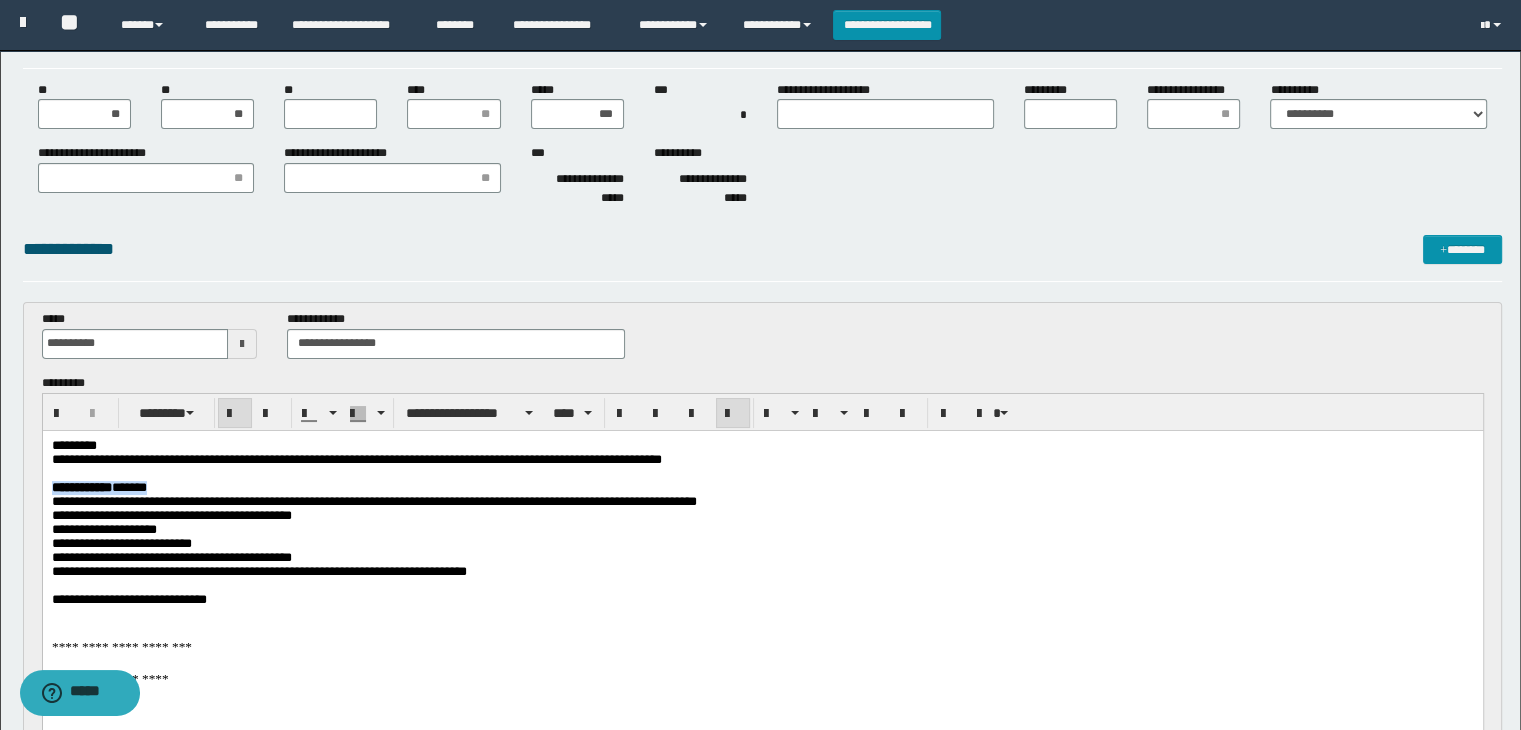 drag, startPoint x: 179, startPoint y: 491, endPoint x: 188, endPoint y: 431, distance: 60.671246 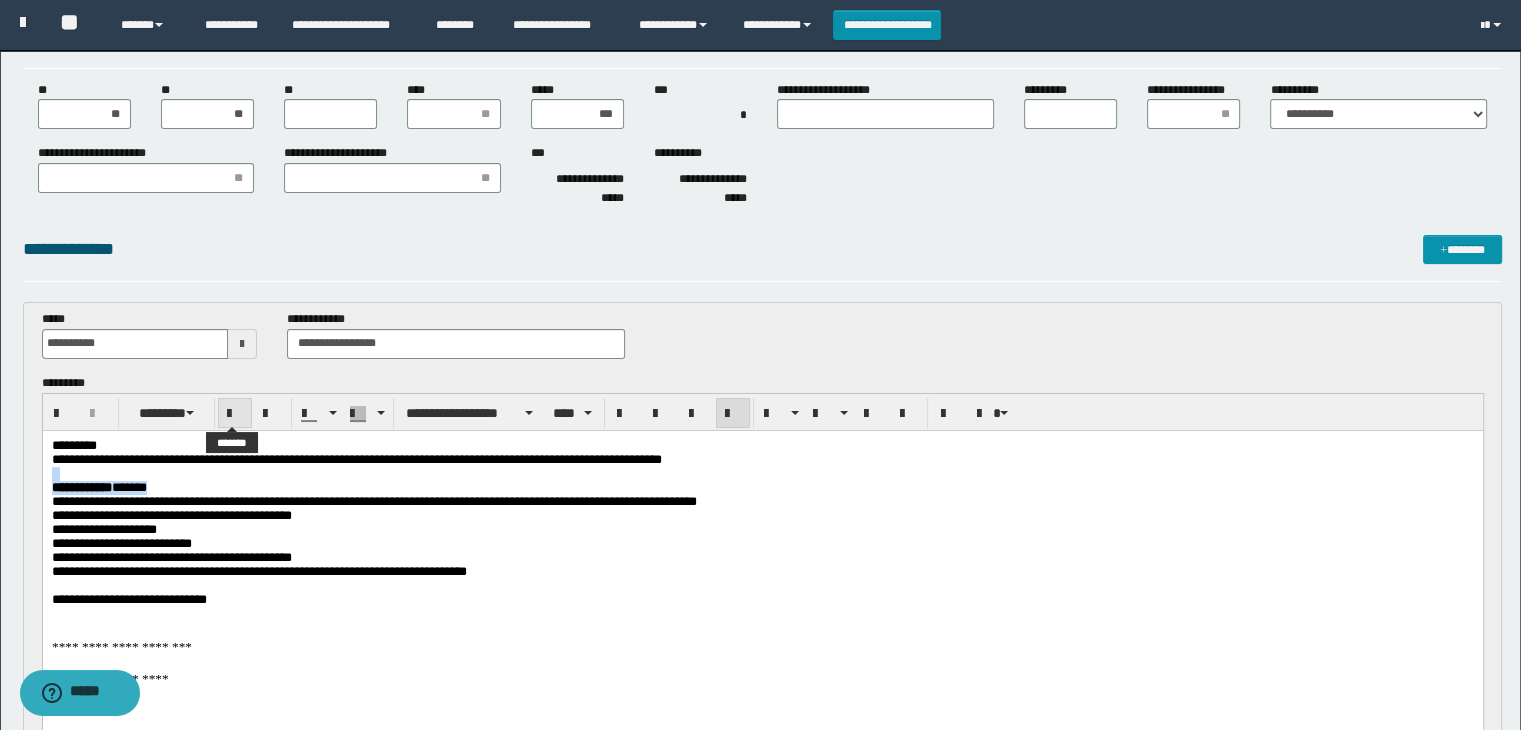 click at bounding box center [235, 414] 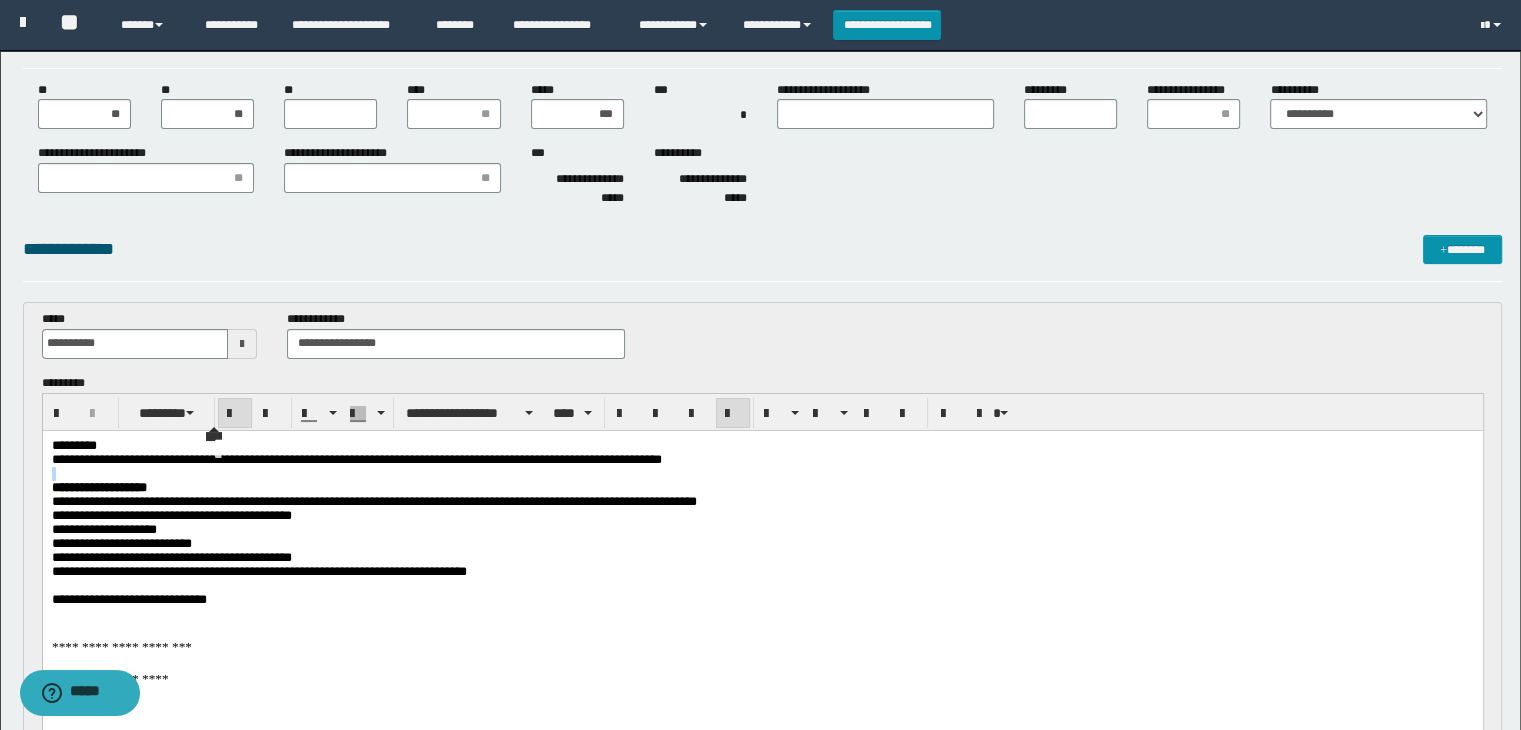 click at bounding box center [235, 413] 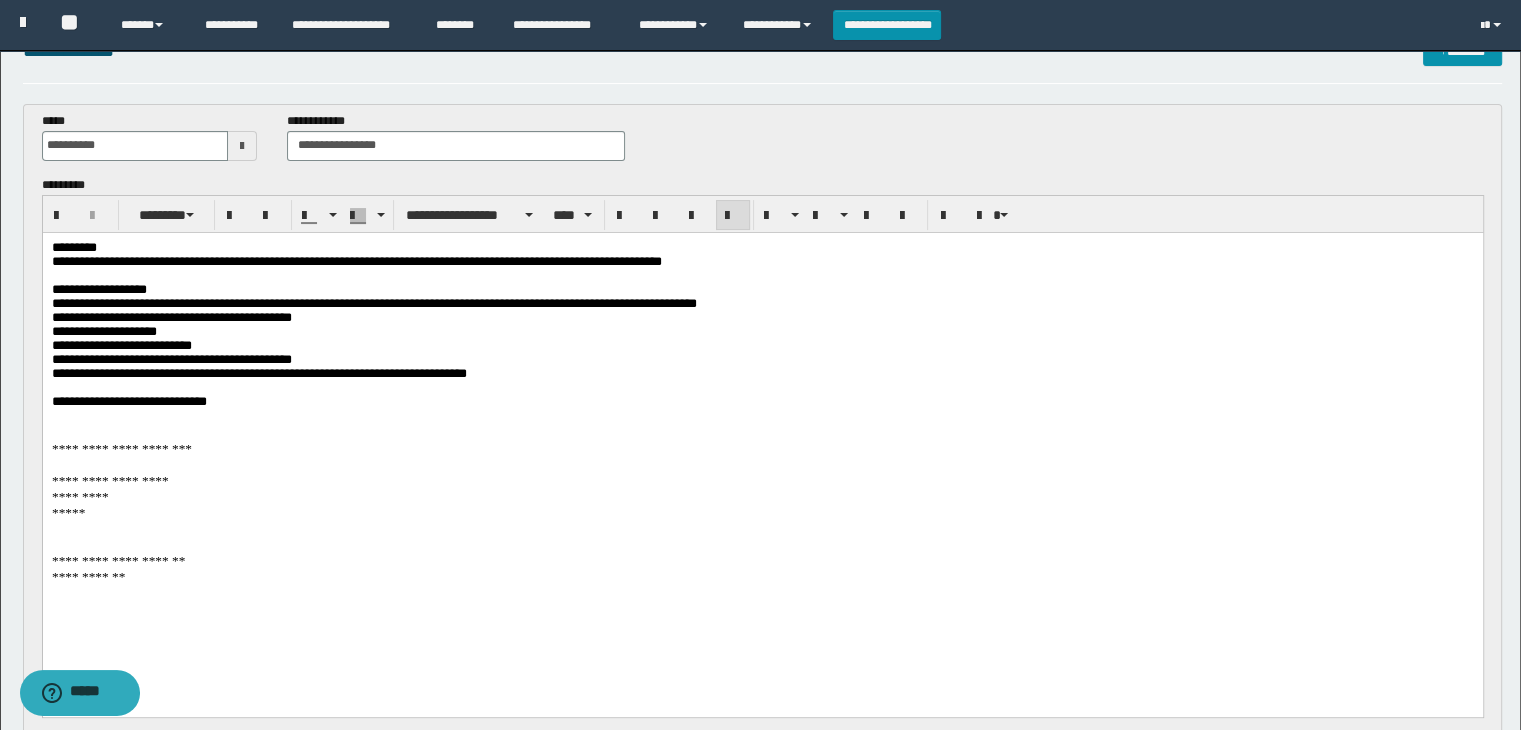 scroll, scrollTop: 300, scrollLeft: 0, axis: vertical 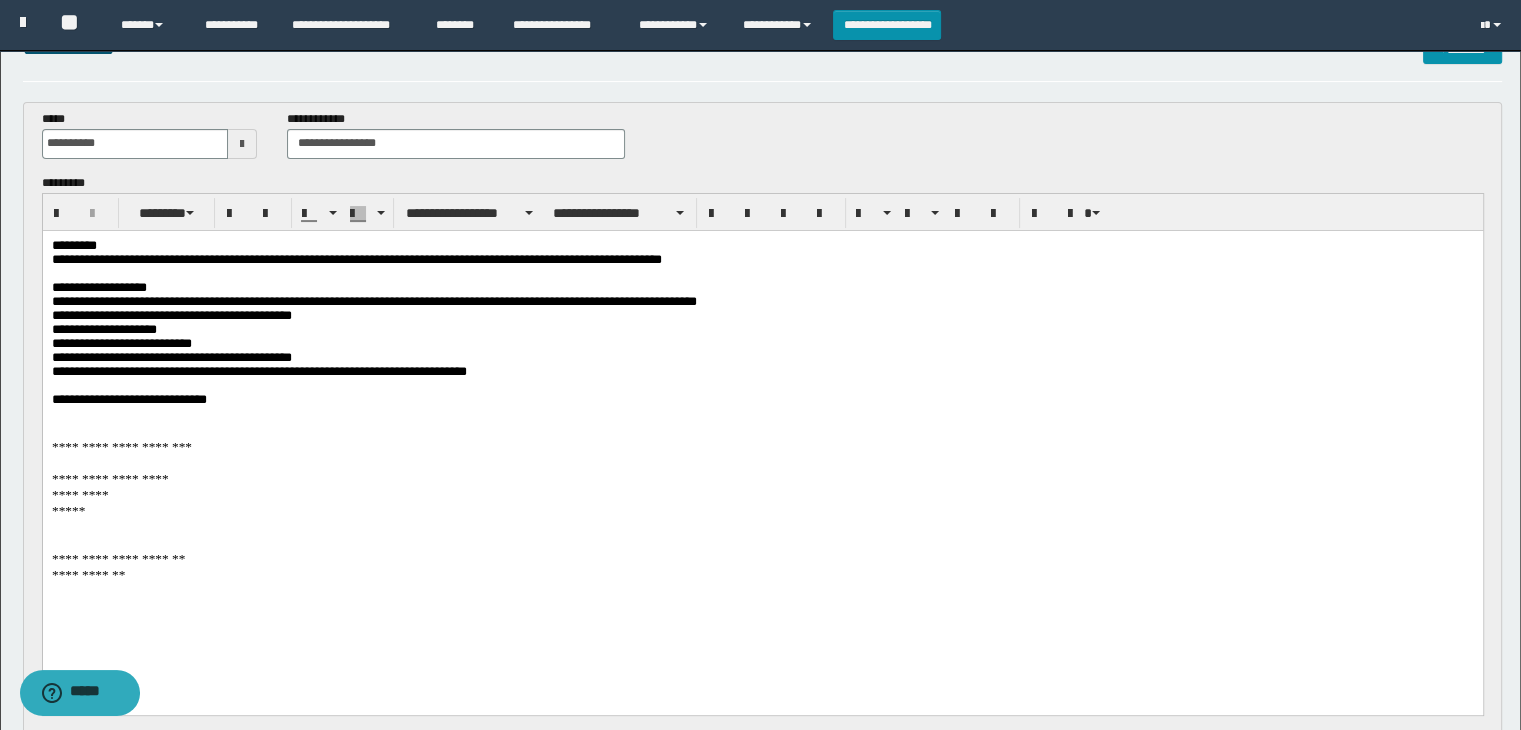 drag, startPoint x: 48, startPoint y: 466, endPoint x: 174, endPoint y: 579, distance: 169.24834 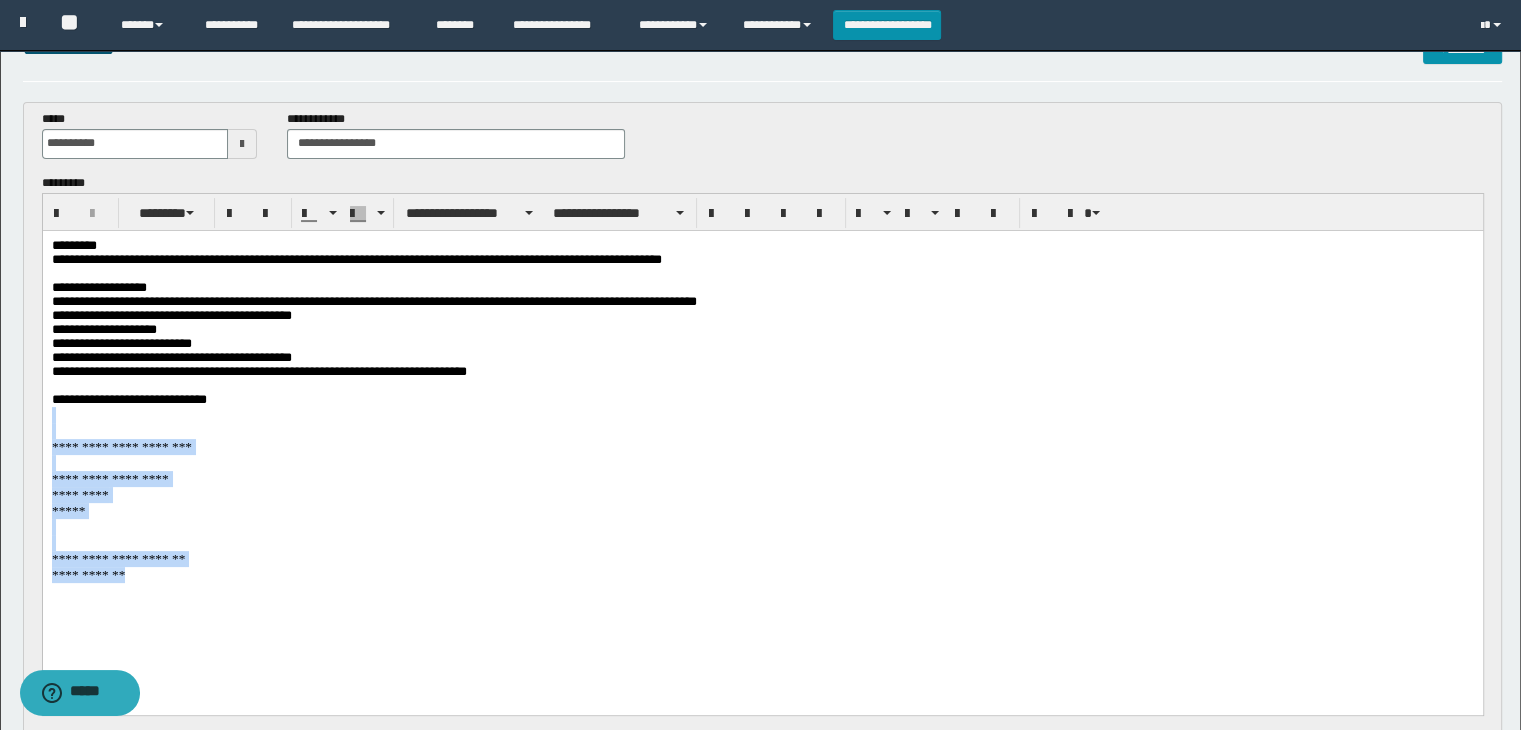 drag, startPoint x: 127, startPoint y: 600, endPoint x: 58, endPoint y: 687, distance: 111.040535 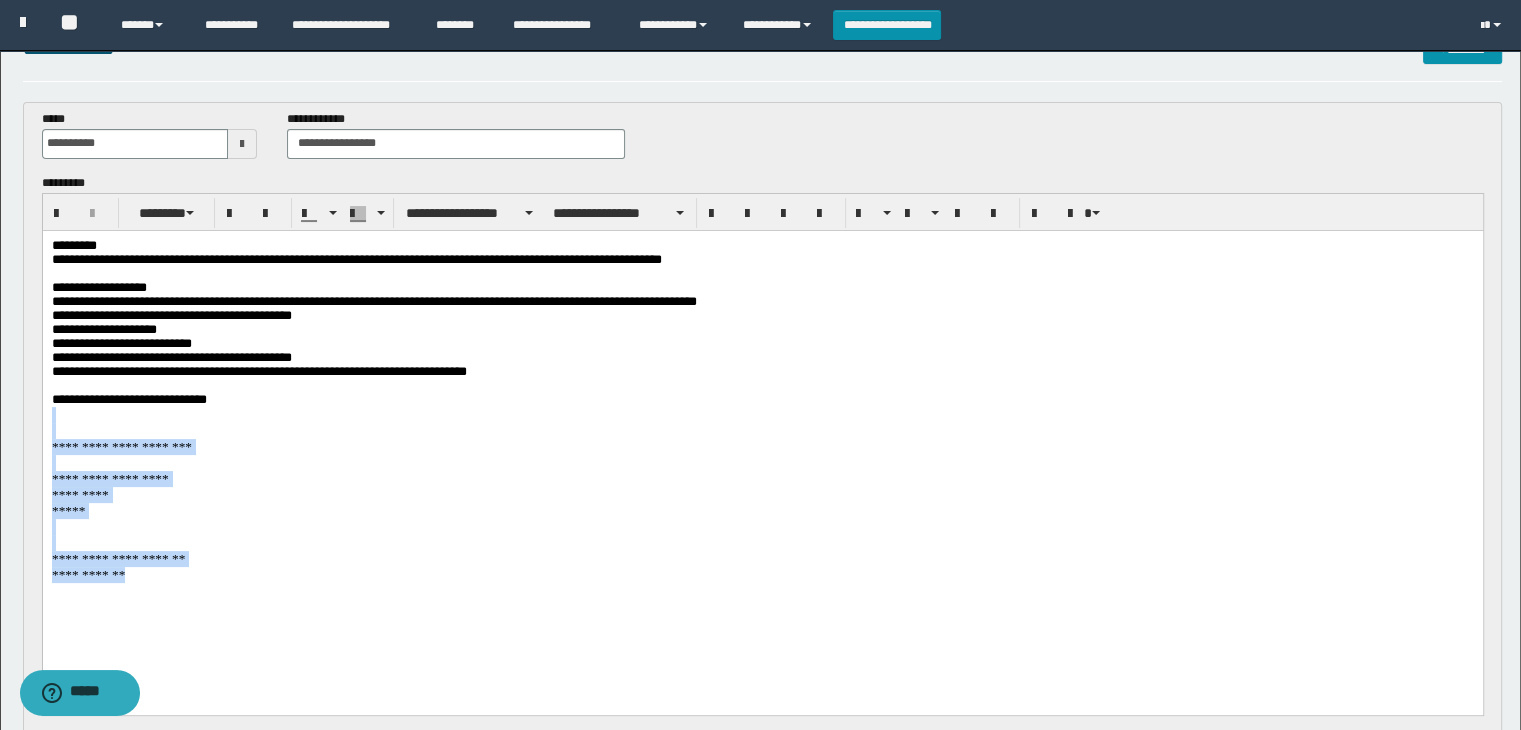 click on "**********" at bounding box center (762, 447) 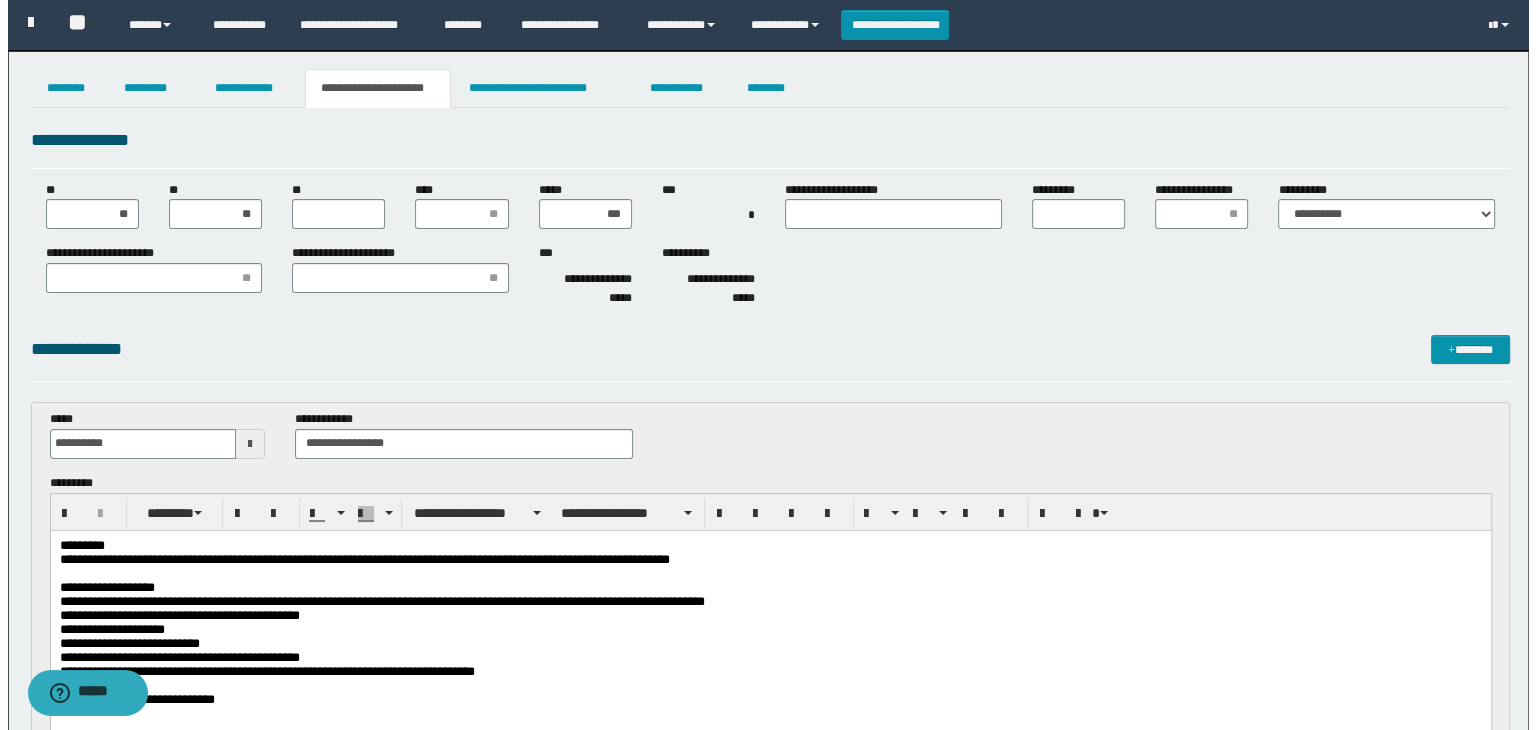 scroll, scrollTop: 0, scrollLeft: 0, axis: both 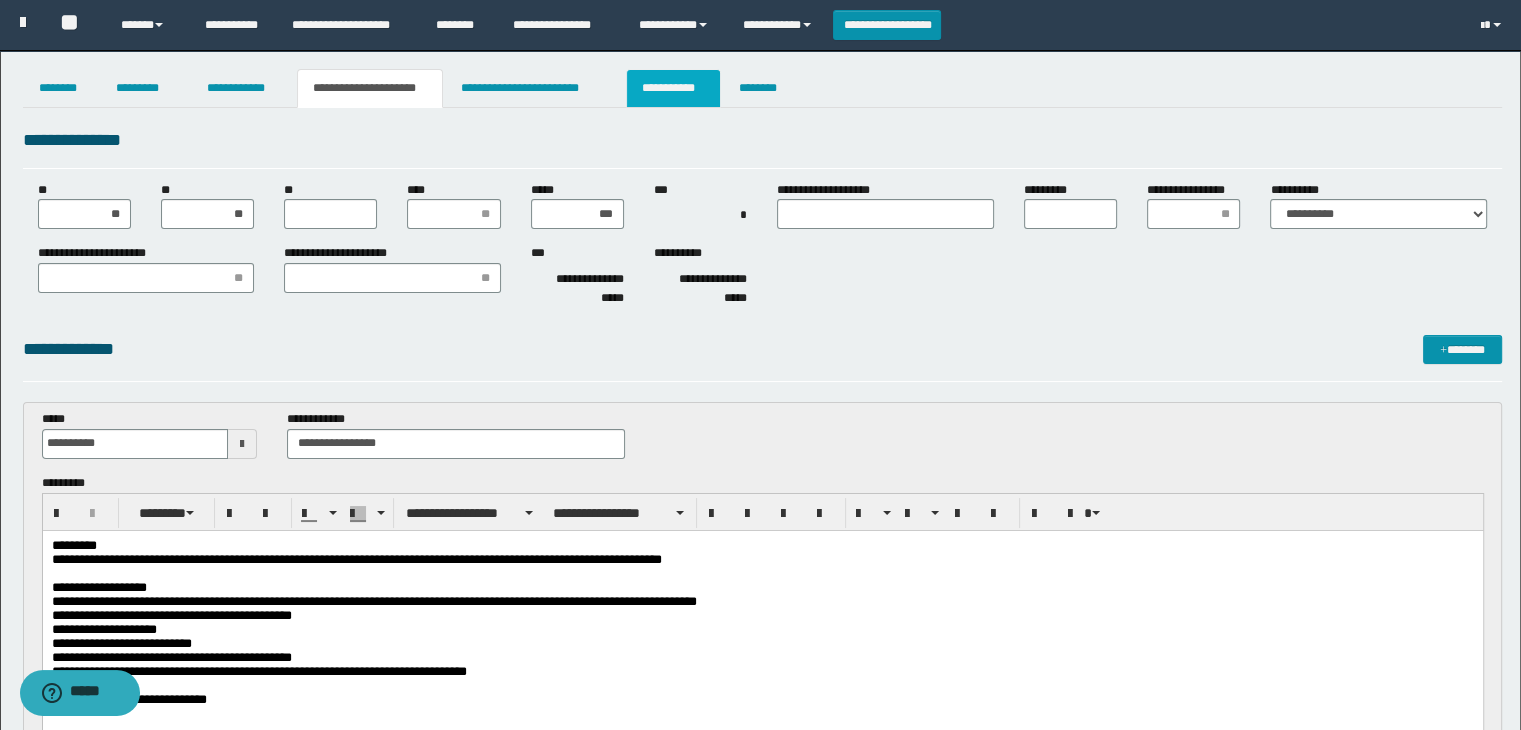 click on "**********" at bounding box center [673, 88] 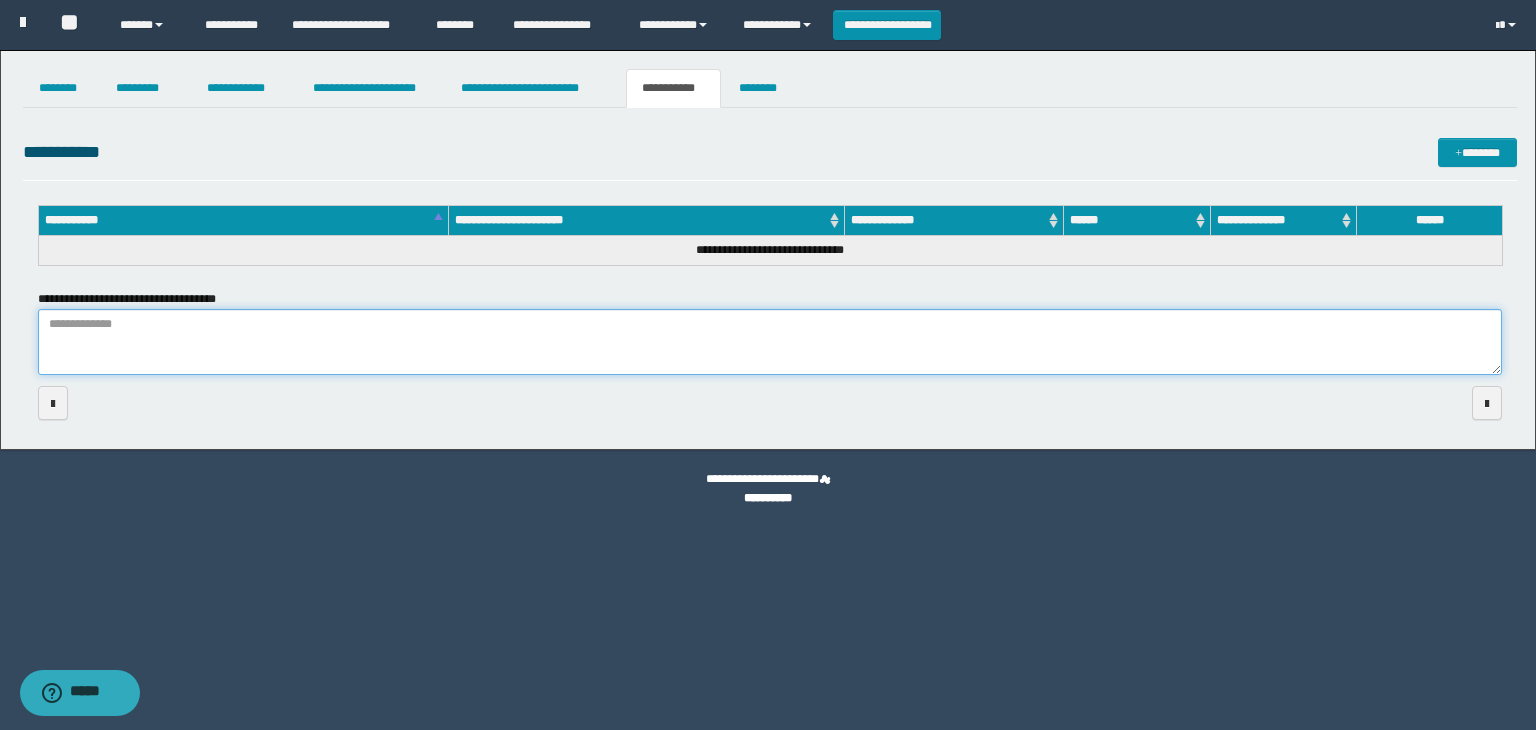 click on "**********" at bounding box center (770, 342) 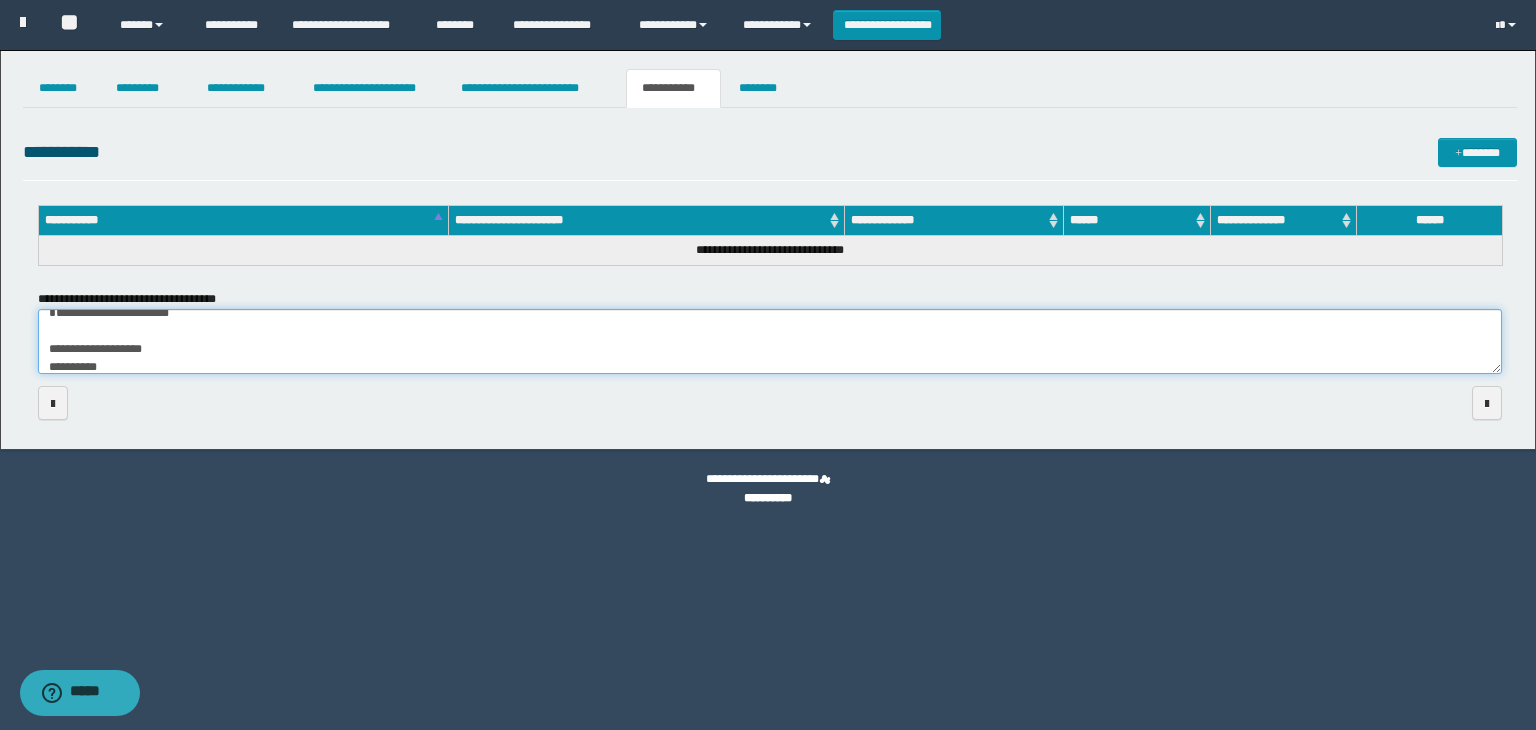 scroll, scrollTop: 0, scrollLeft: 0, axis: both 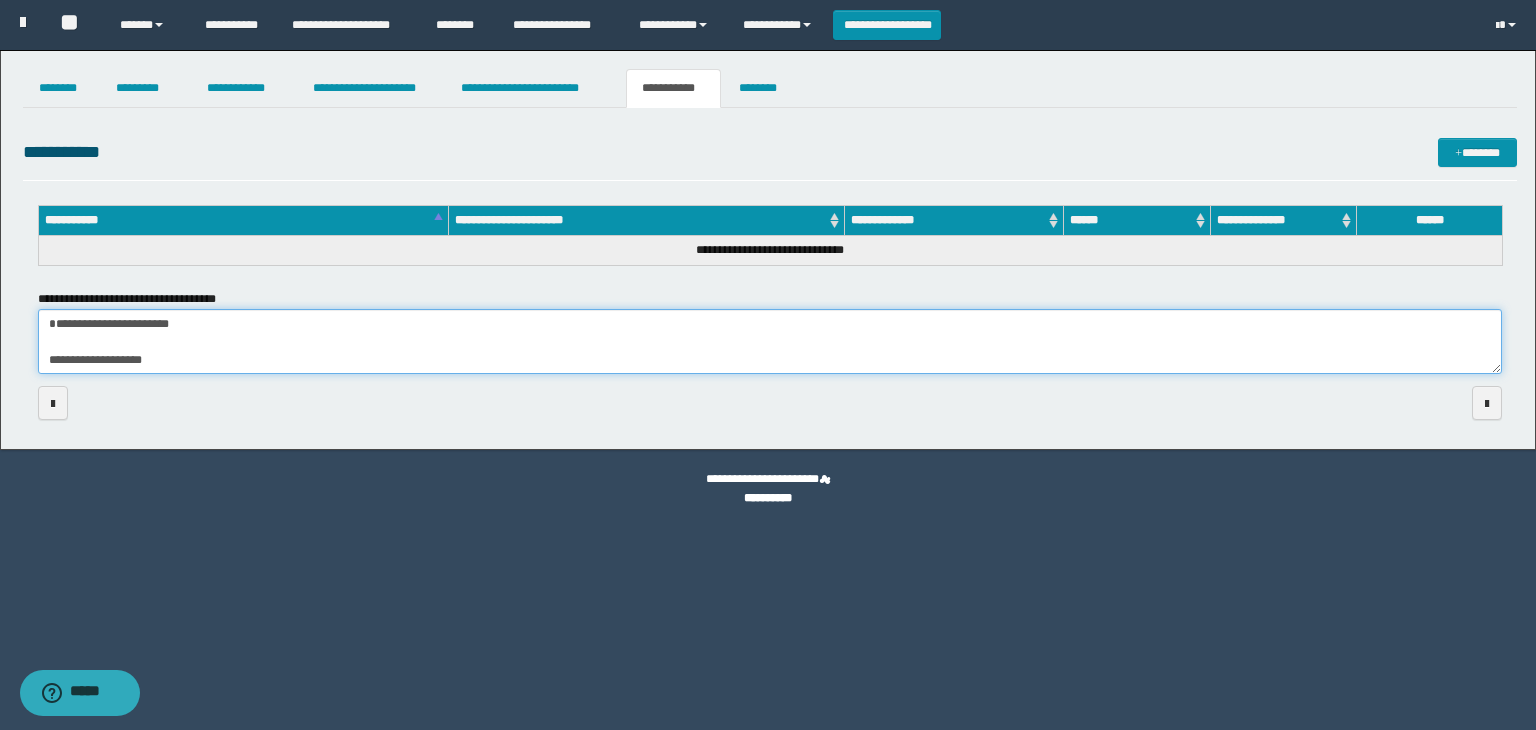click on "**********" at bounding box center (770, 342) 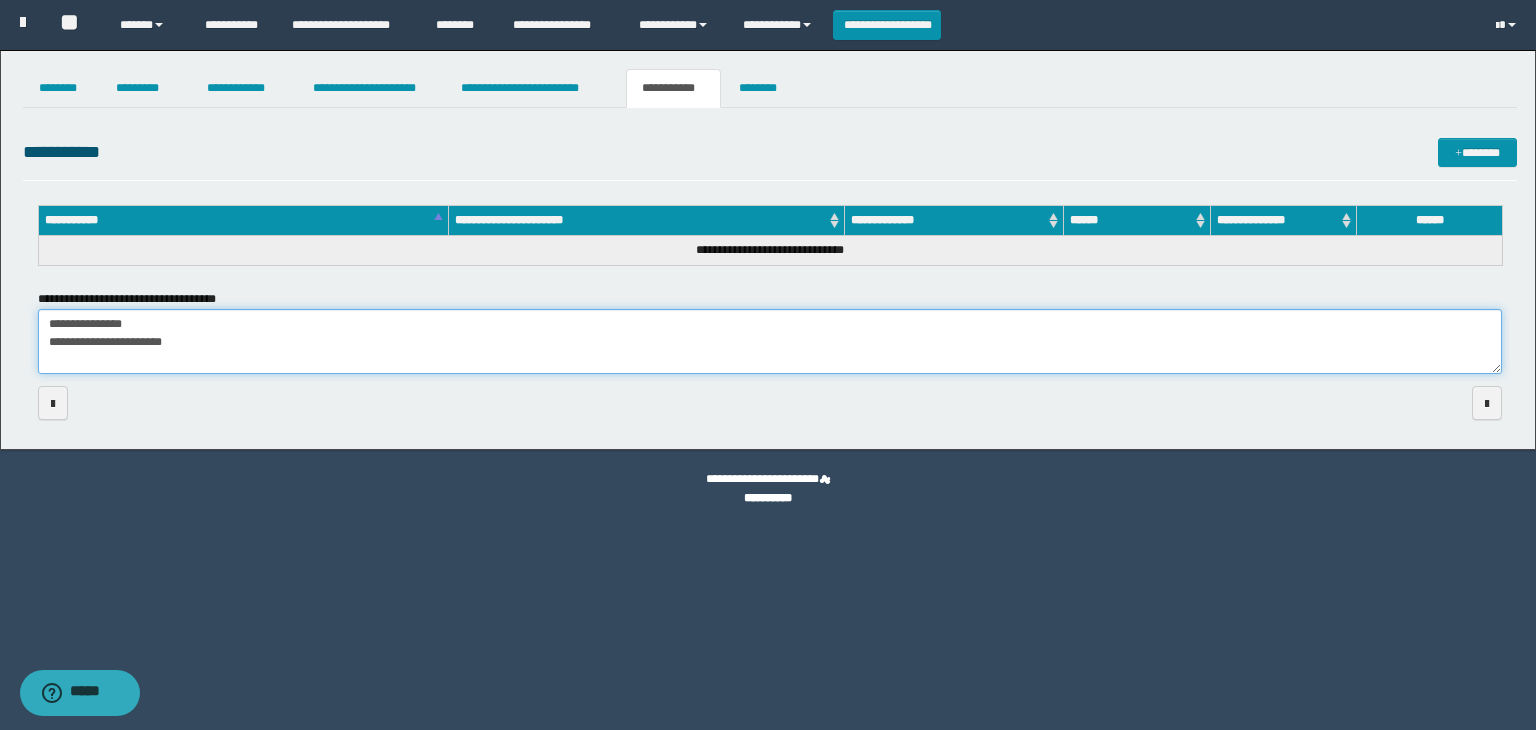 click on "**********" at bounding box center (770, 342) 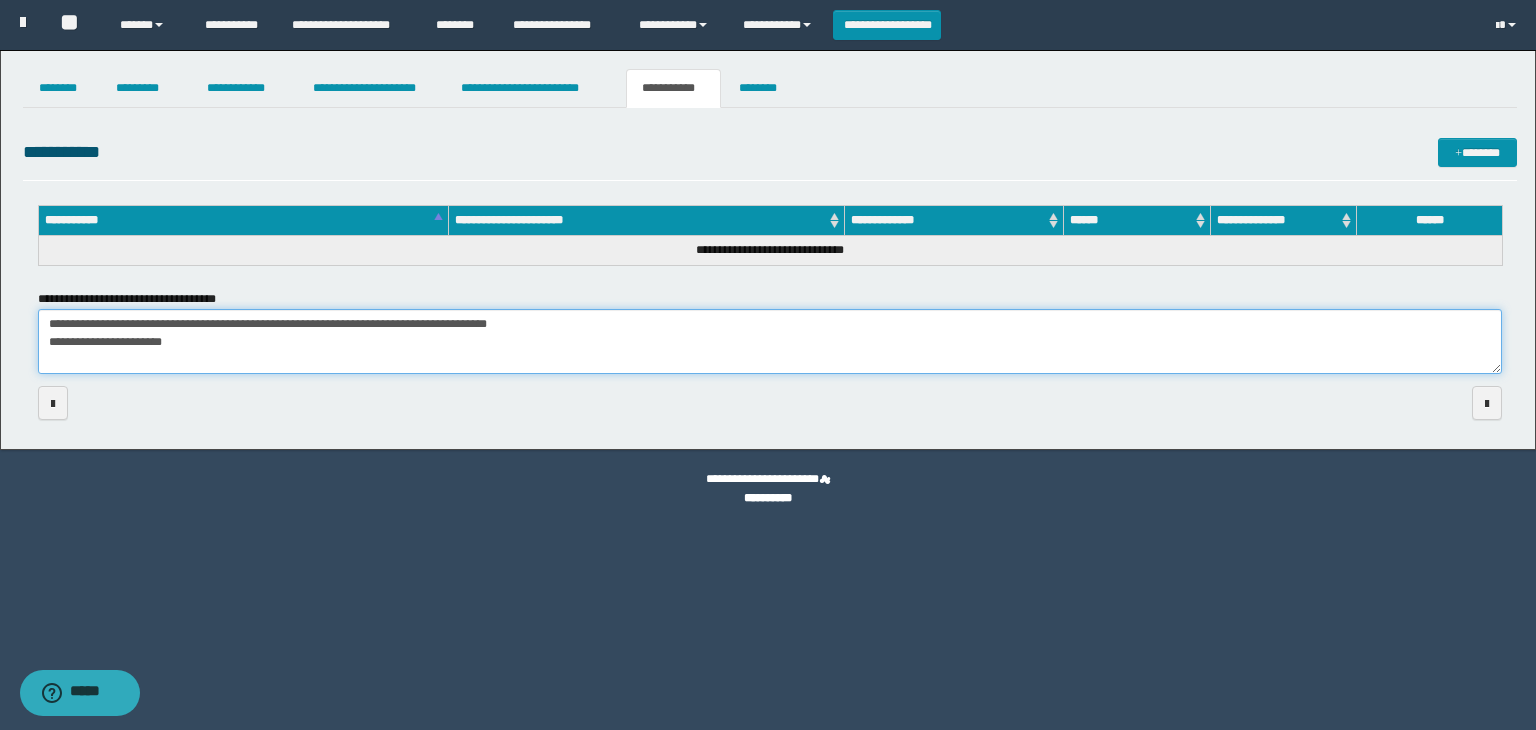 click on "**********" at bounding box center (770, 342) 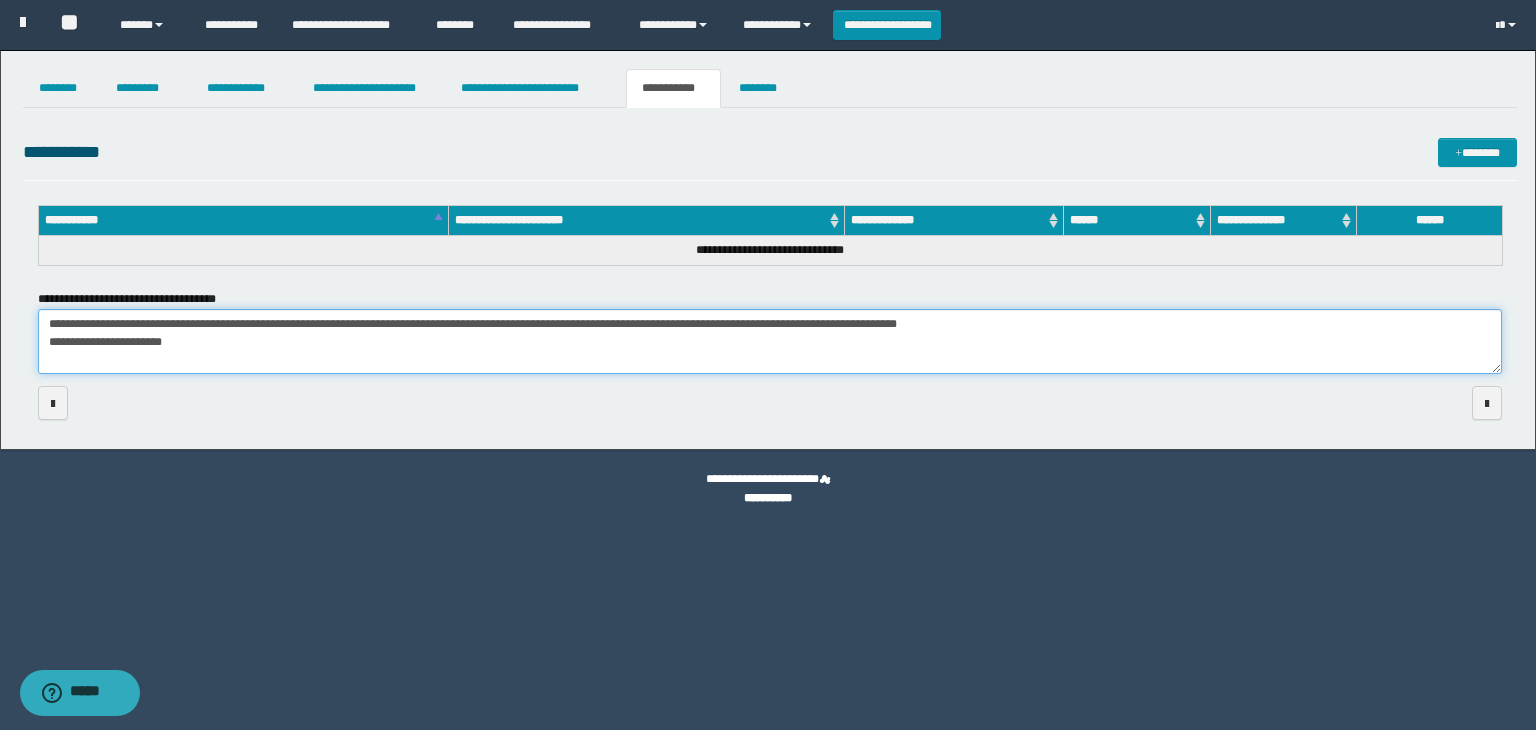 drag, startPoint x: 655, startPoint y: 363, endPoint x: 755, endPoint y: 361, distance: 100.02 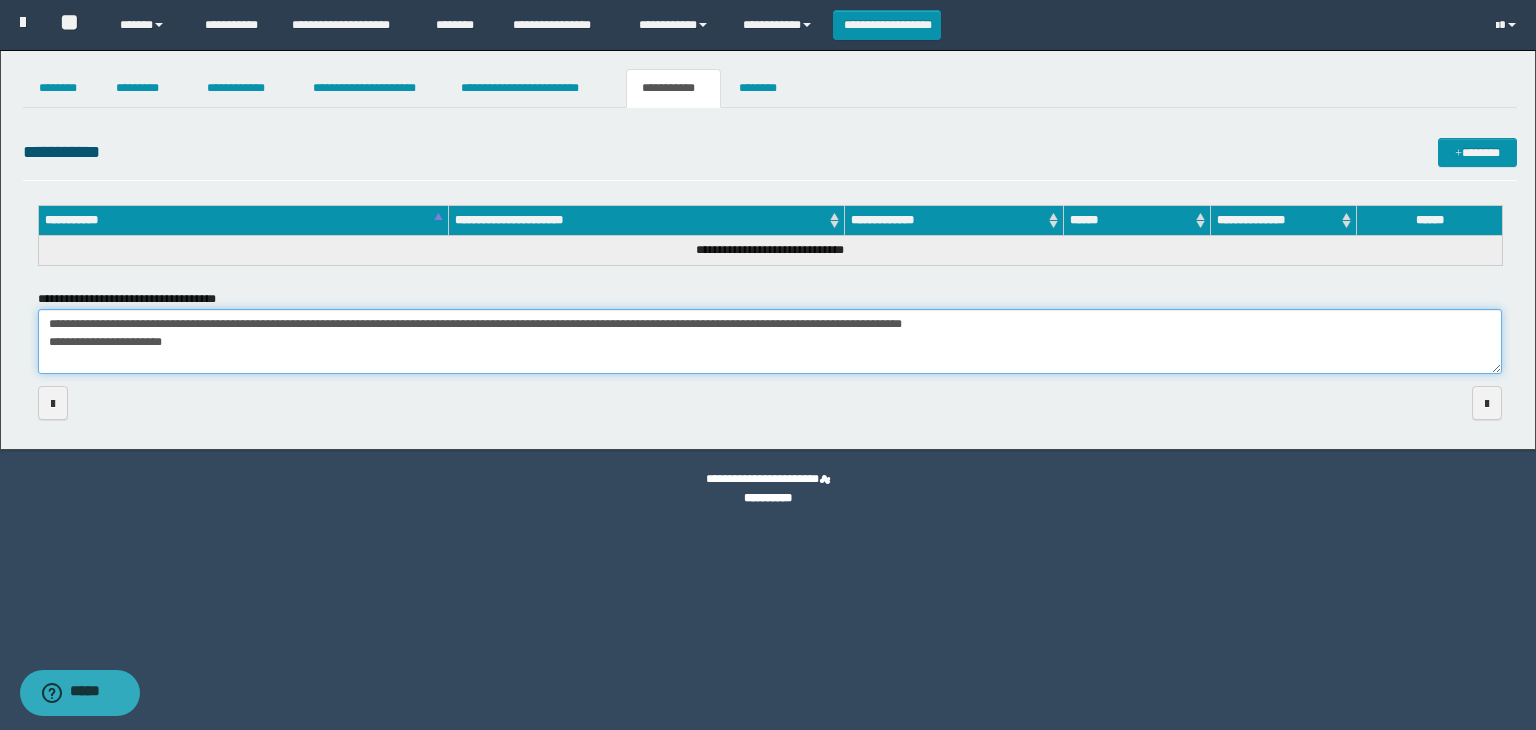 paste on "**********" 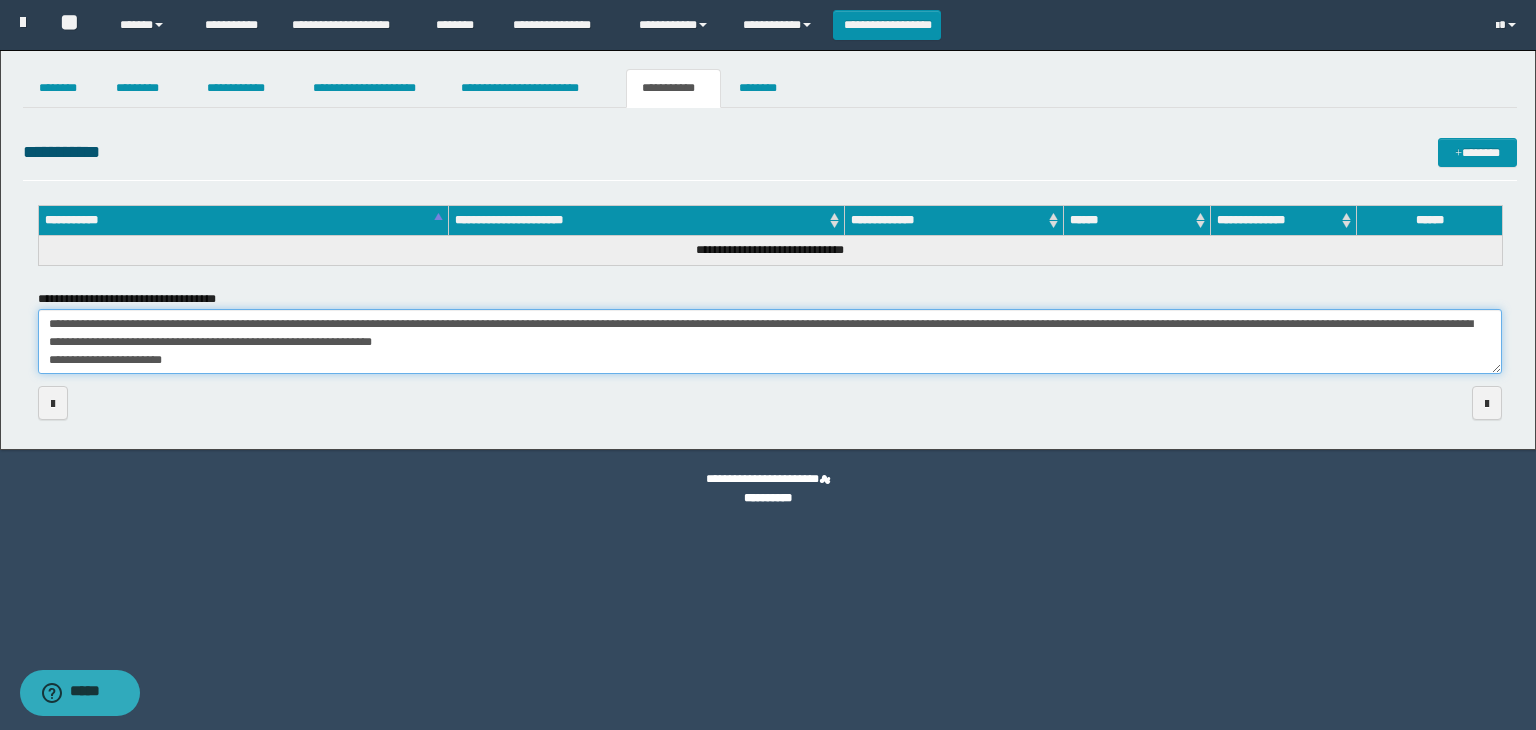 drag, startPoint x: 496, startPoint y: 338, endPoint x: 430, endPoint y: 370, distance: 73.34848 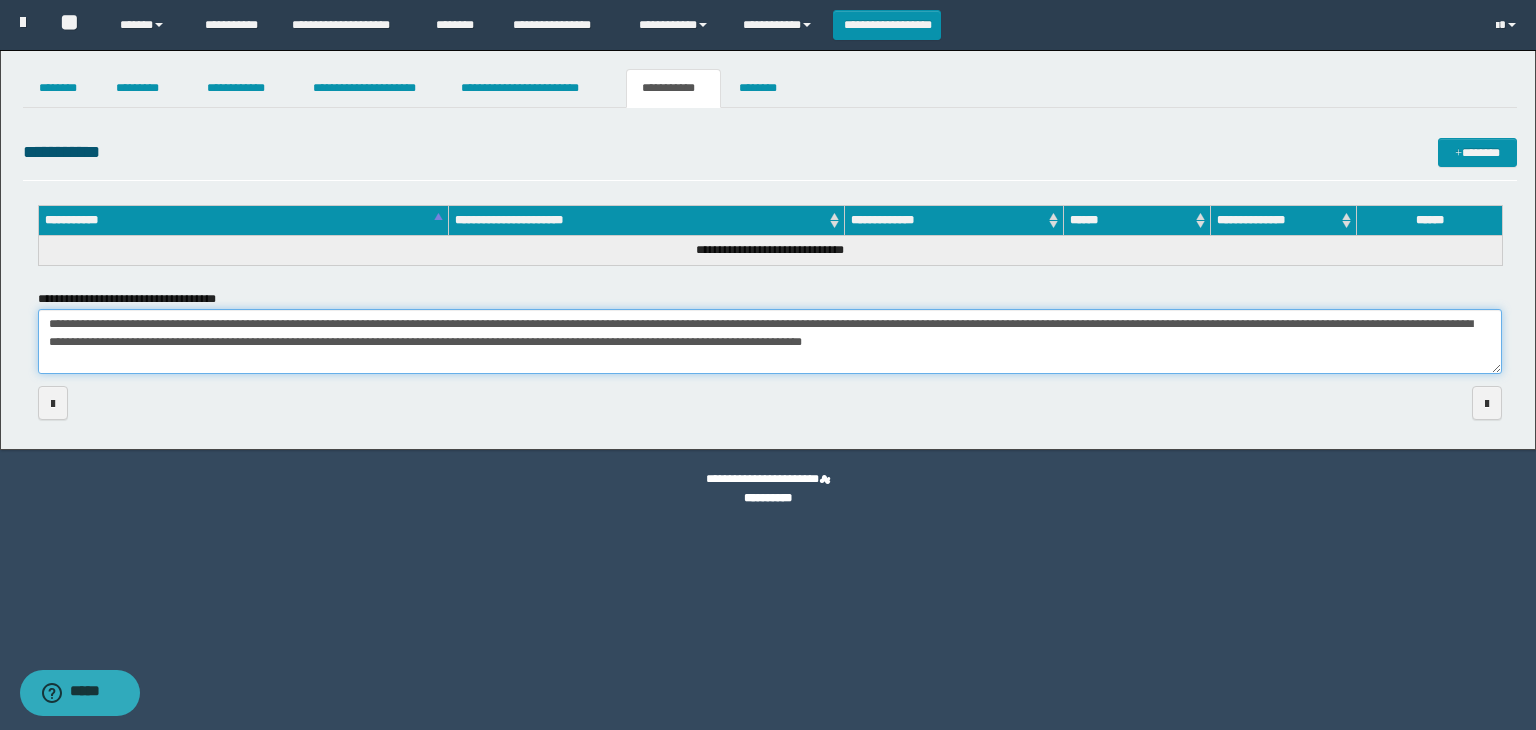 click on "**********" at bounding box center (770, 342) 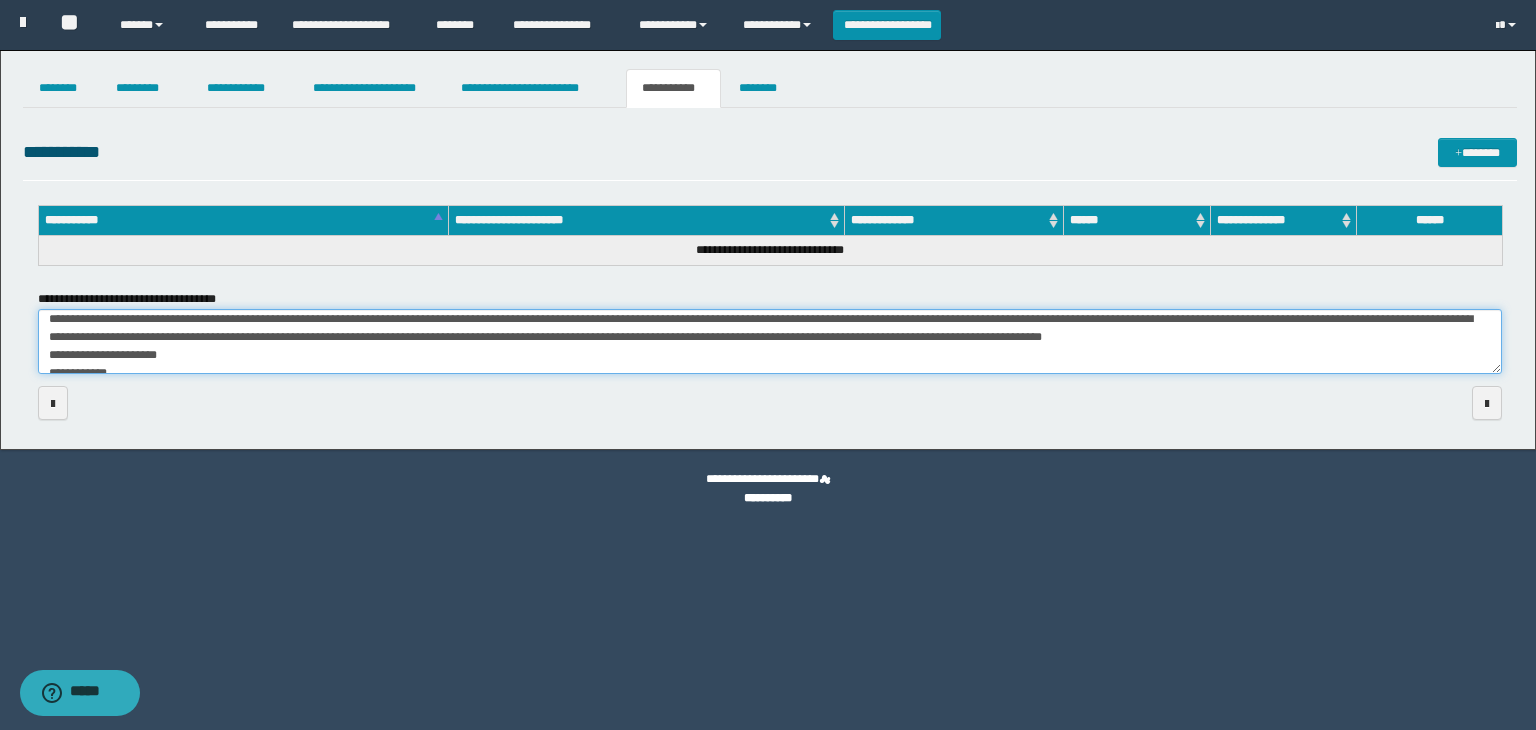 scroll, scrollTop: 17, scrollLeft: 0, axis: vertical 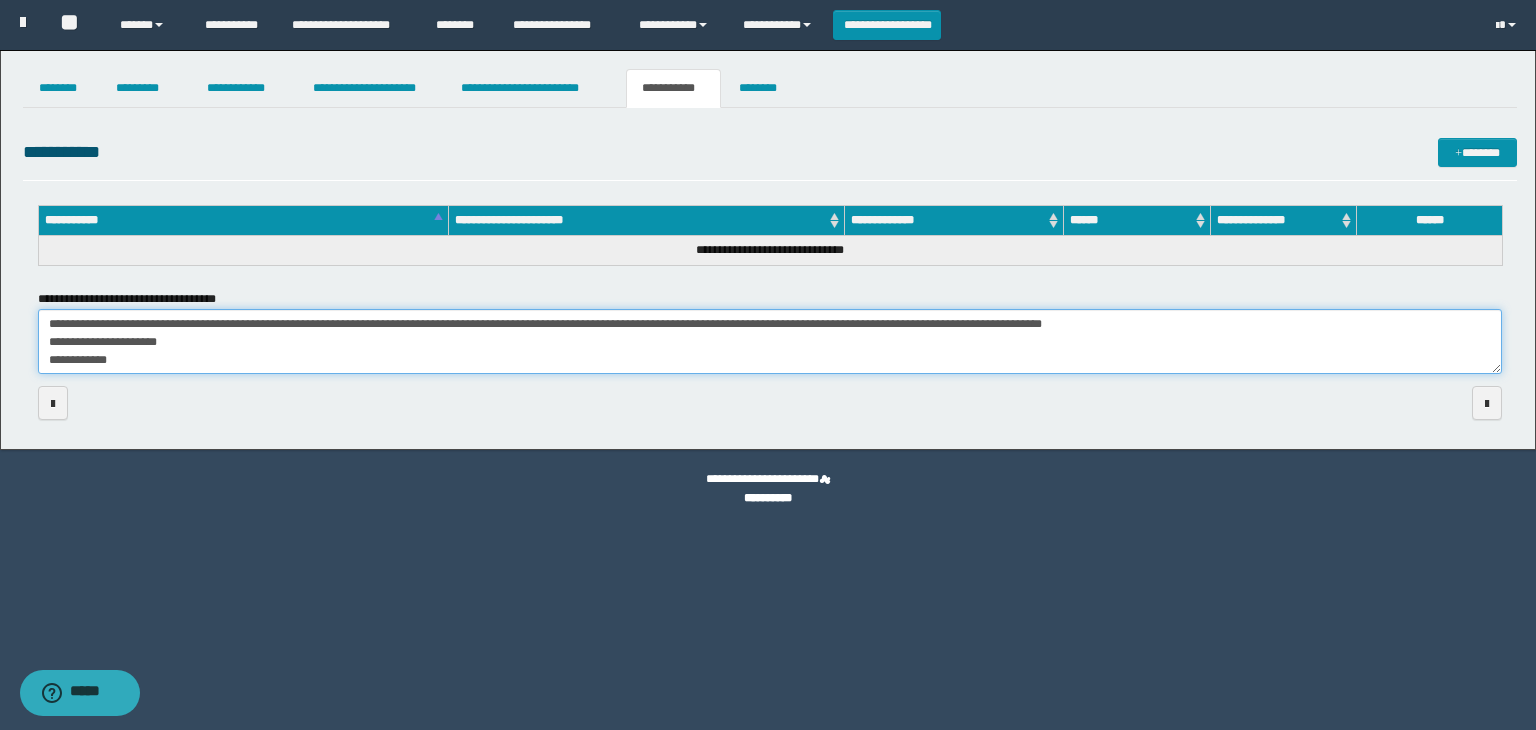 drag, startPoint x: 108, startPoint y: 361, endPoint x: 43, endPoint y: 340, distance: 68.30813 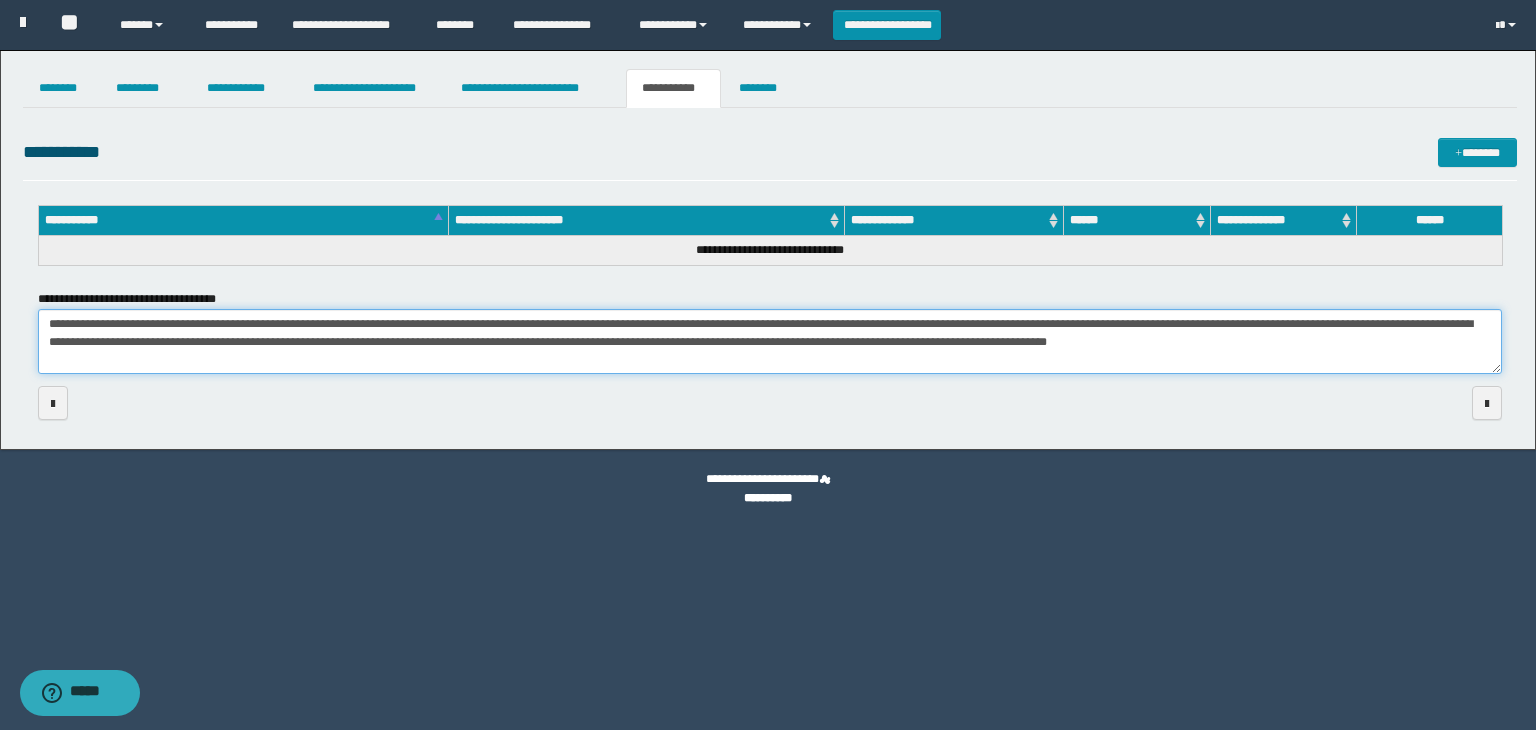 scroll, scrollTop: 0, scrollLeft: 0, axis: both 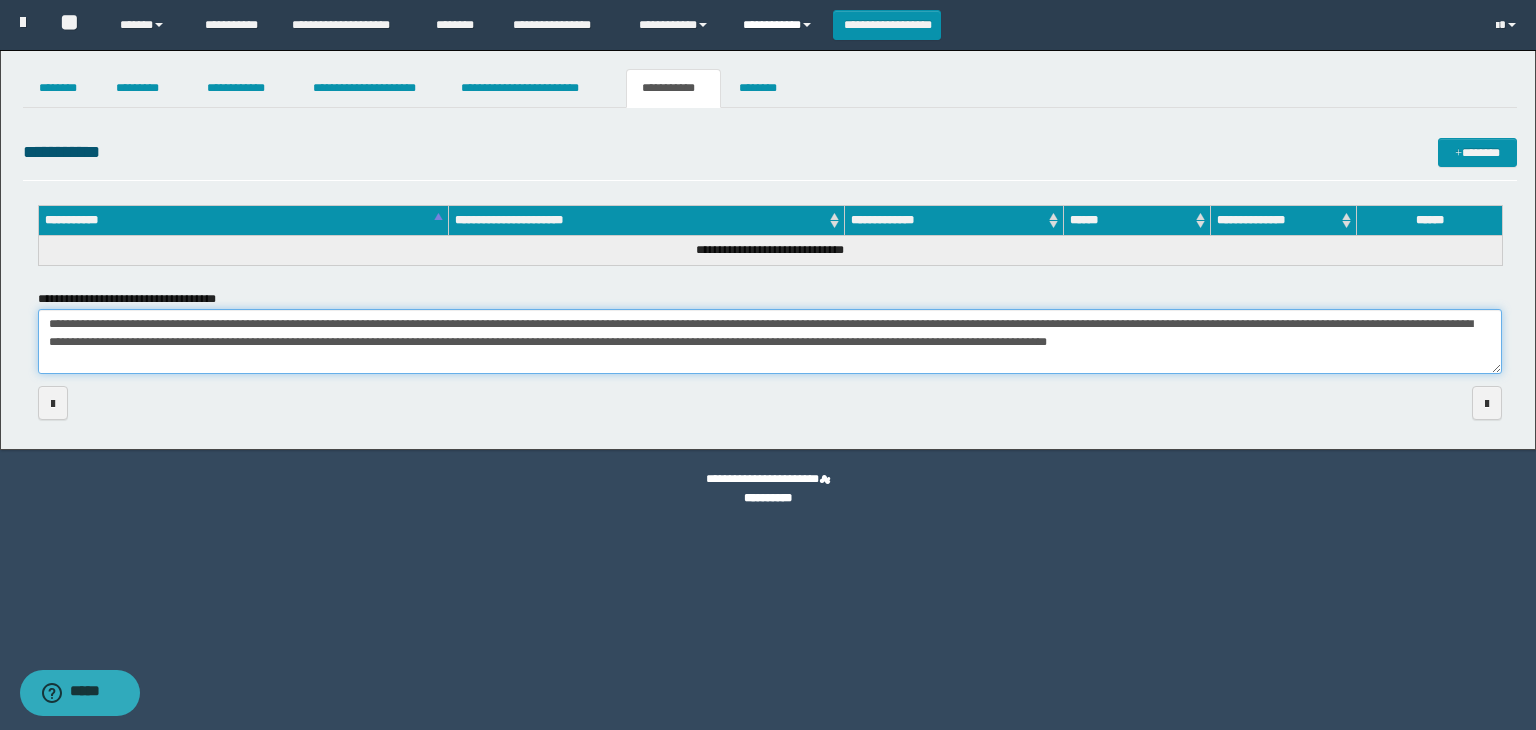type on "**********" 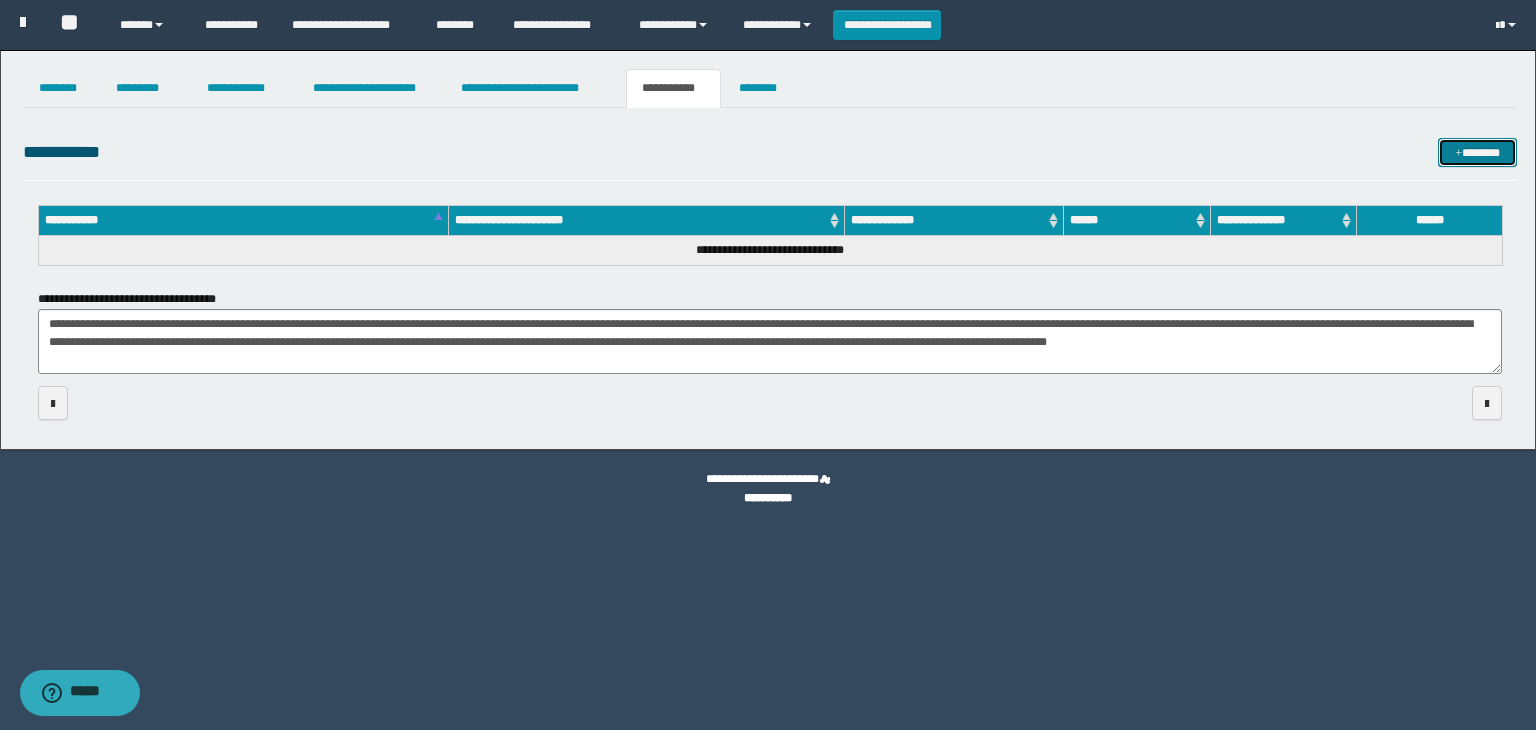 click on "*******" at bounding box center (1477, 153) 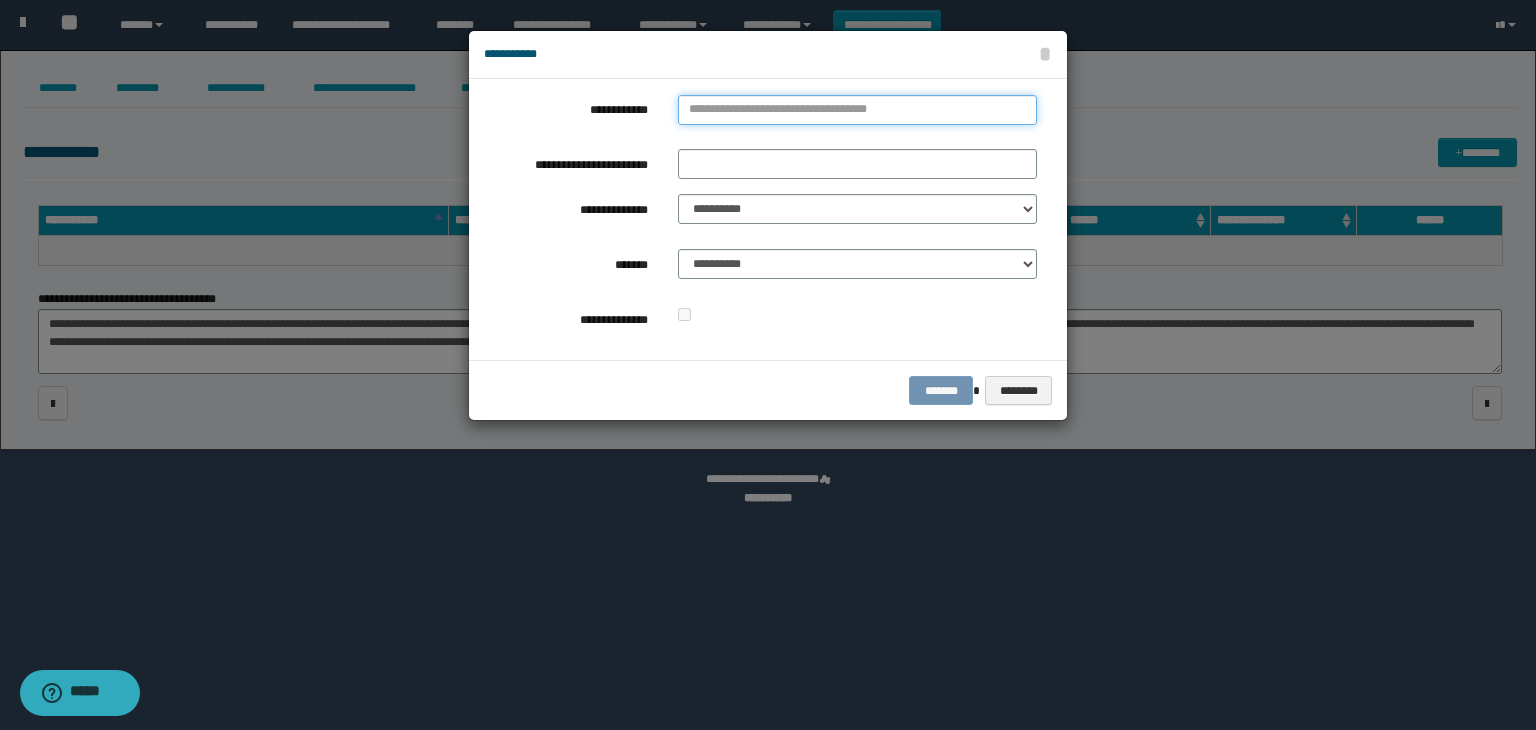 type on "**********" 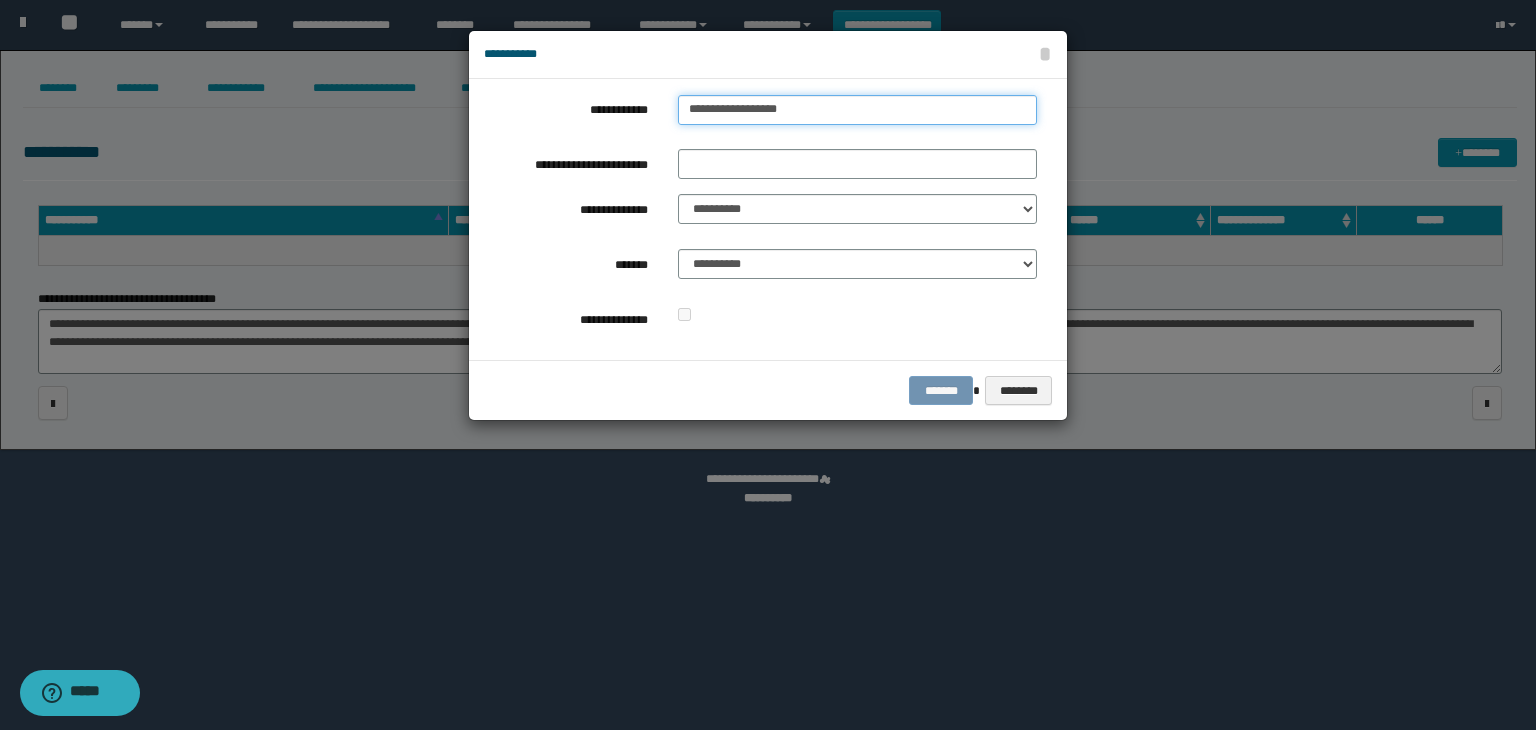 type on "**********" 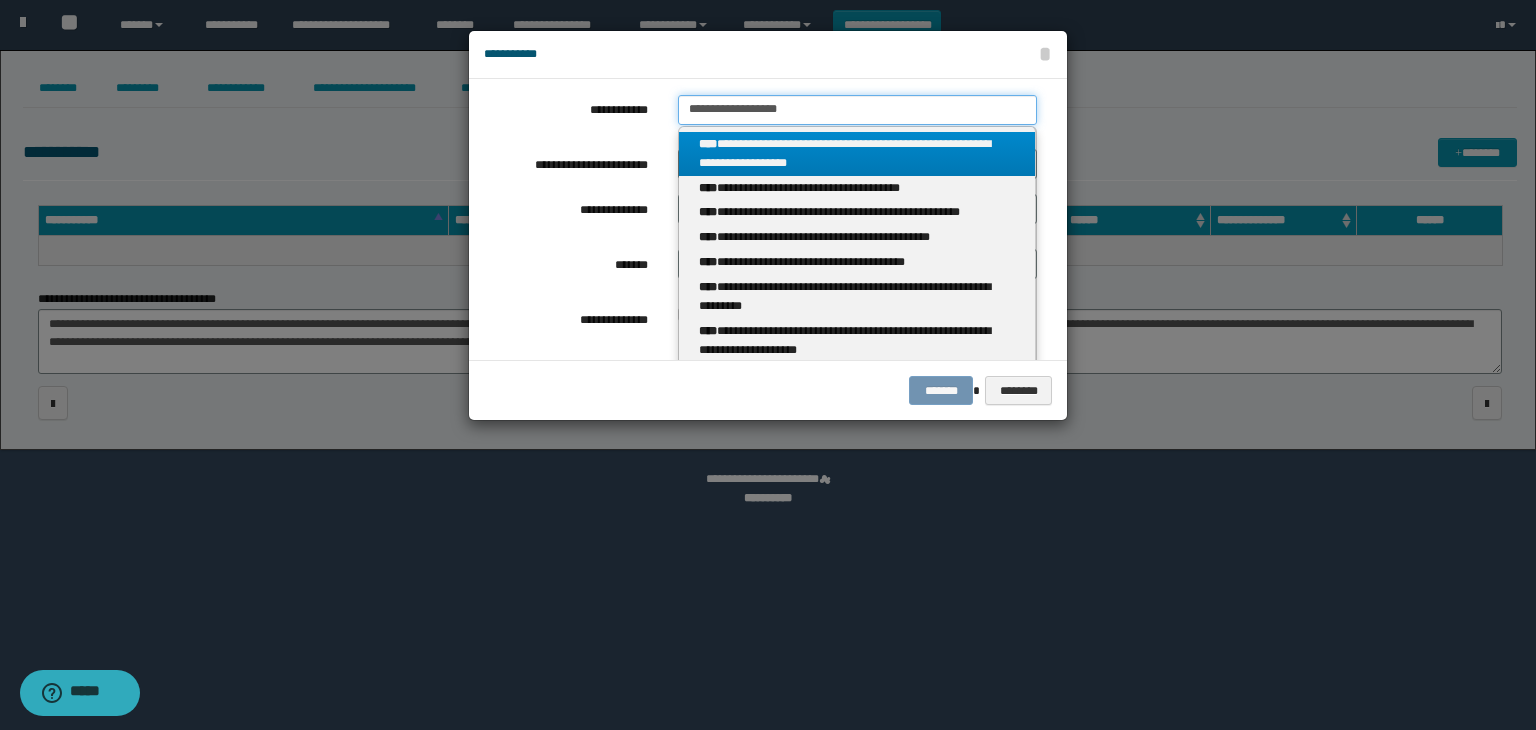 click on "**********" at bounding box center [857, 110] 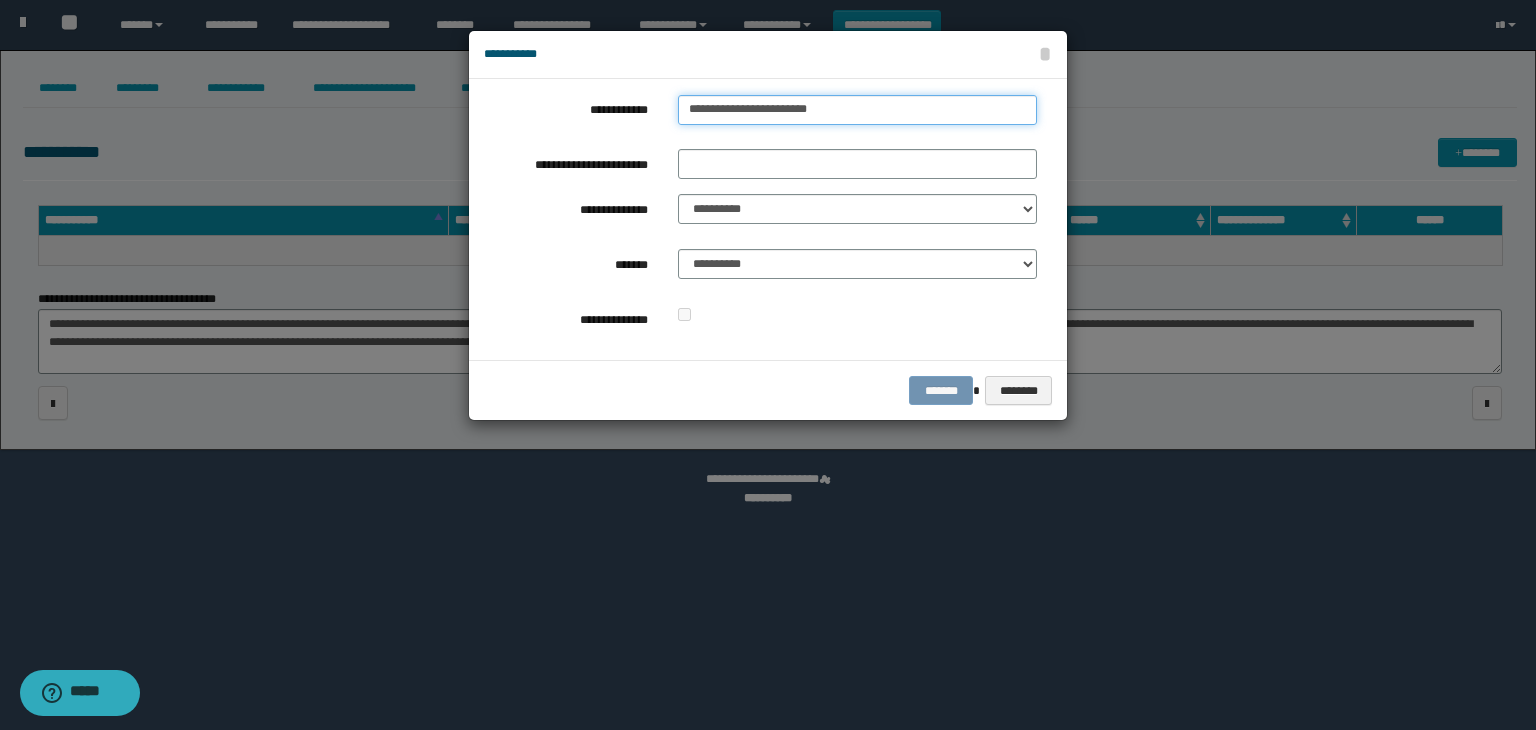 type on "**********" 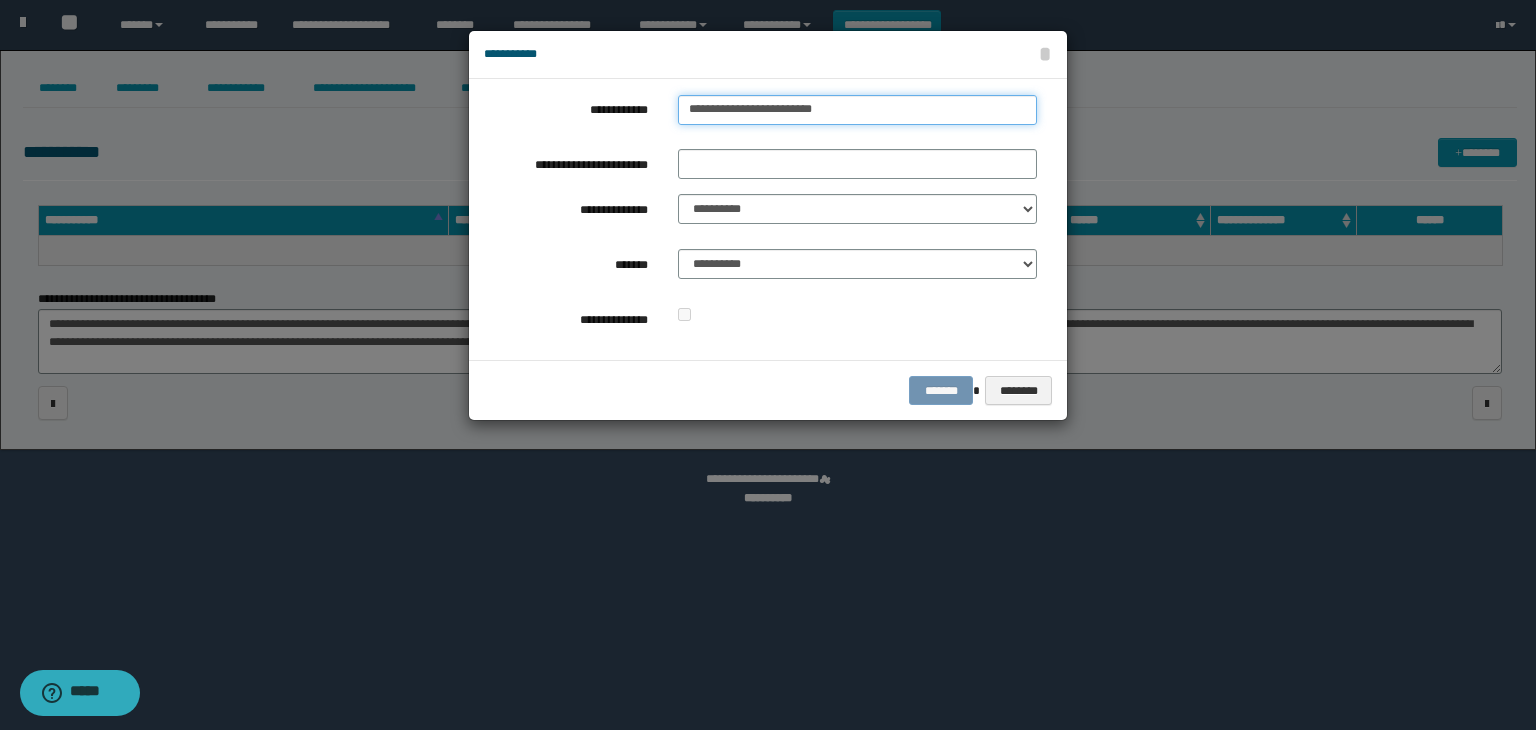 type on "**********" 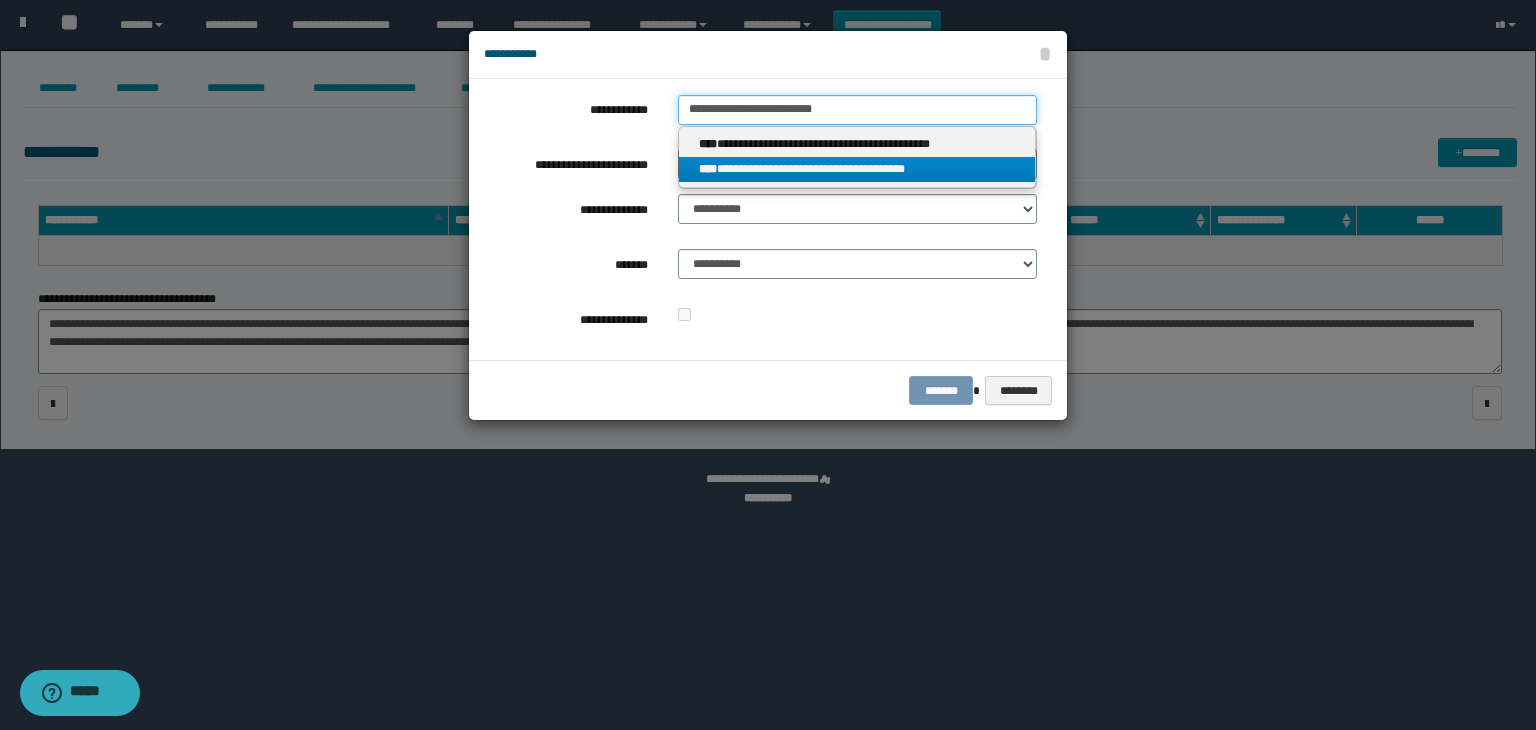 type on "**********" 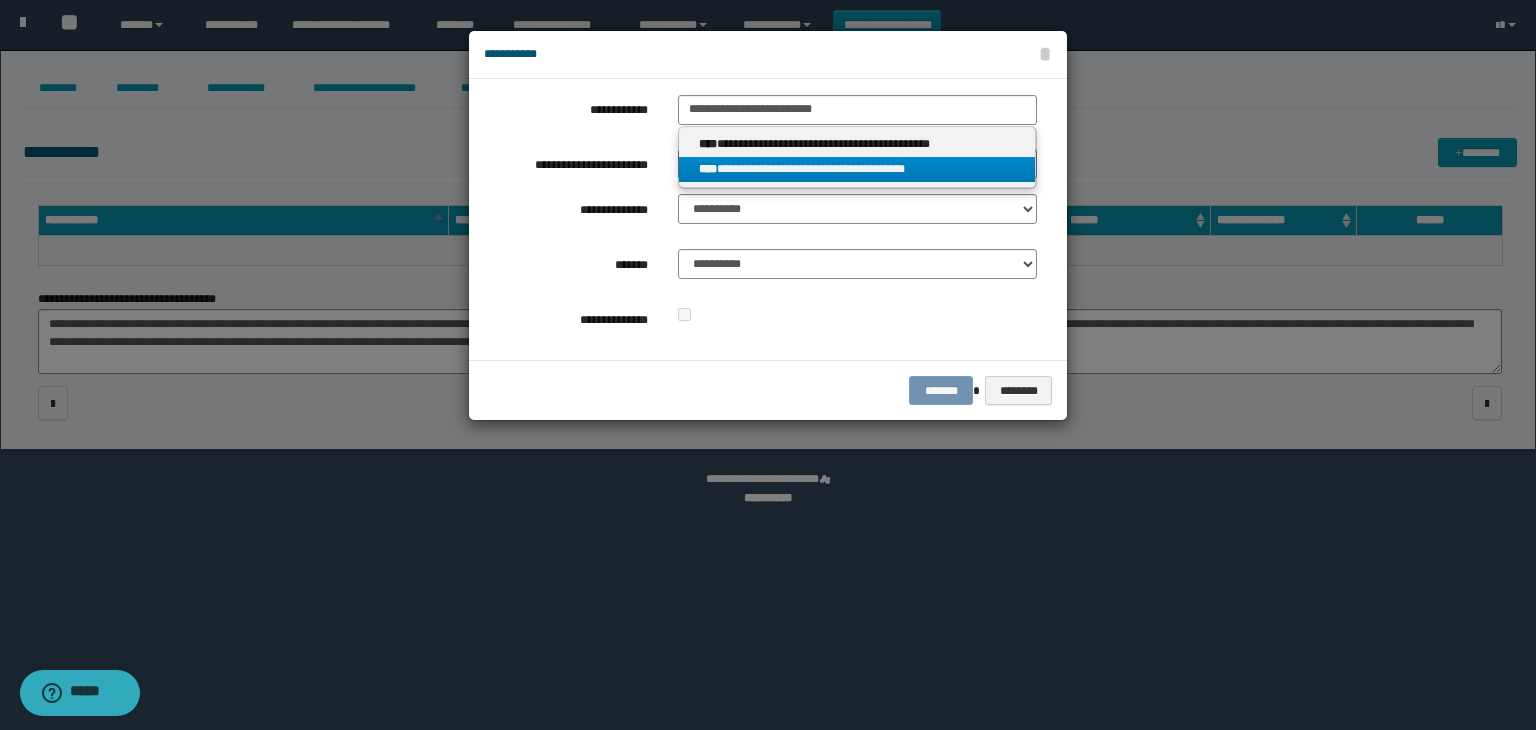 click on "**********" at bounding box center (857, 169) 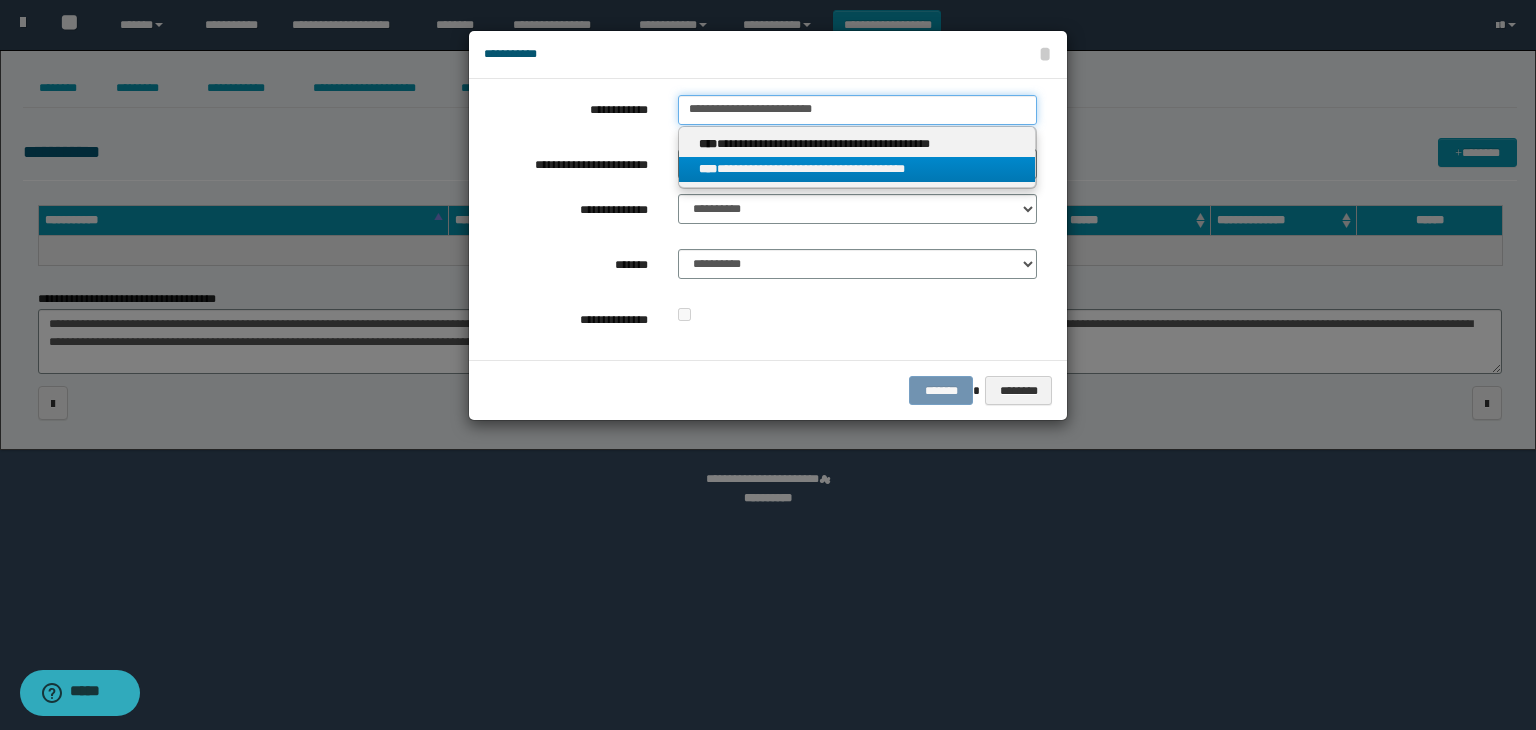 type 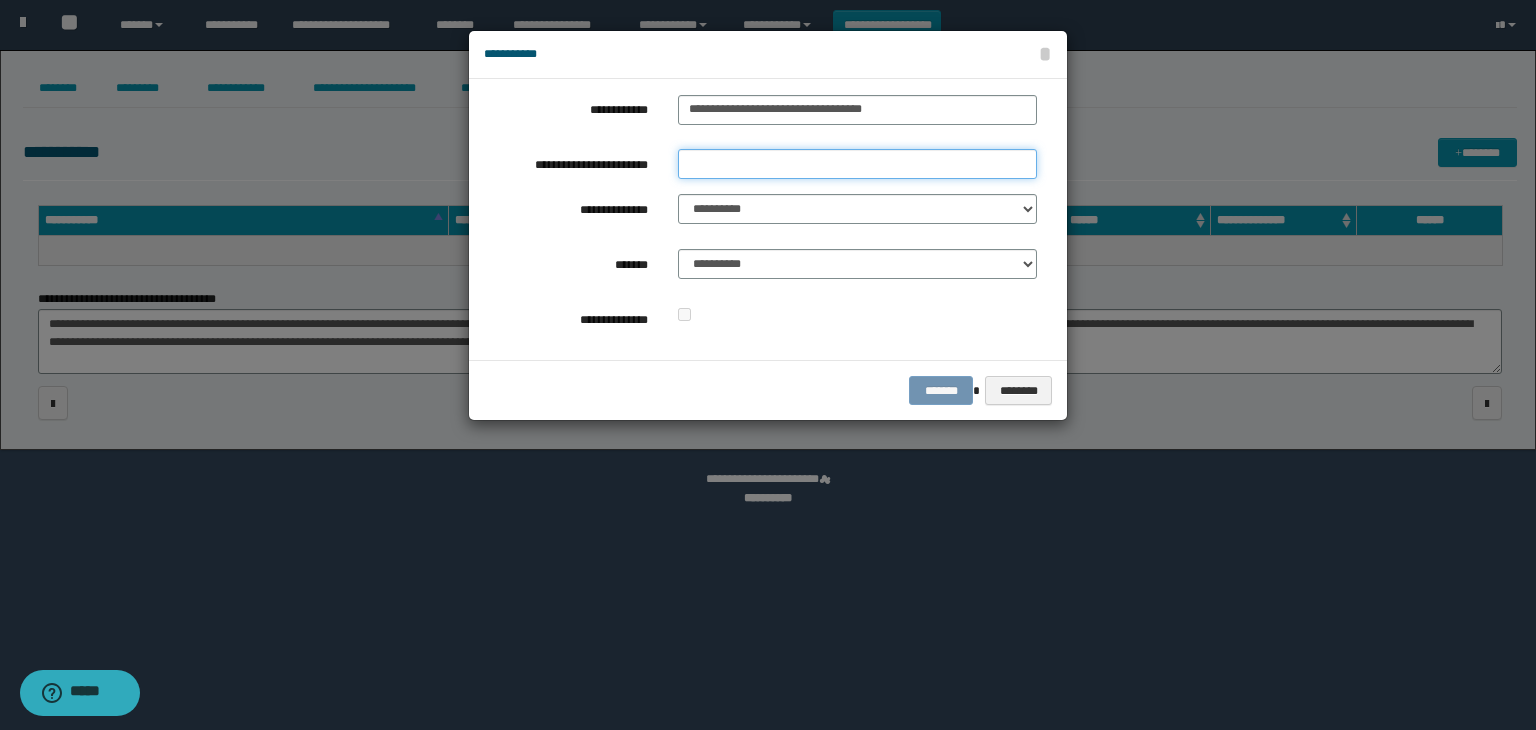 click on "**********" at bounding box center (857, 164) 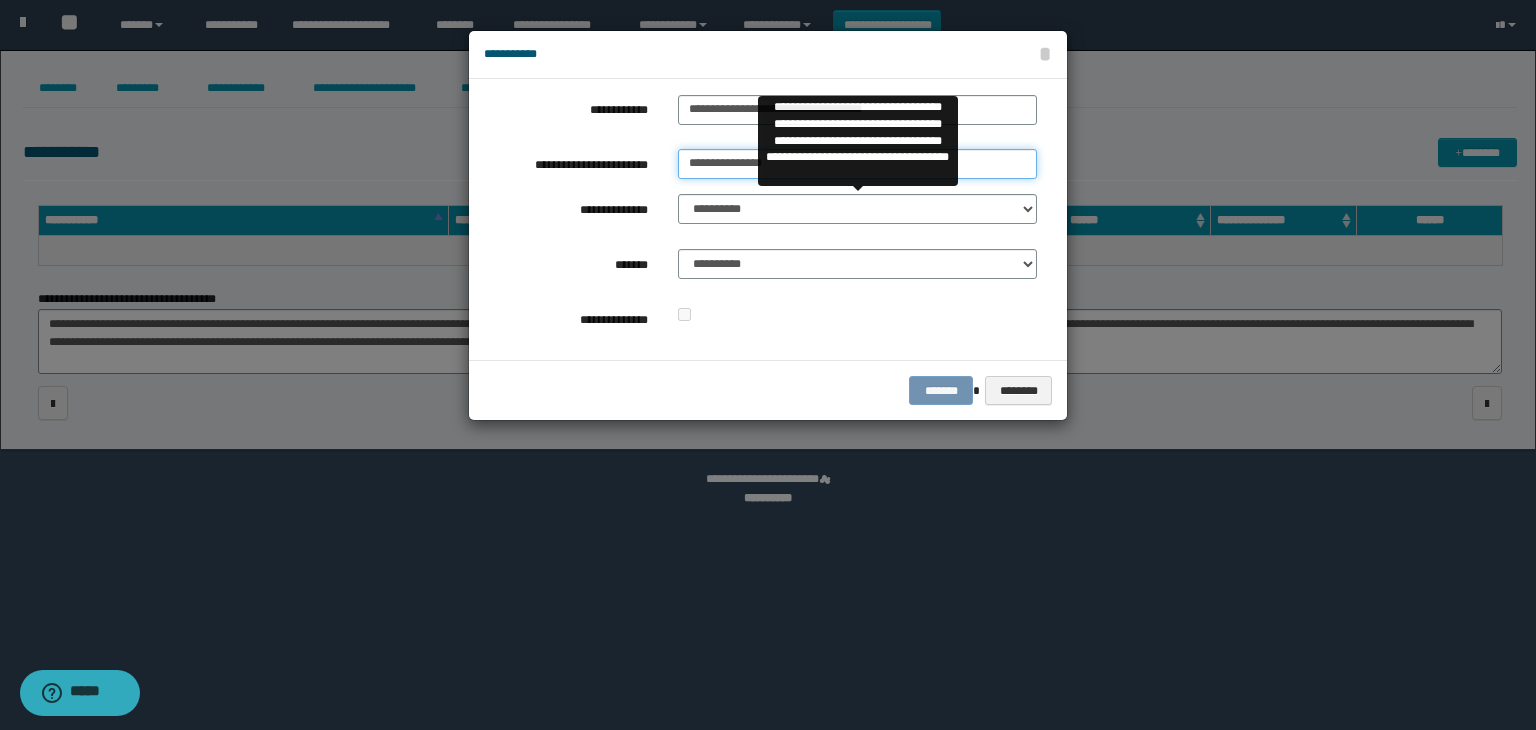 type on "**********" 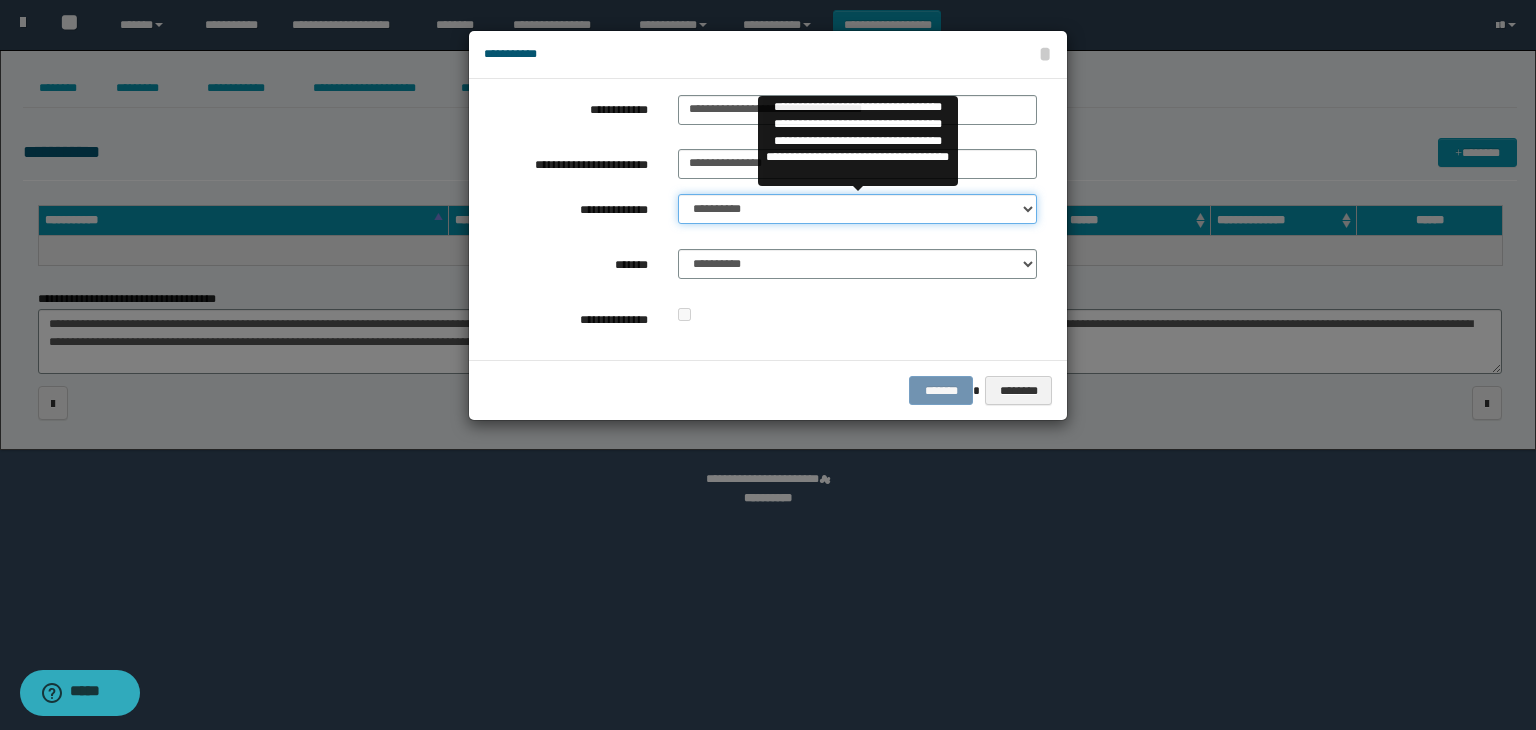 click on "**********" at bounding box center (857, 209) 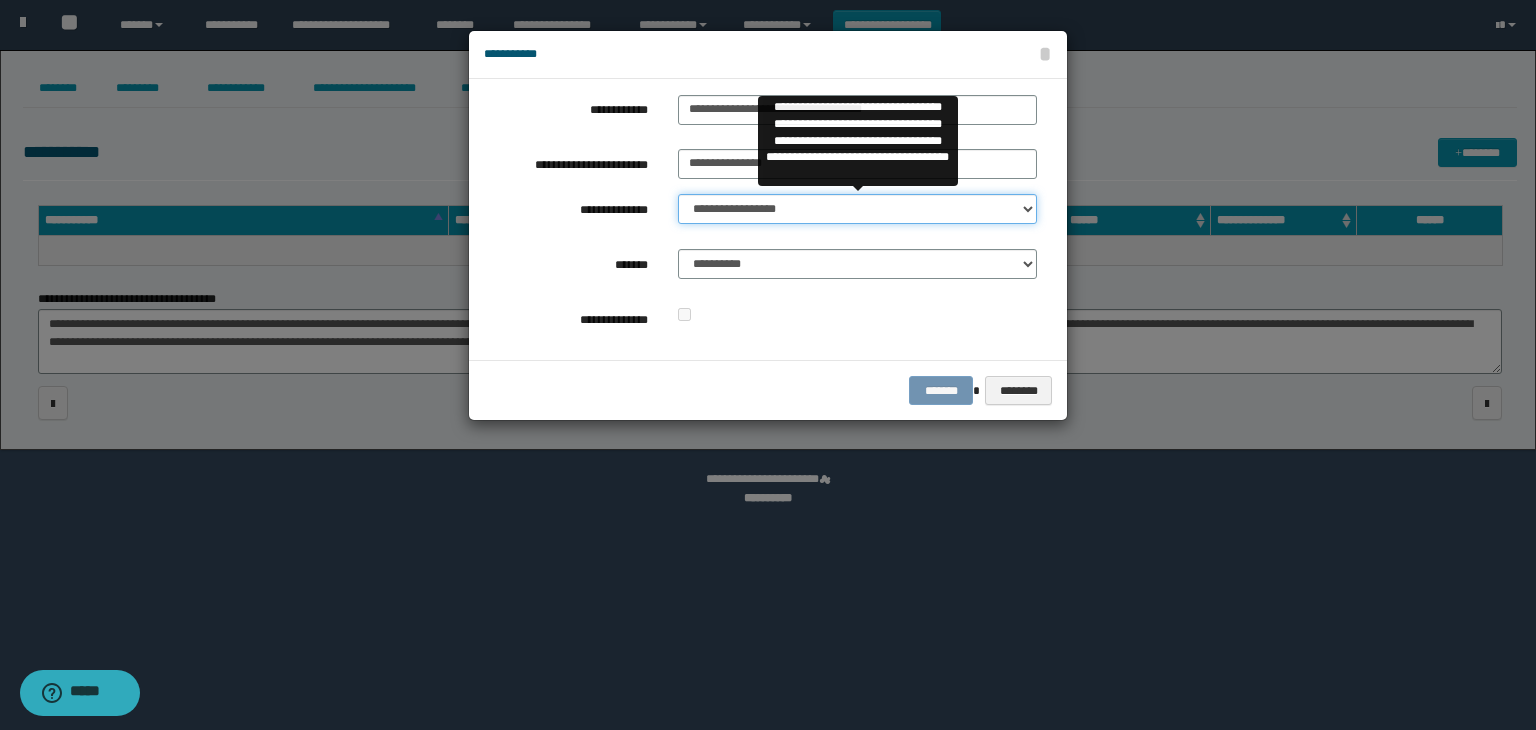 click on "**********" at bounding box center [857, 209] 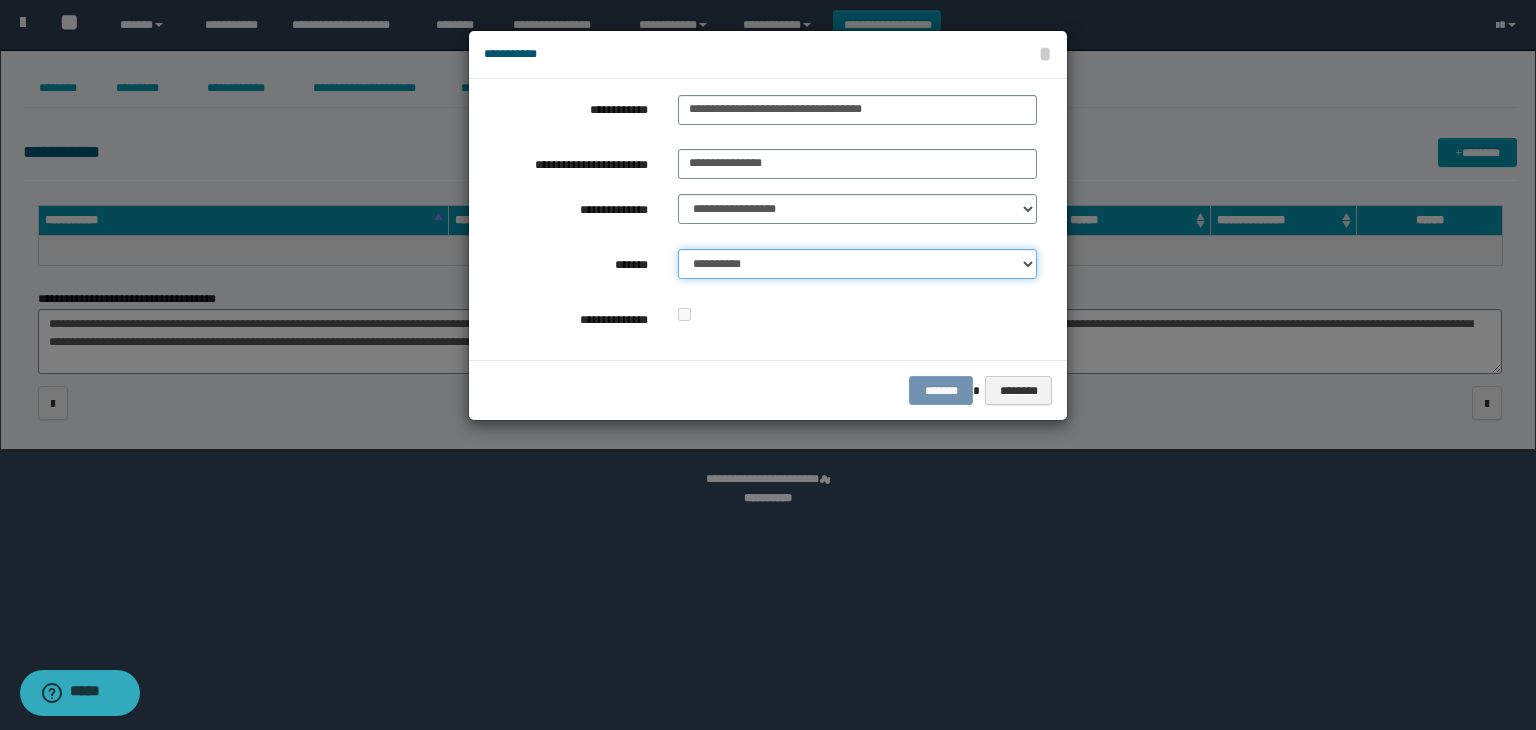 click on "**********" at bounding box center [857, 264] 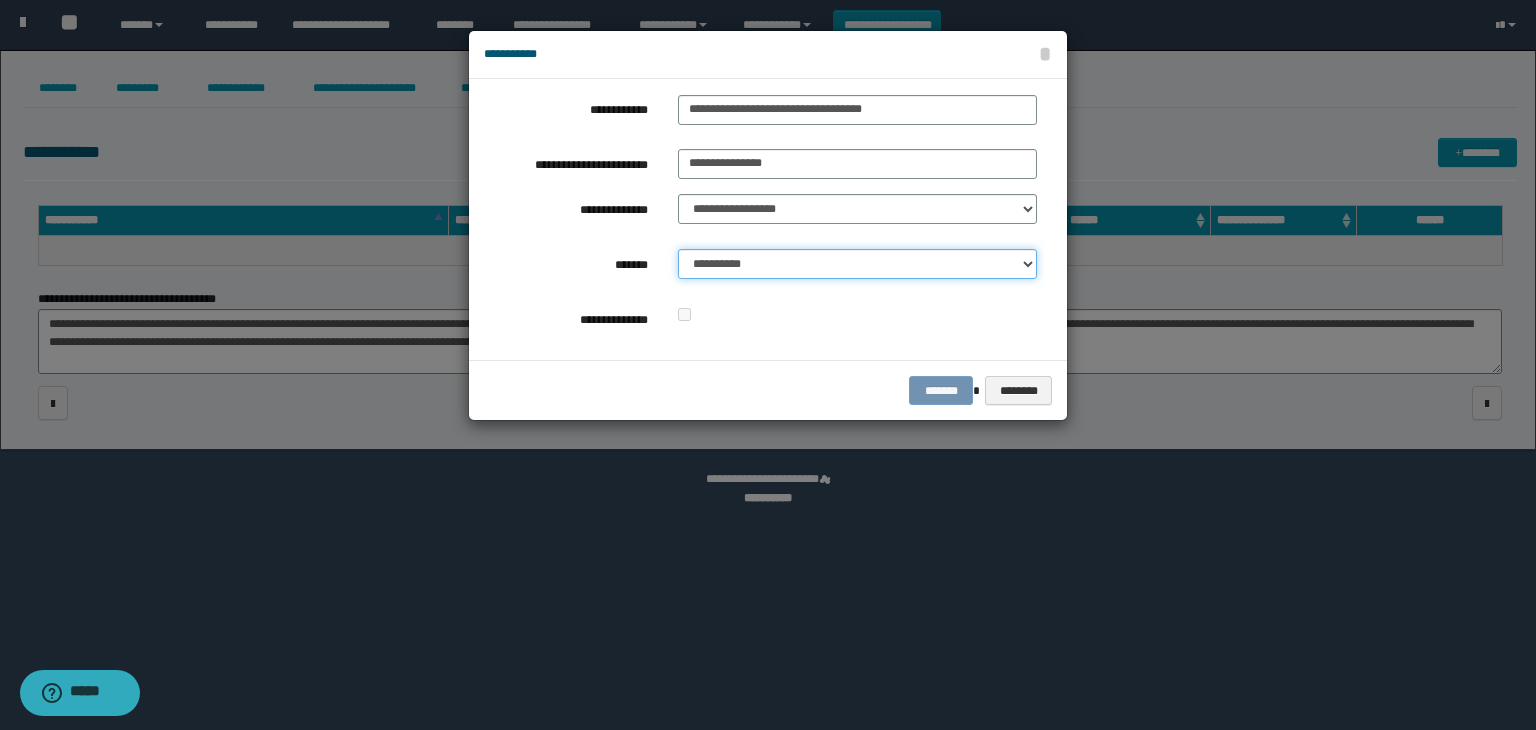 select on "*" 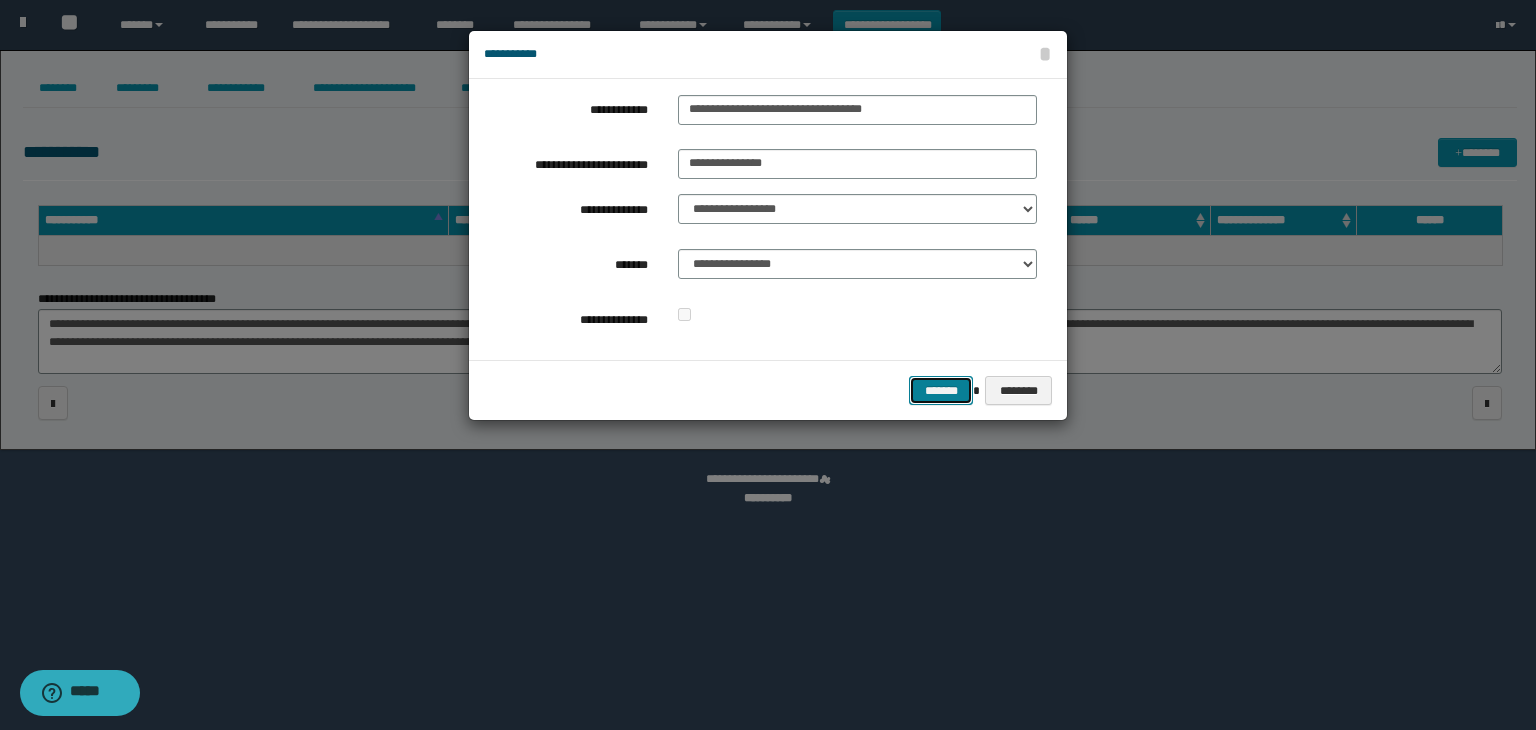 click on "*******" at bounding box center [941, 391] 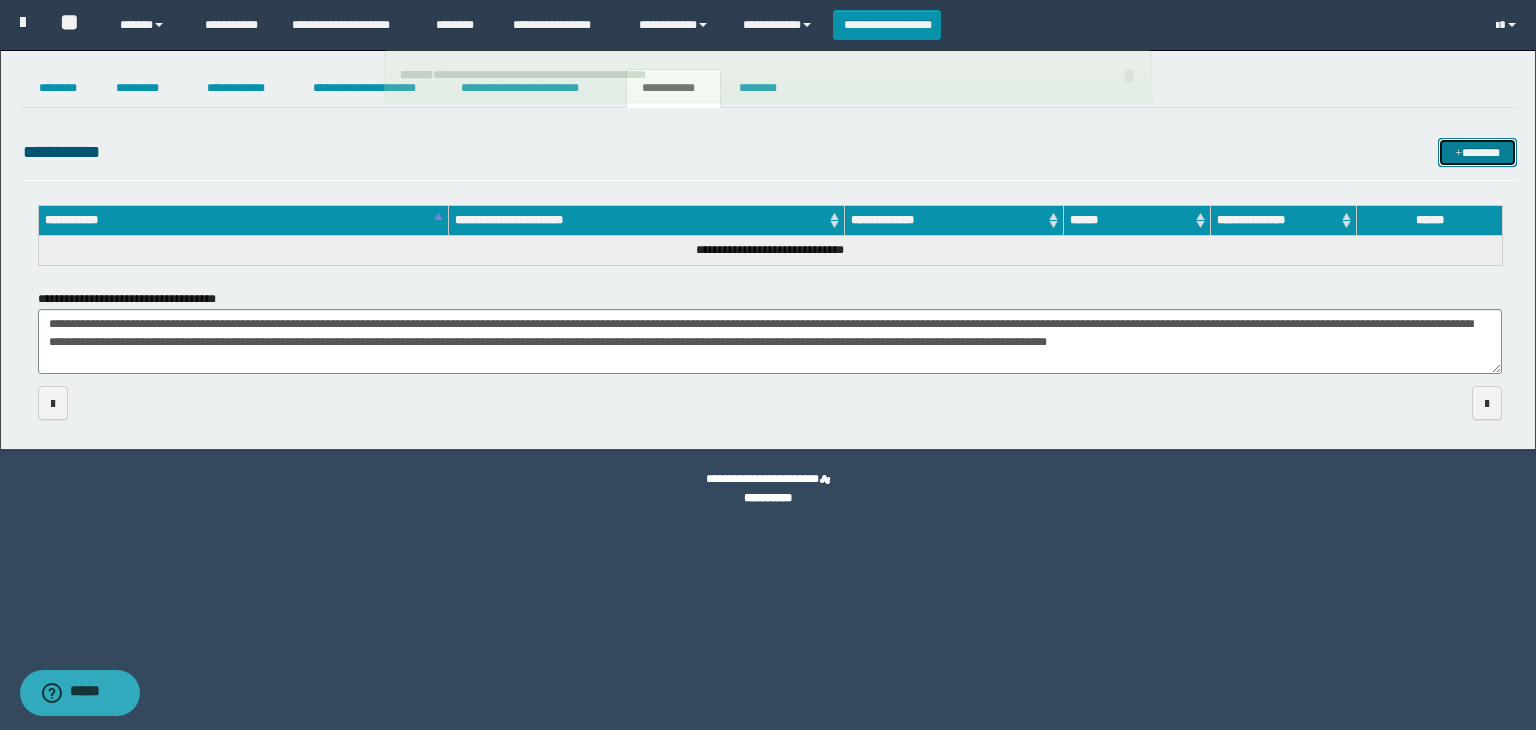 type 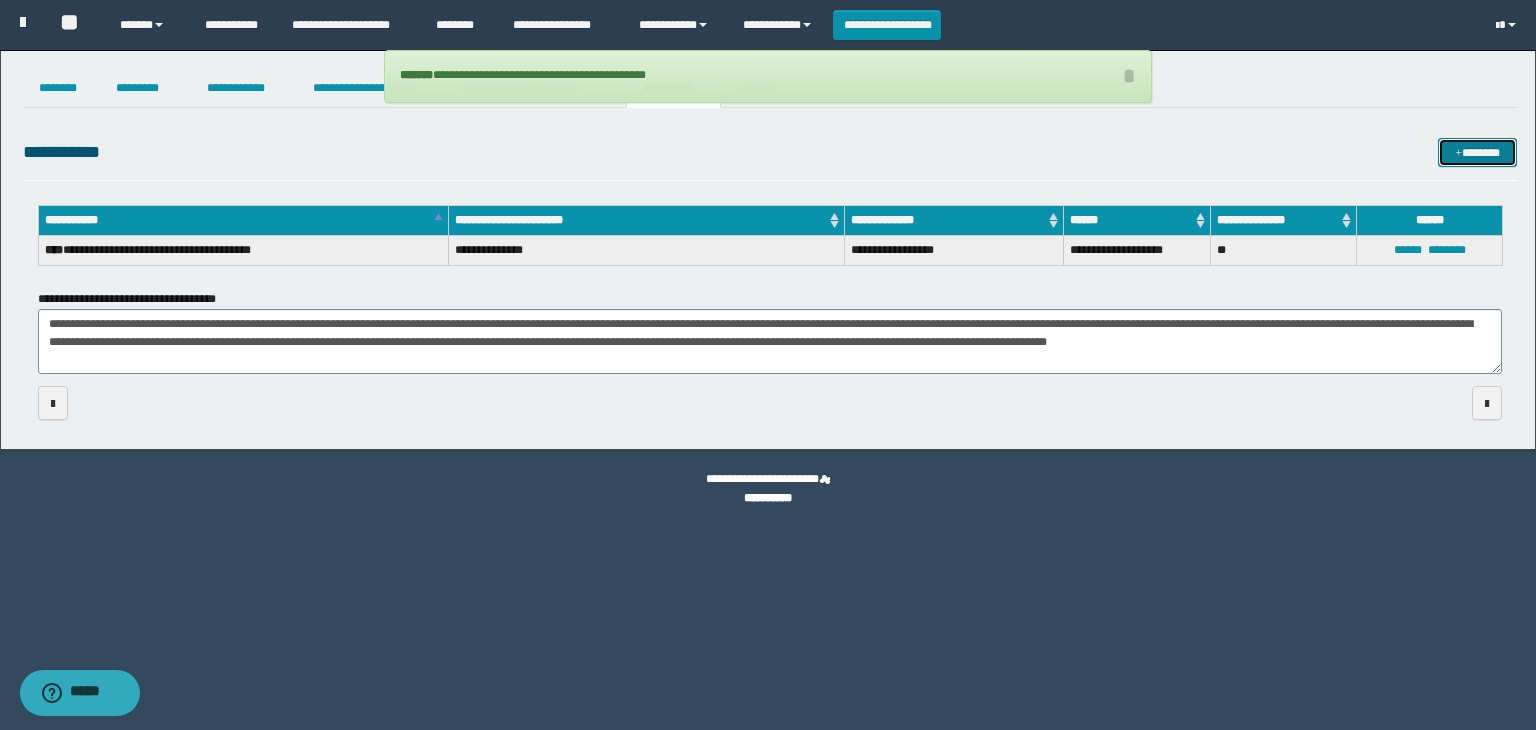click on "*******" at bounding box center (1477, 153) 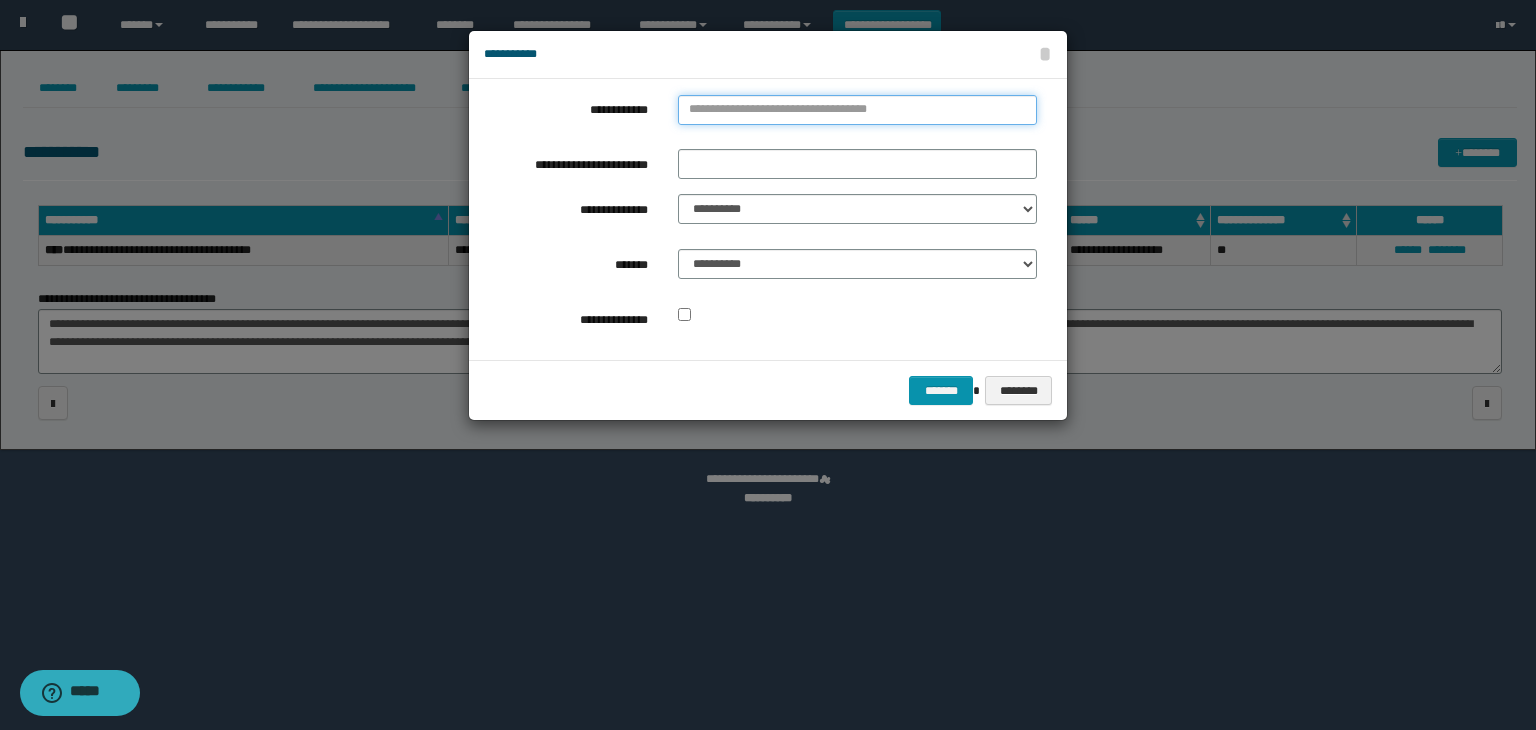 type 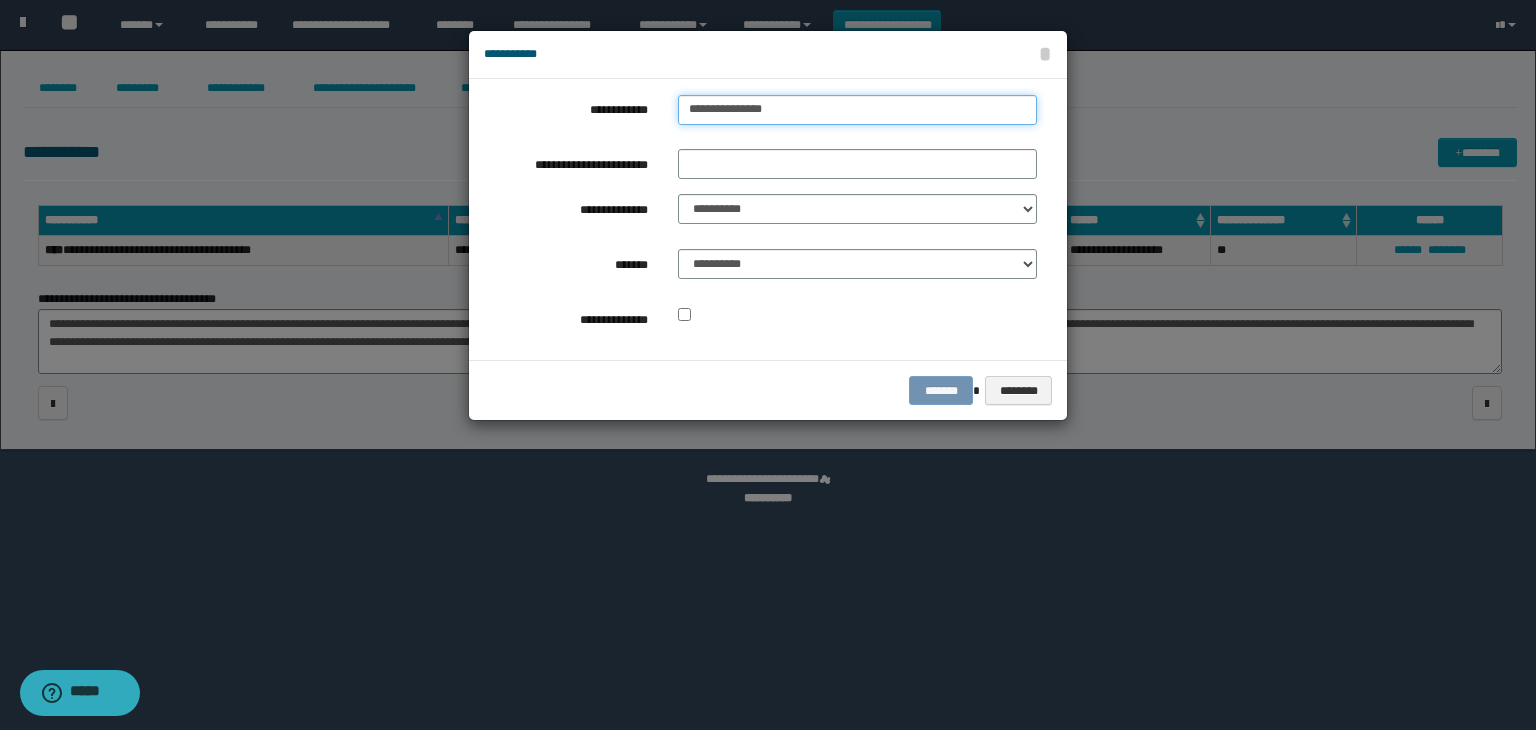 type on "**********" 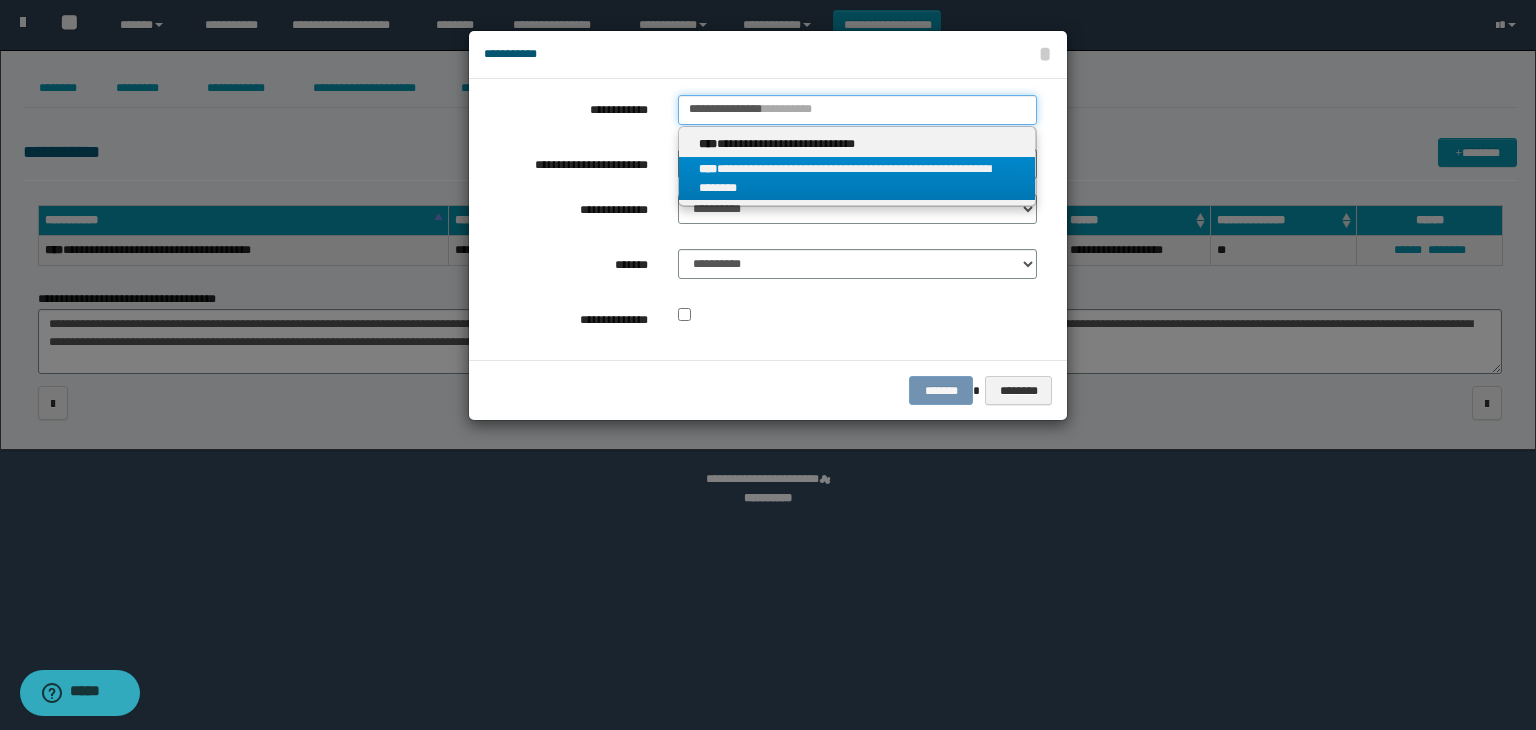 scroll, scrollTop: 0, scrollLeft: 0, axis: both 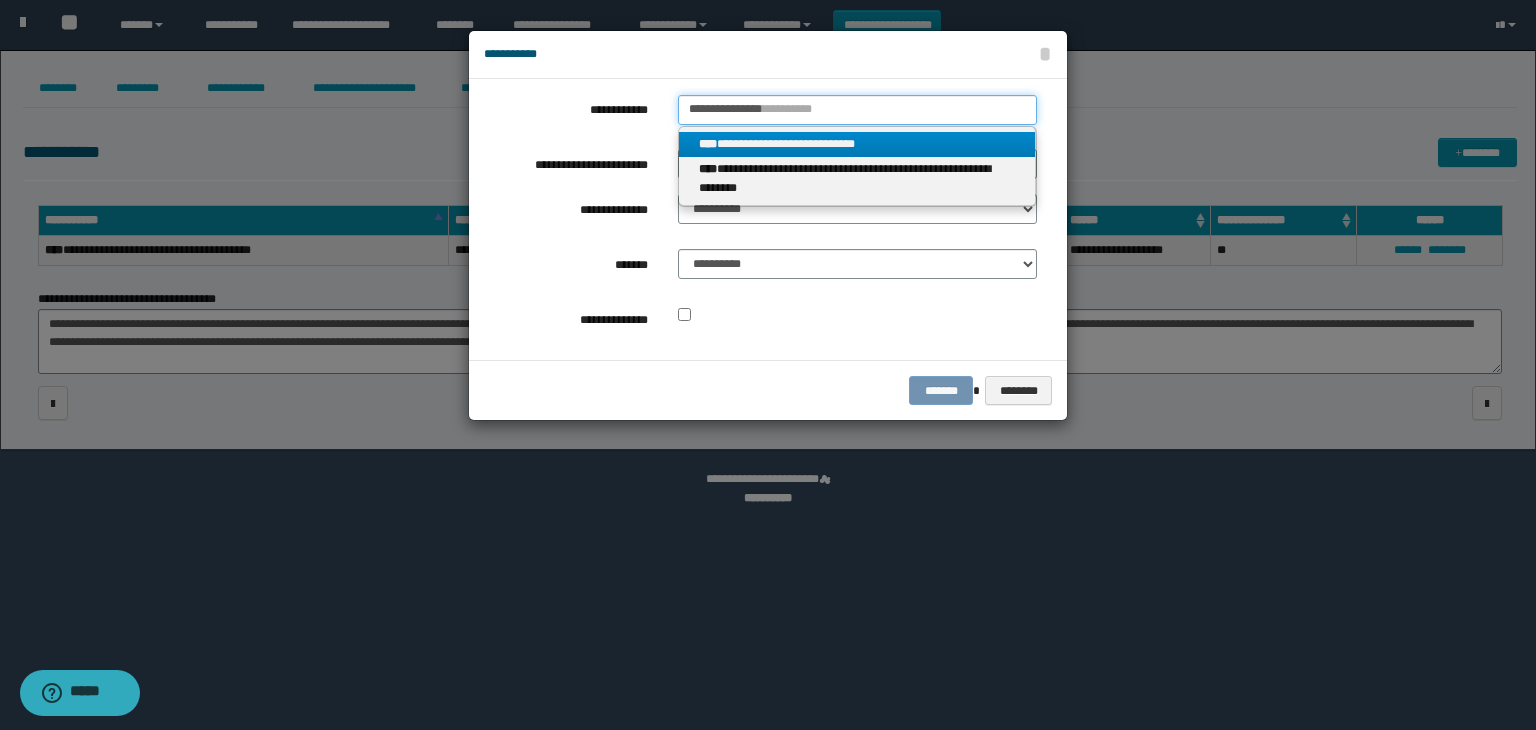 click on "**********" at bounding box center (857, 110) 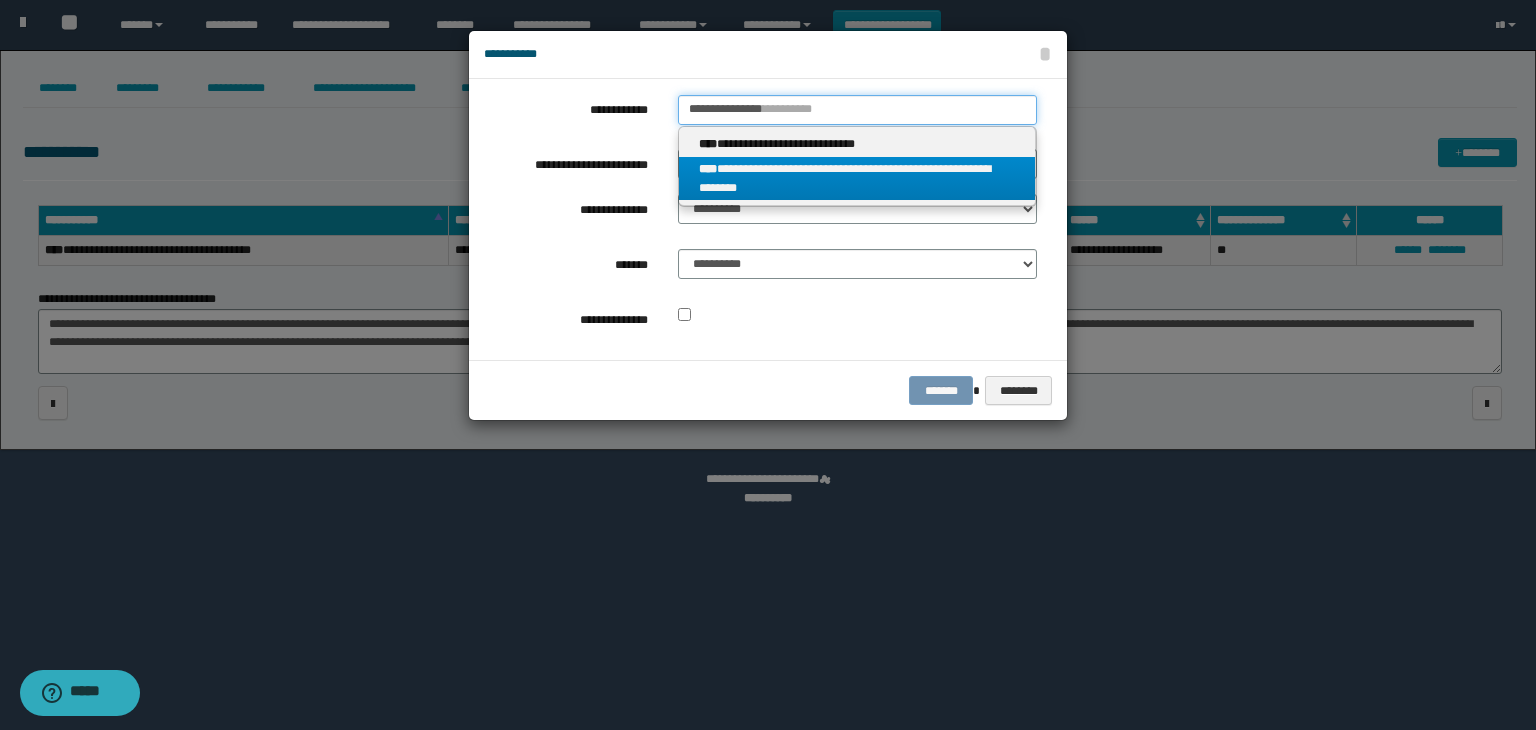type on "**********" 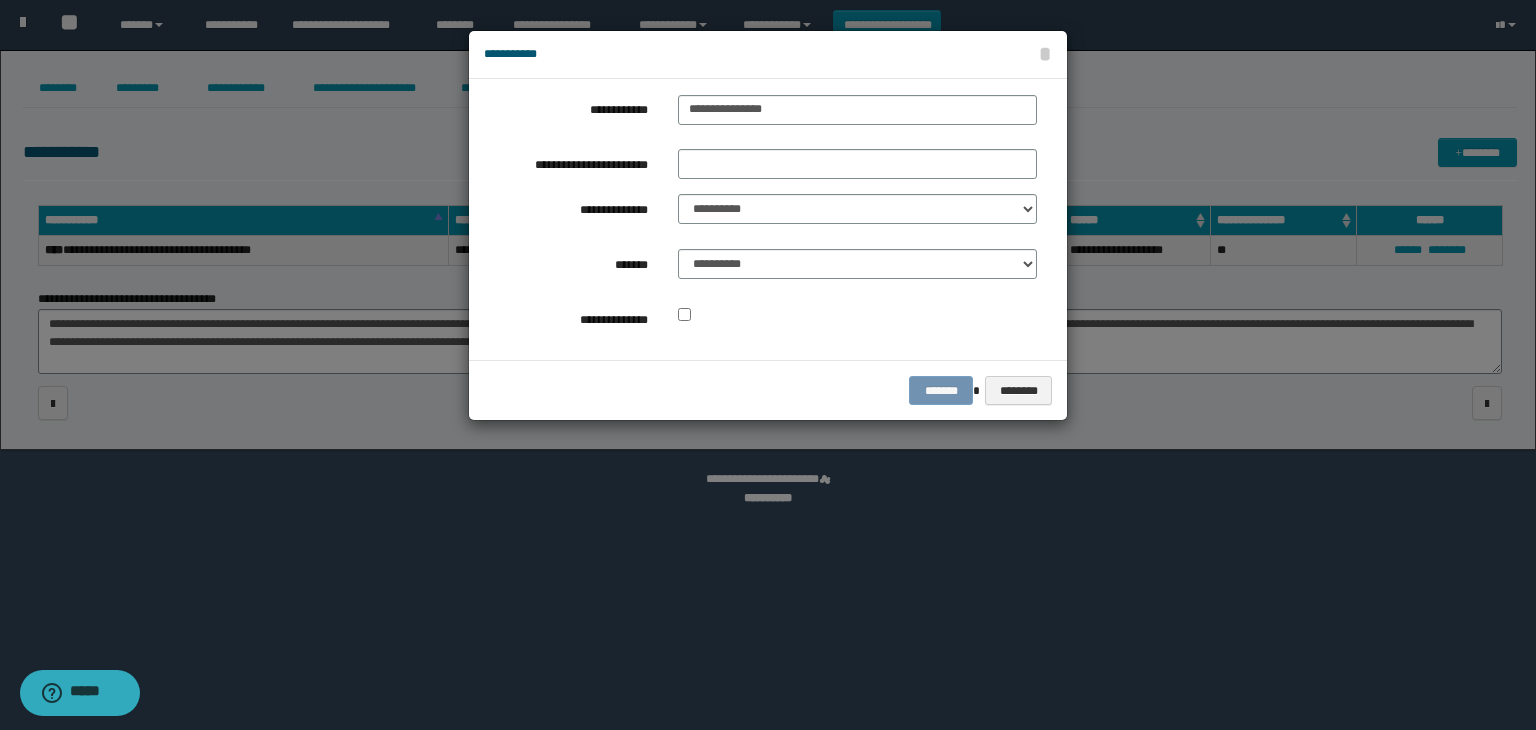 click at bounding box center [768, 365] 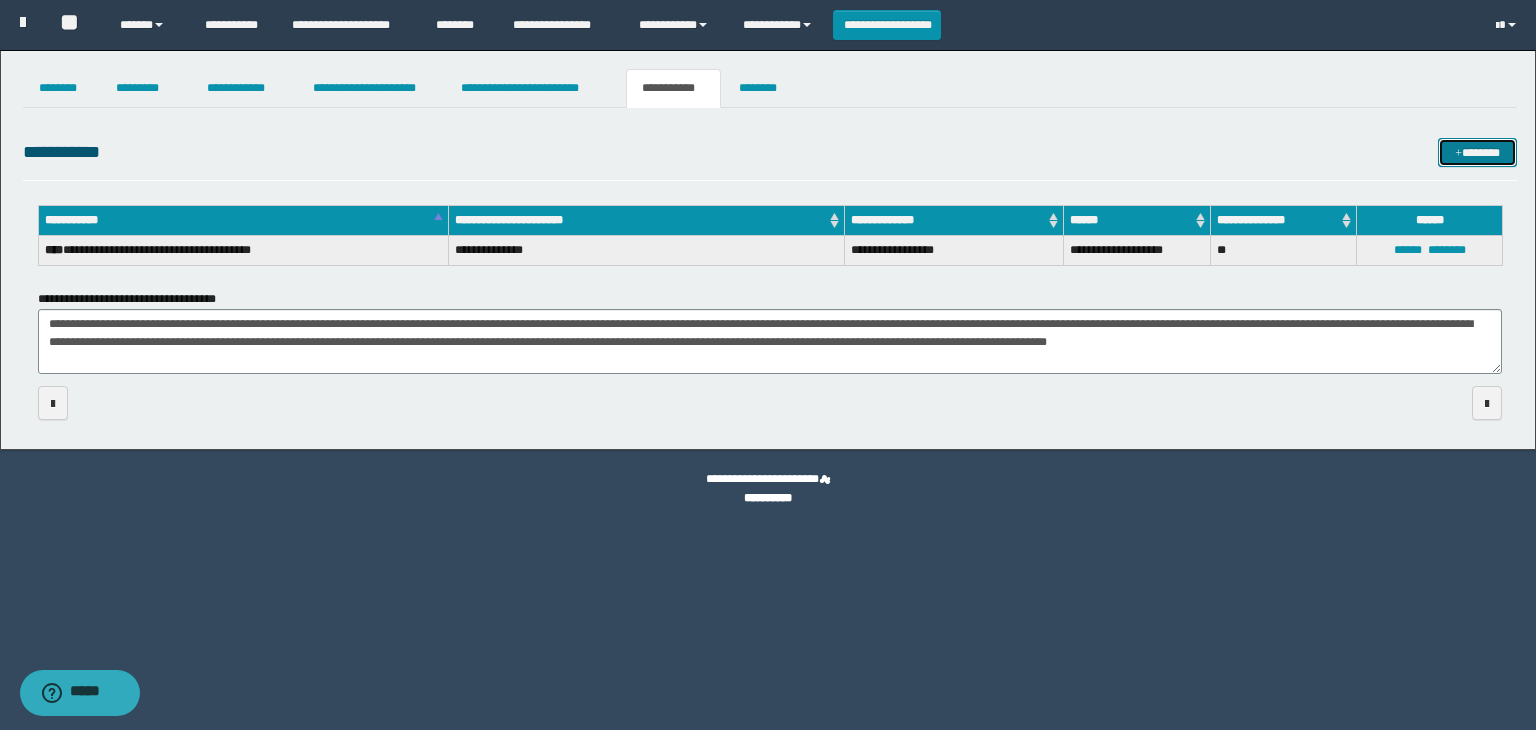 click on "*******" at bounding box center [1477, 153] 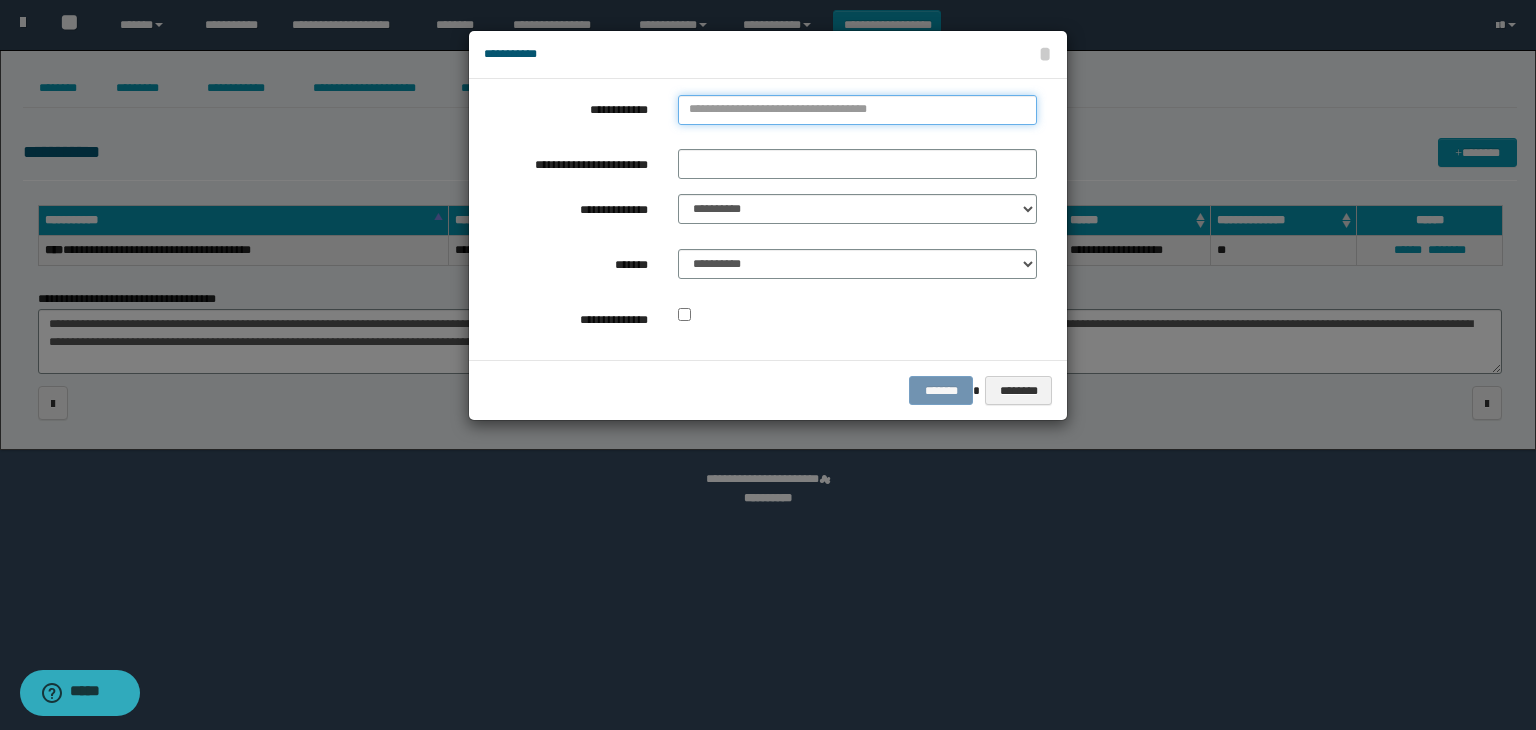 type on "**********" 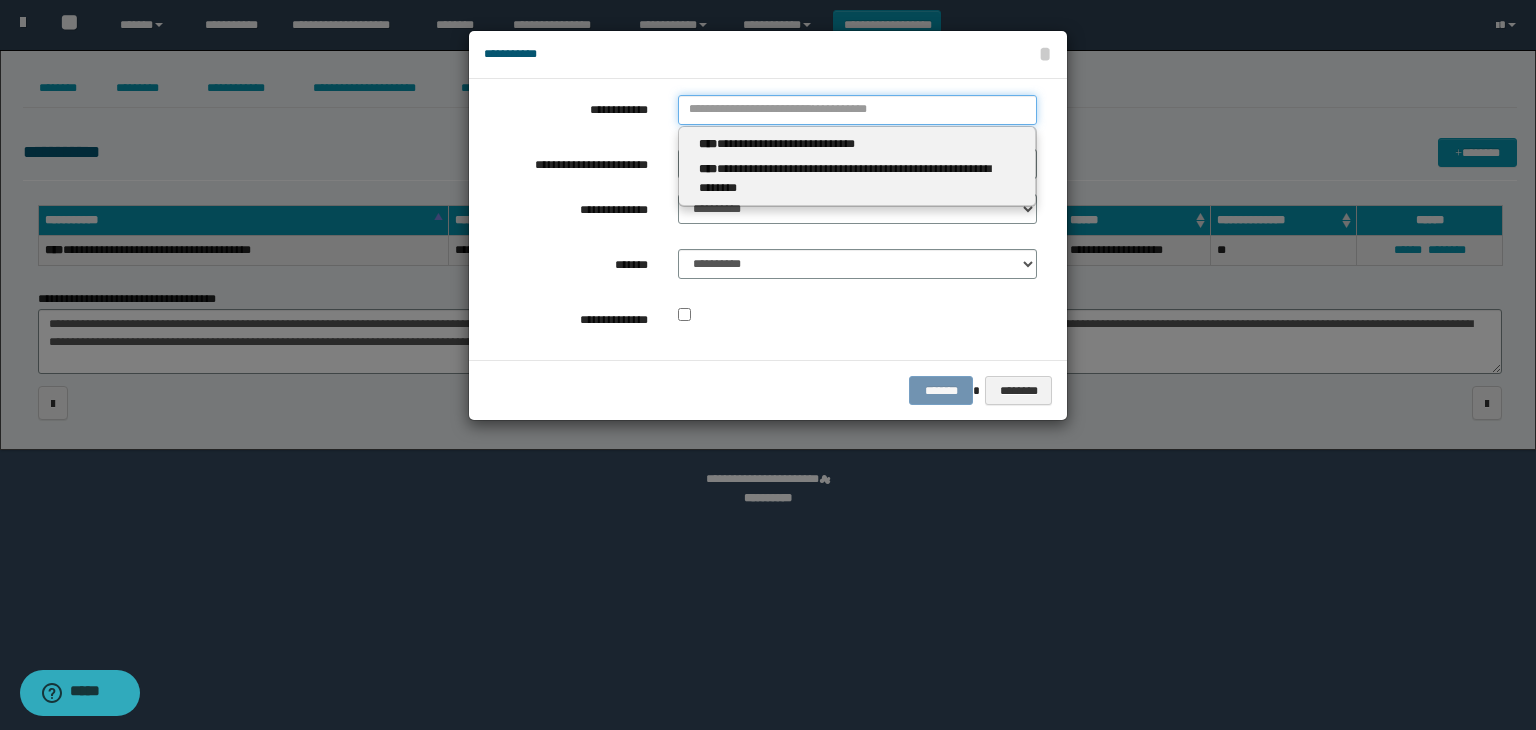 click on "**********" at bounding box center (857, 110) 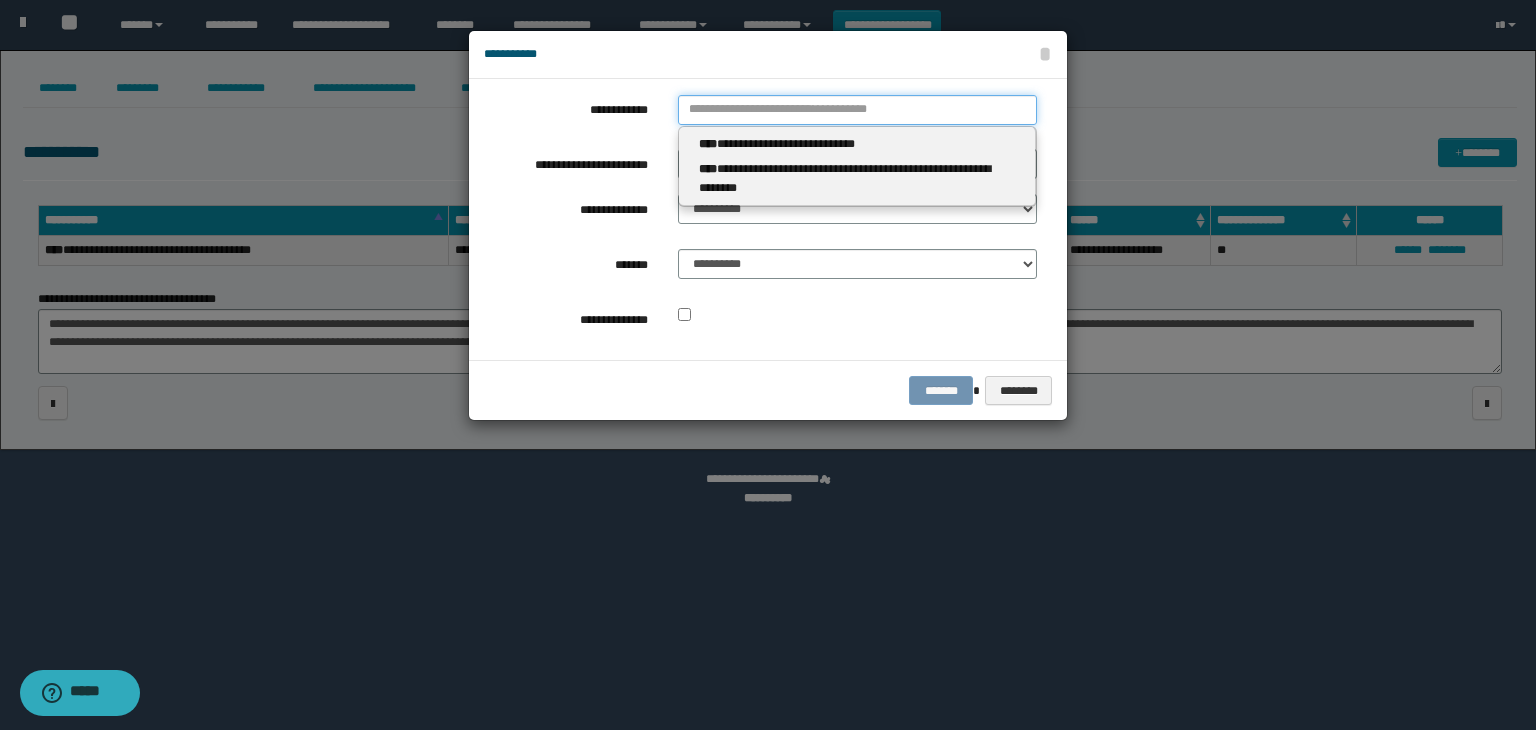 type 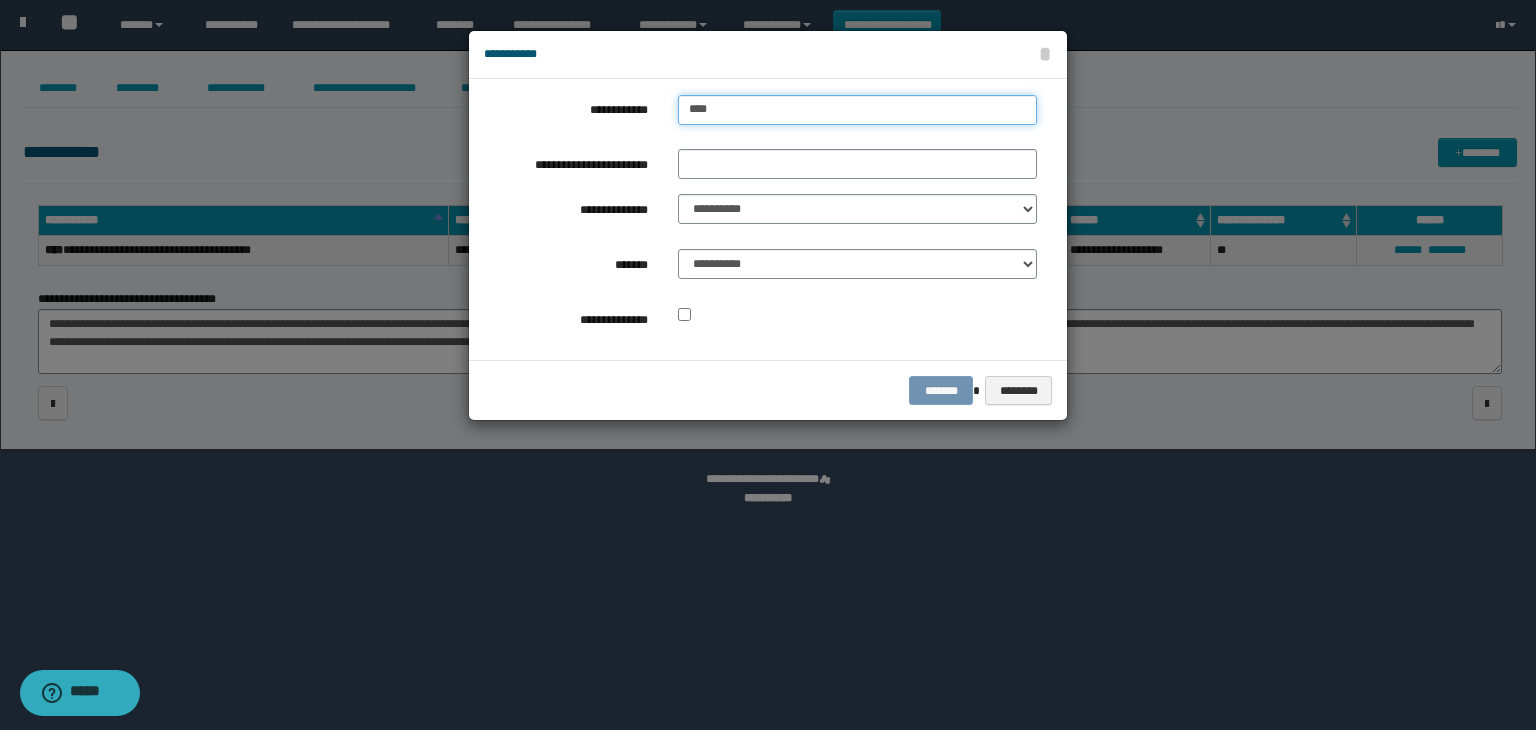 type on "****" 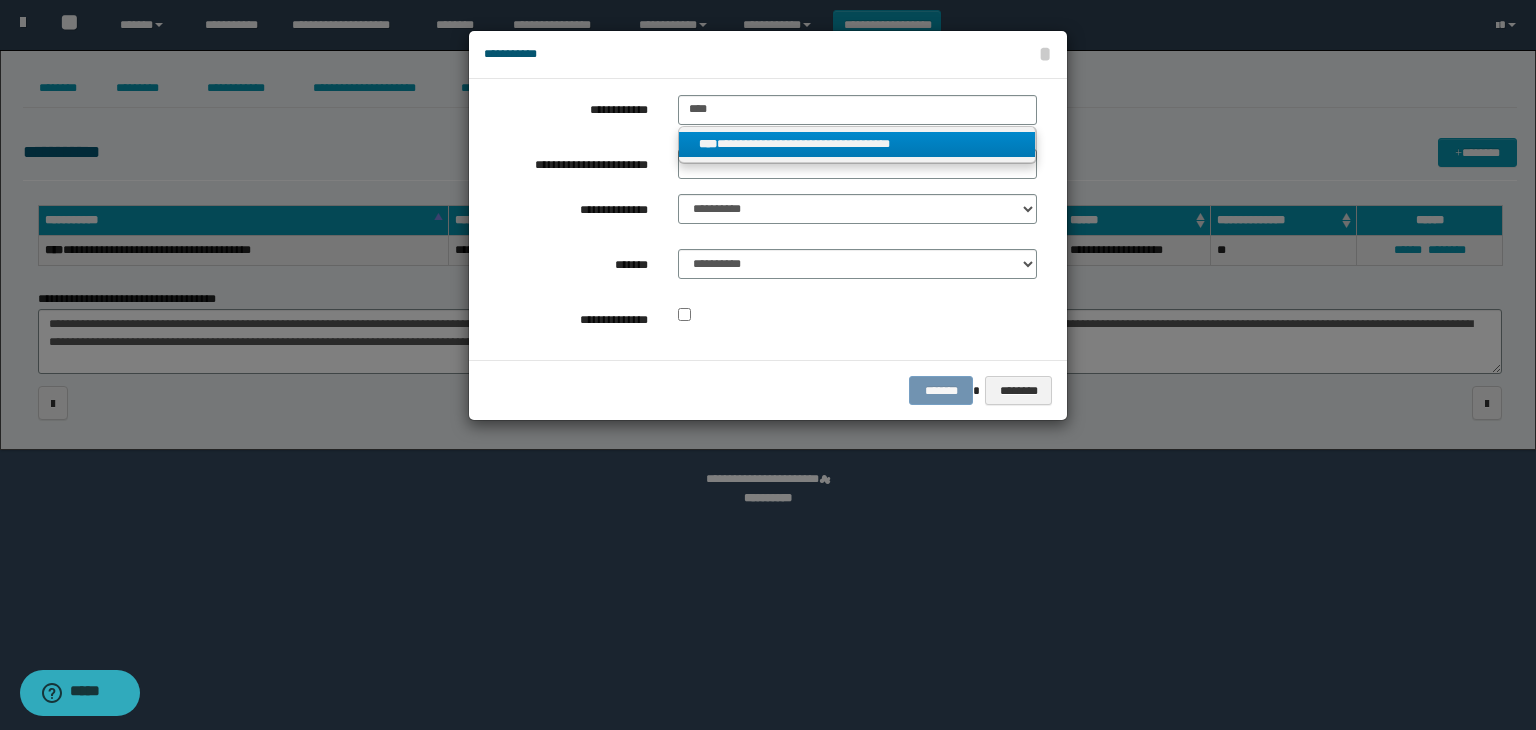 click on "**********" at bounding box center [857, 144] 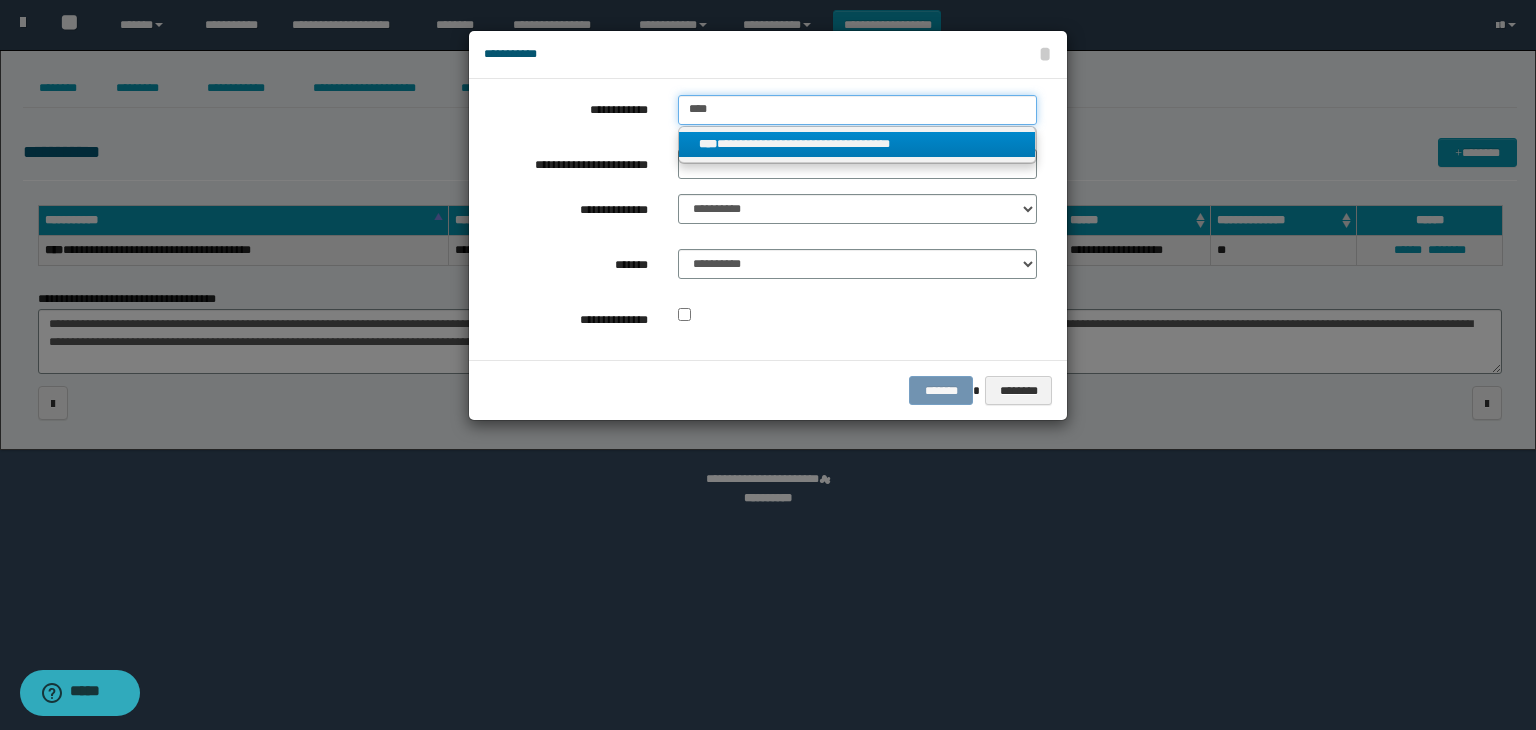 type 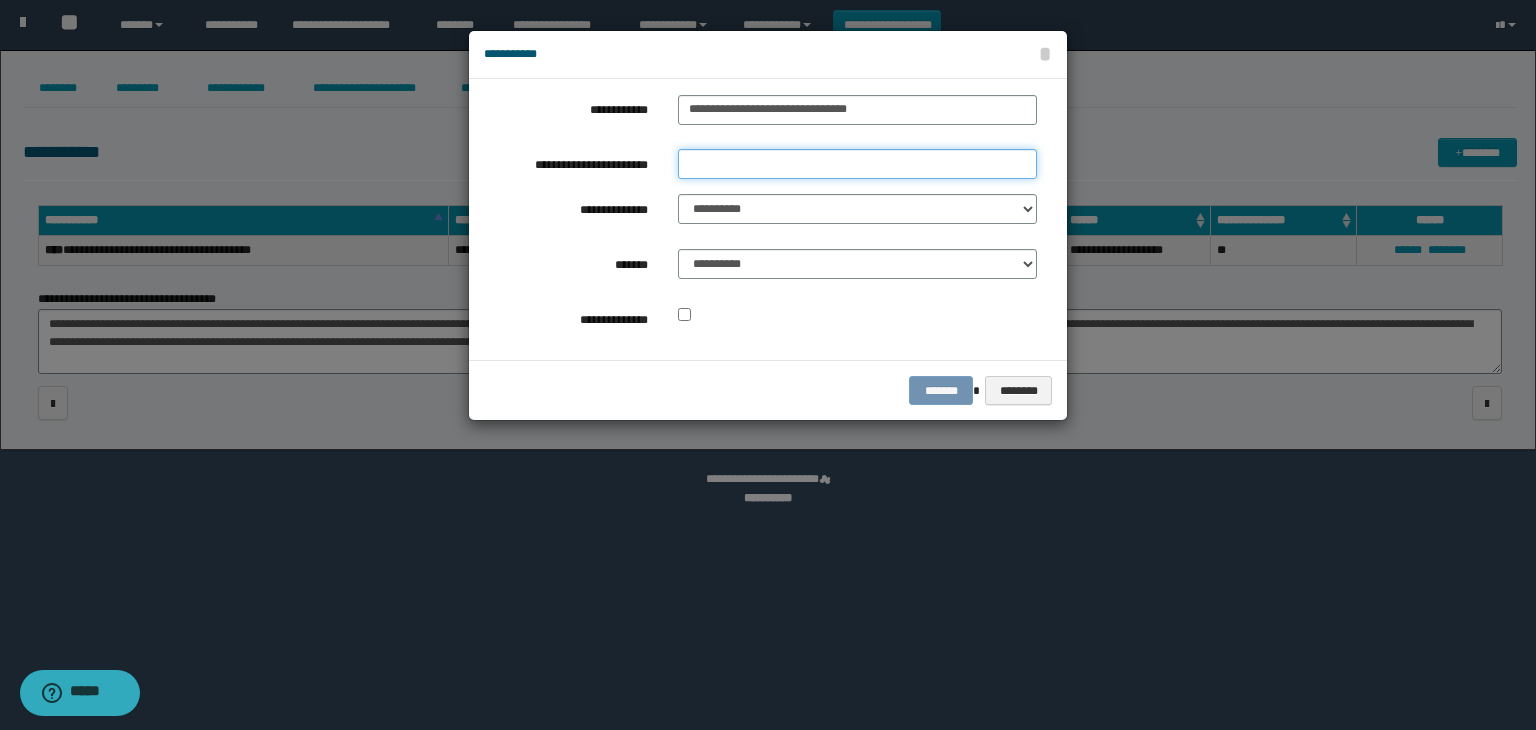 click on "**********" at bounding box center (857, 164) 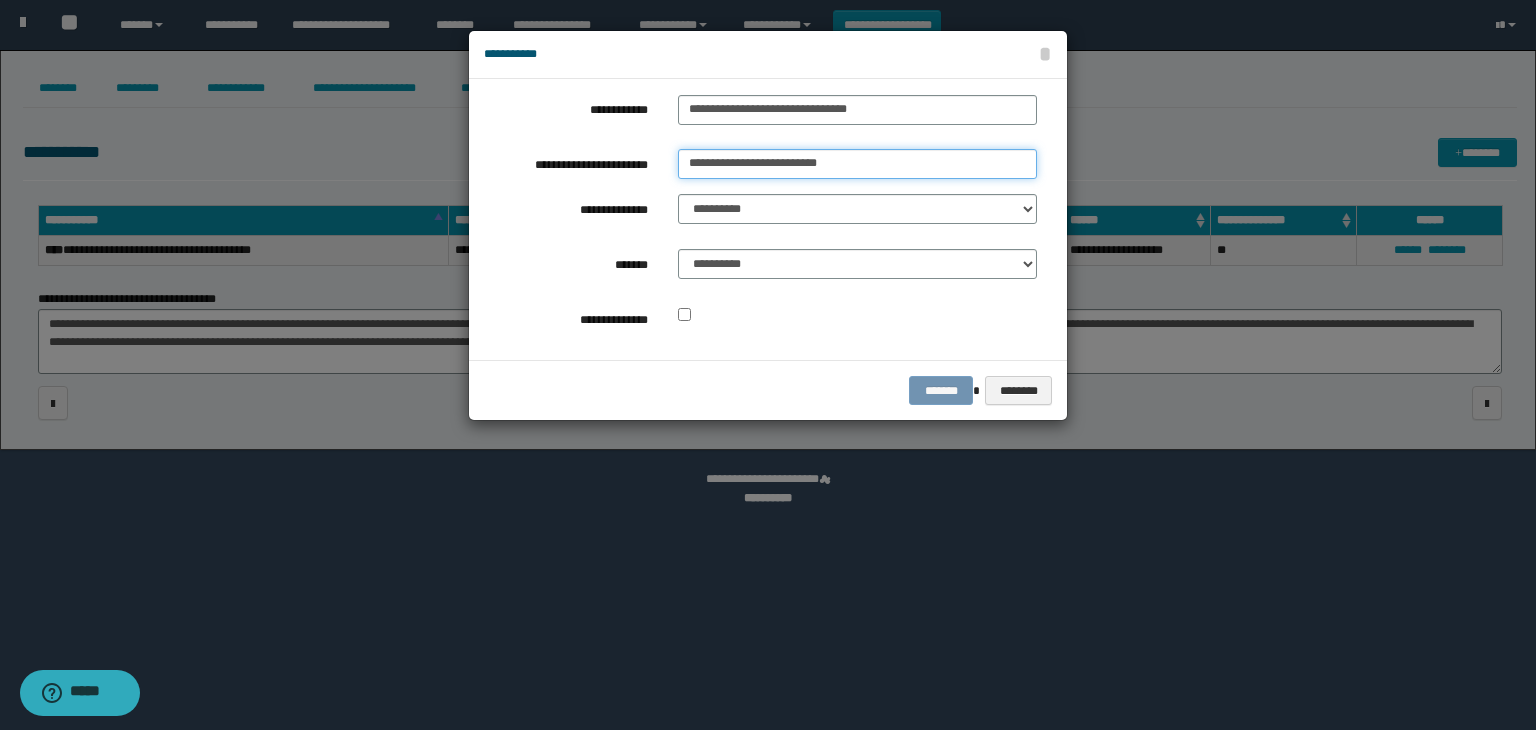 type on "**********" 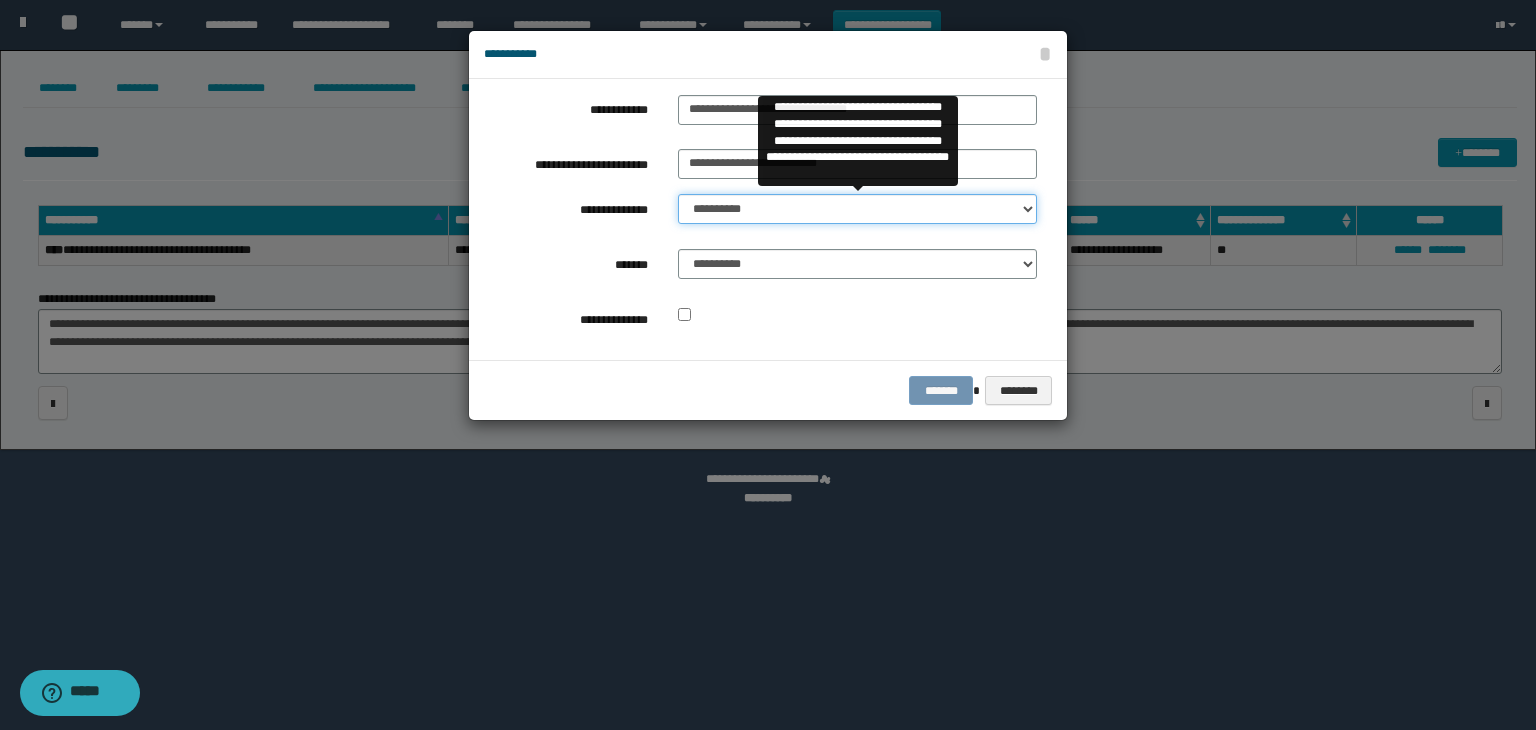 click on "**********" at bounding box center [857, 209] 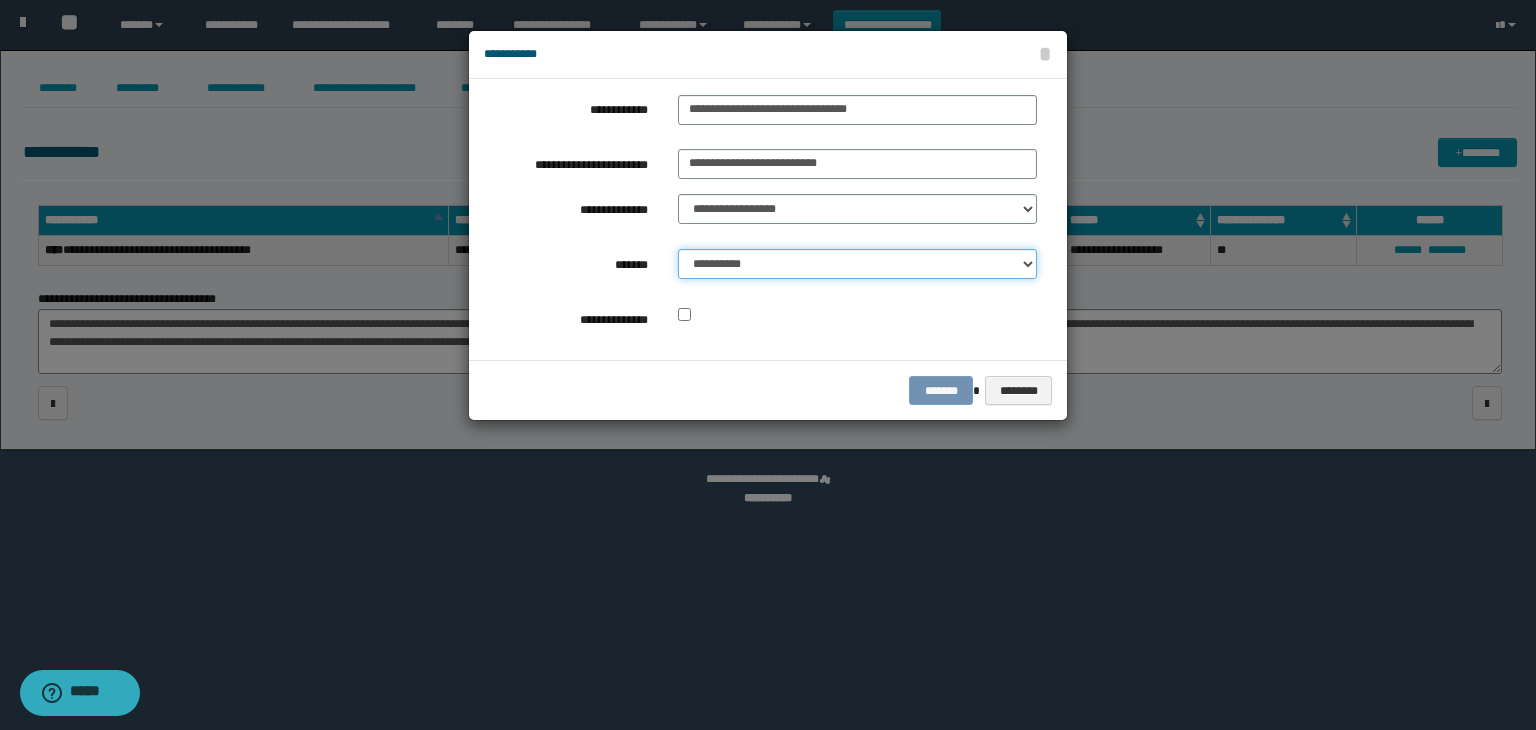 click on "**********" at bounding box center [857, 264] 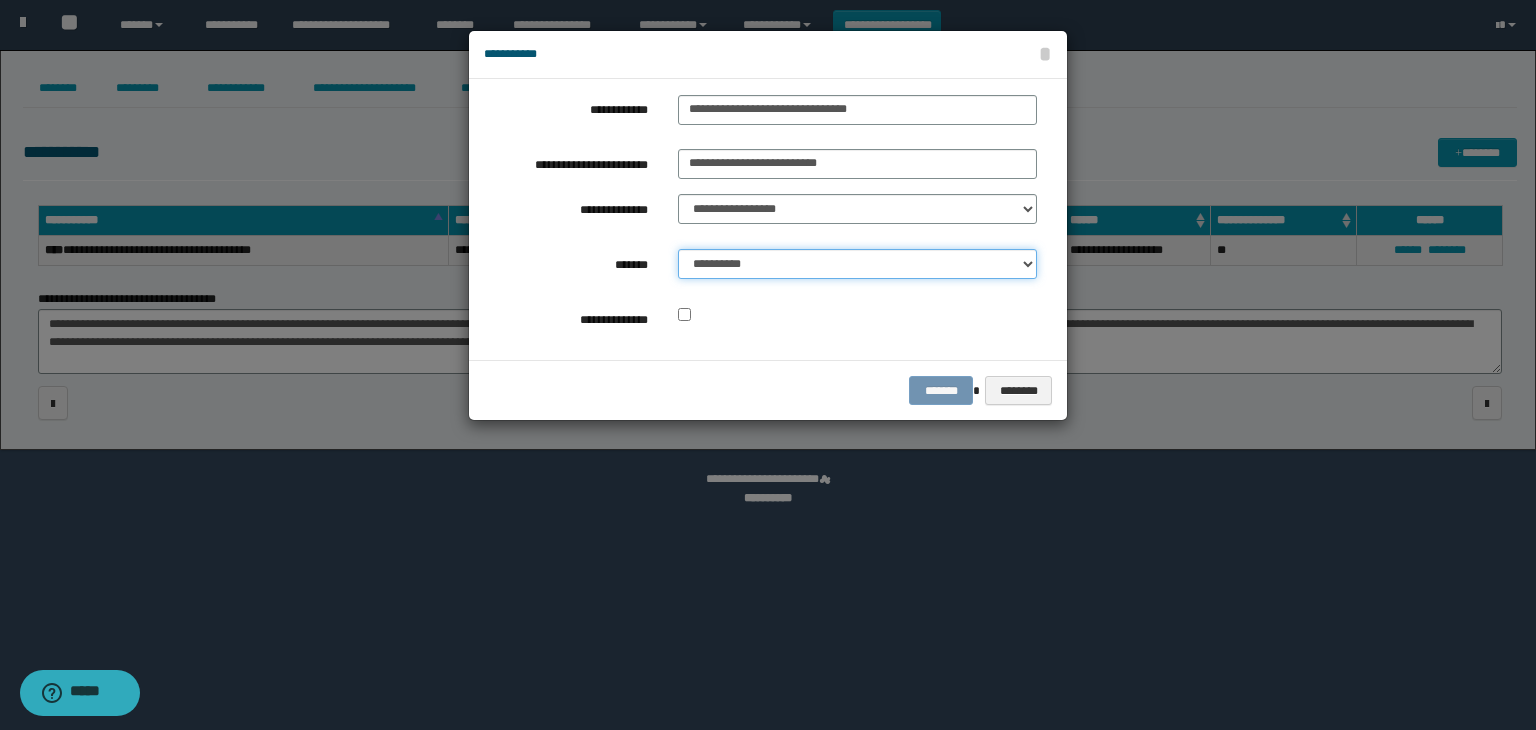 select on "*" 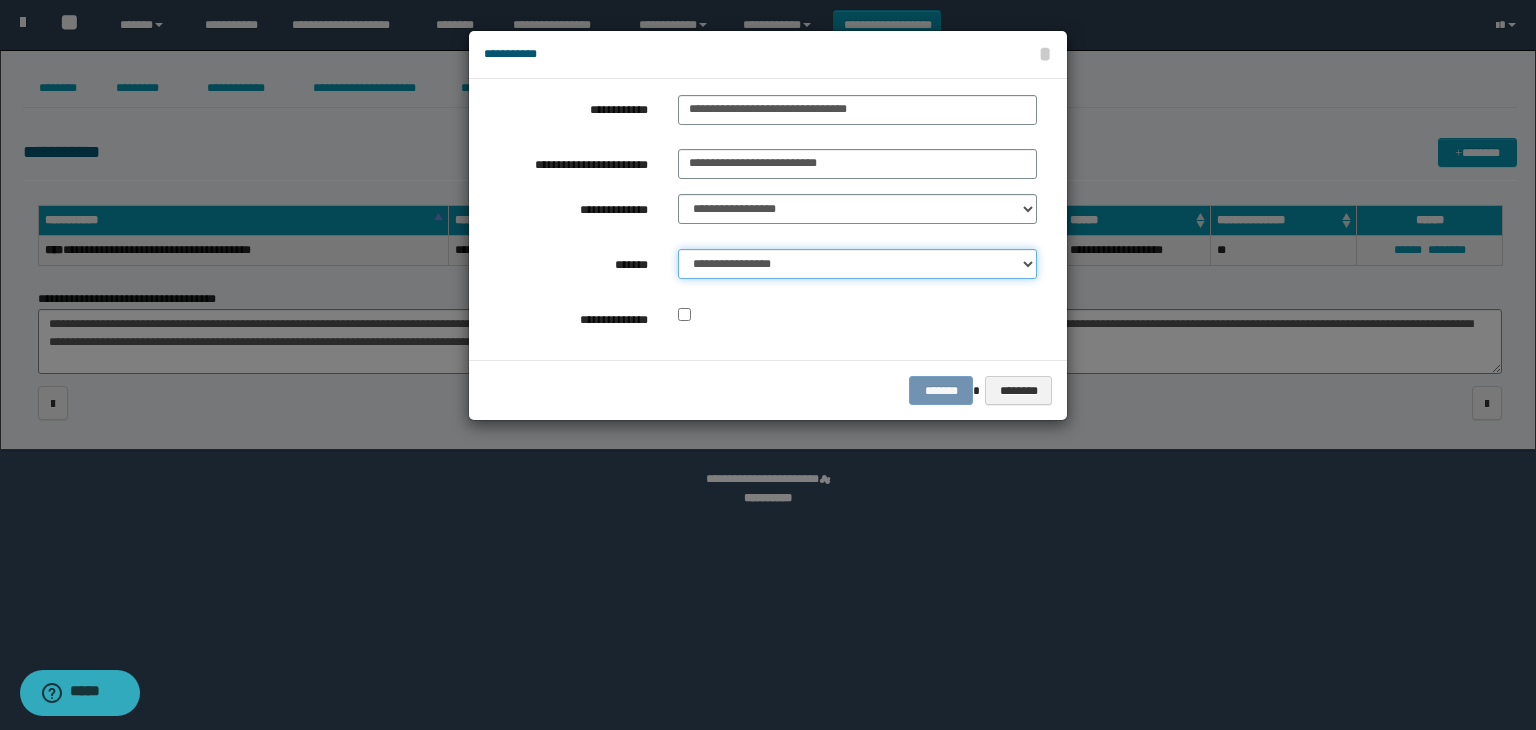 click on "**********" at bounding box center (857, 264) 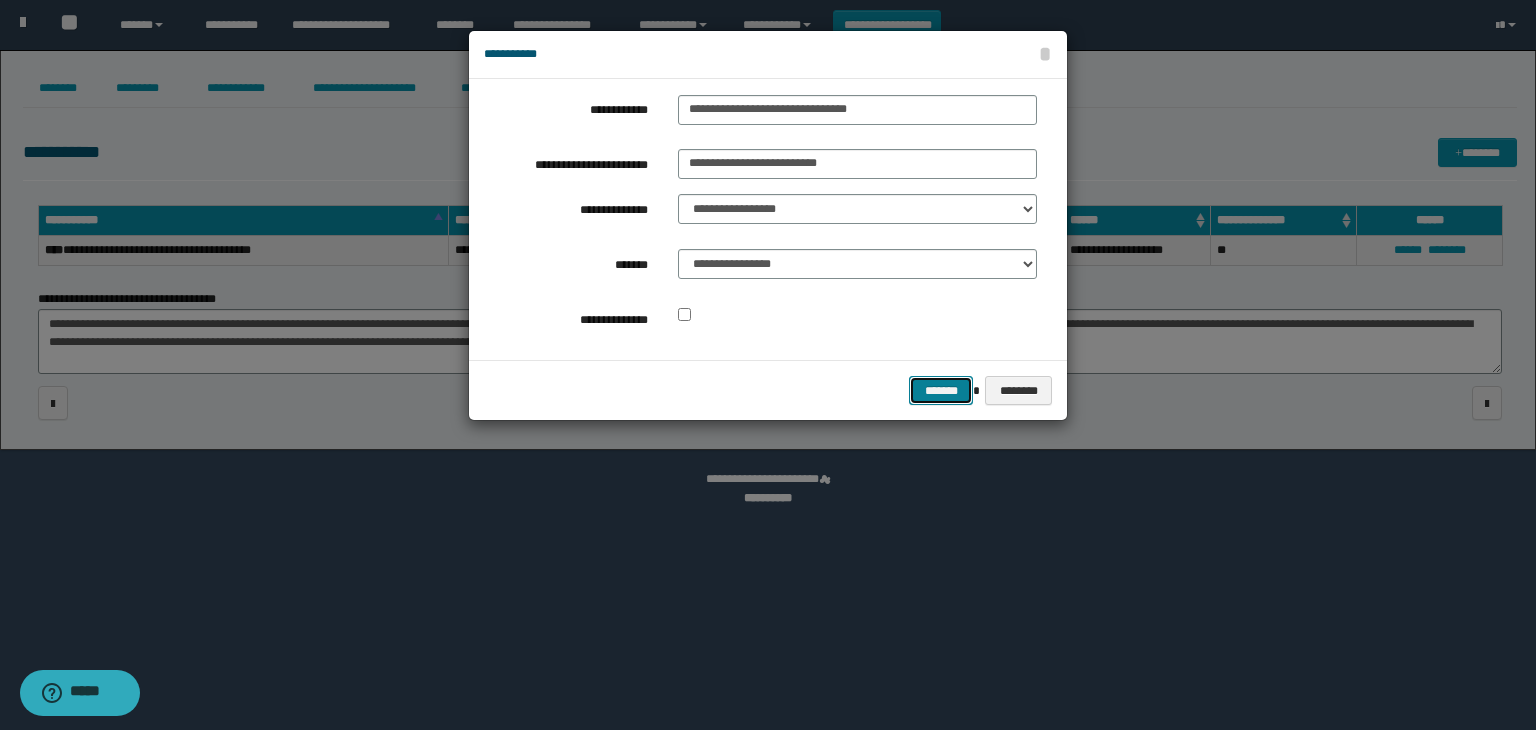 click on "*******" at bounding box center (941, 391) 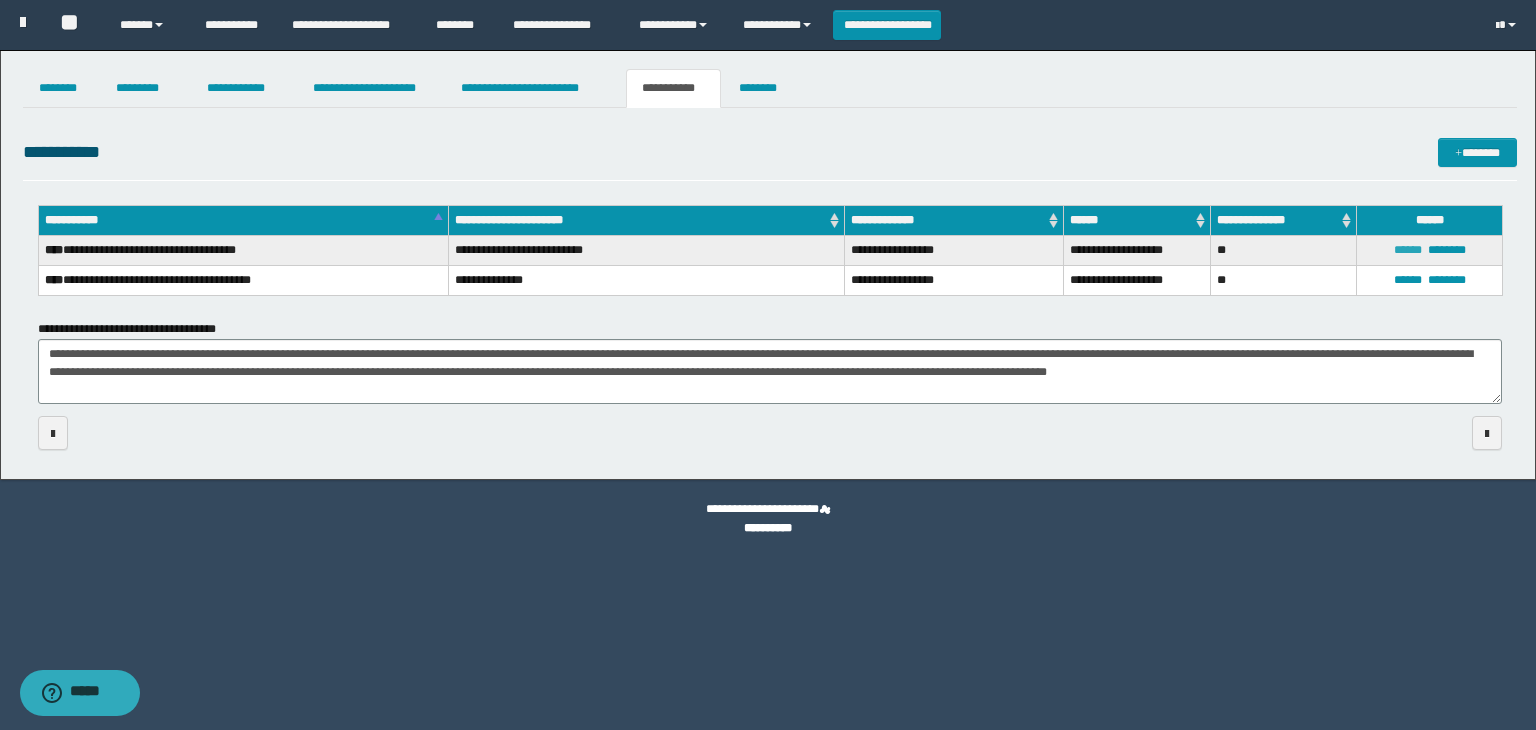 click on "******" at bounding box center [1408, 250] 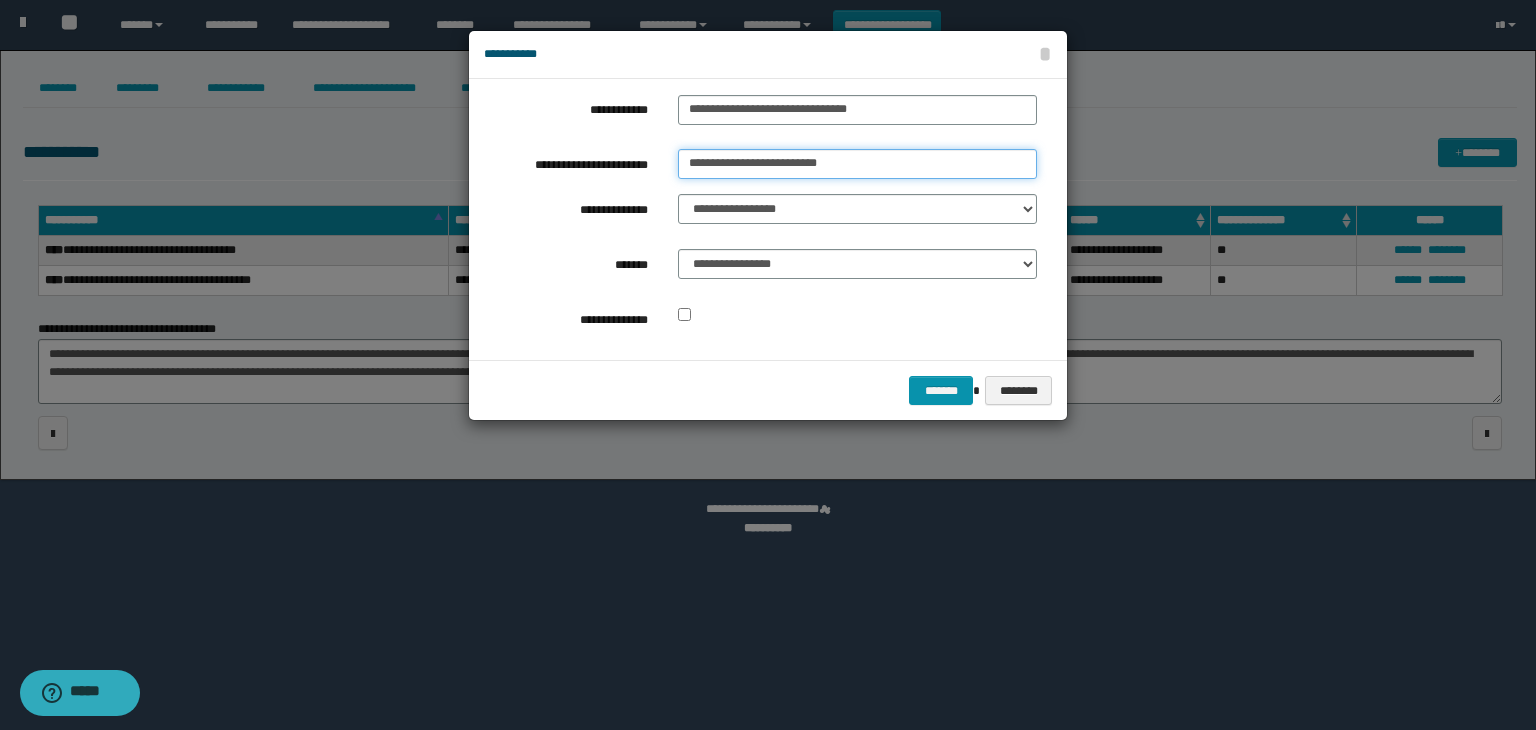 drag, startPoint x: 889, startPoint y: 169, endPoint x: 562, endPoint y: 144, distance: 327.95425 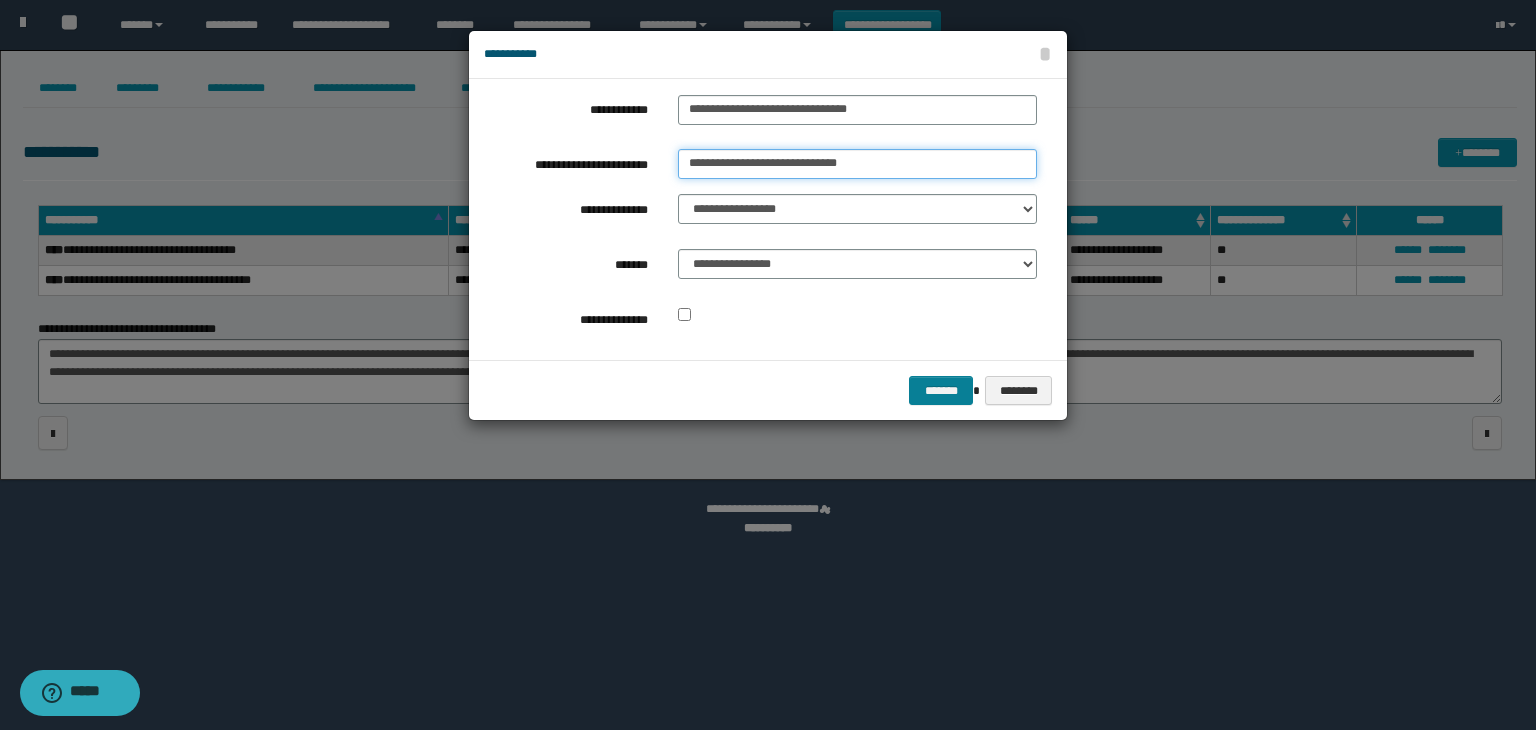 type on "**********" 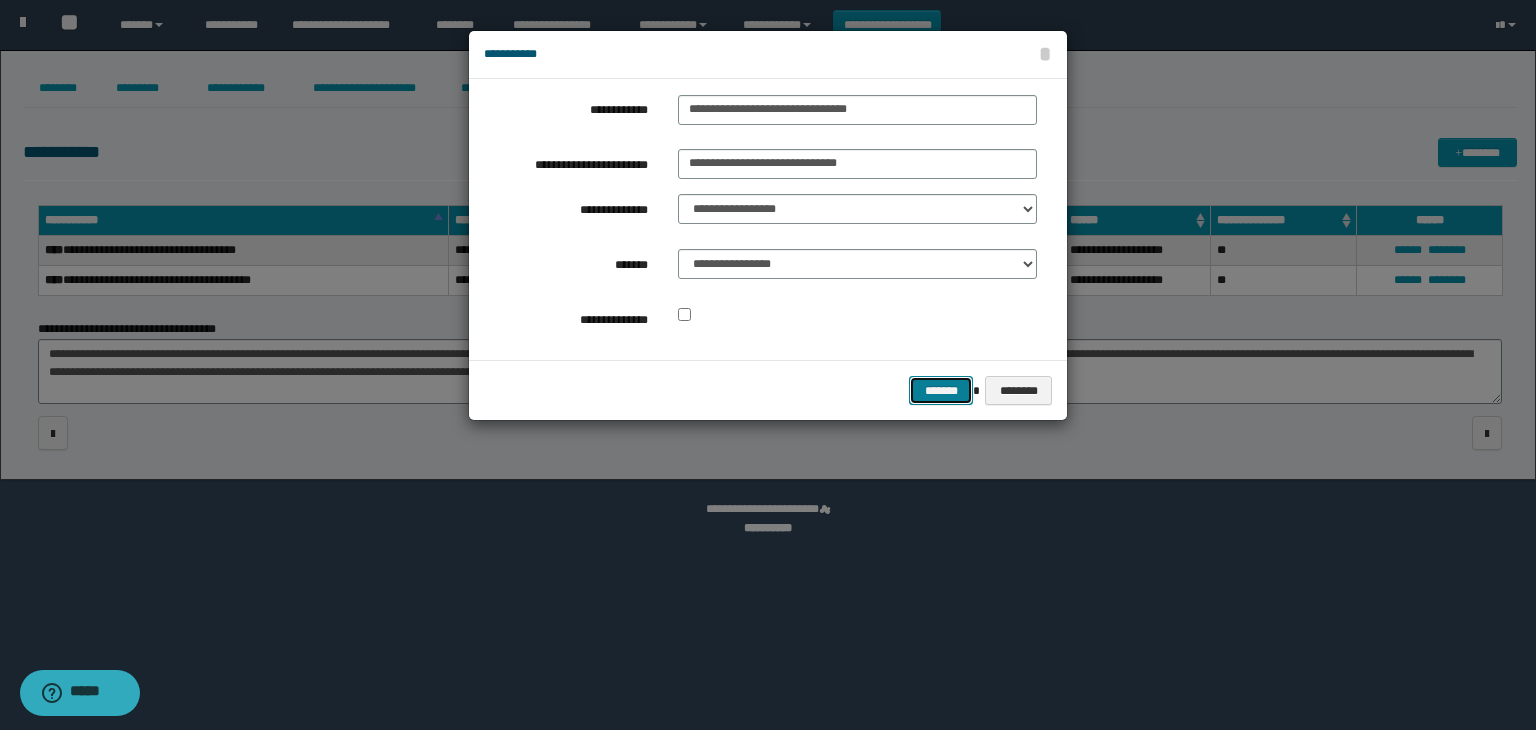 click on "*******" at bounding box center (941, 391) 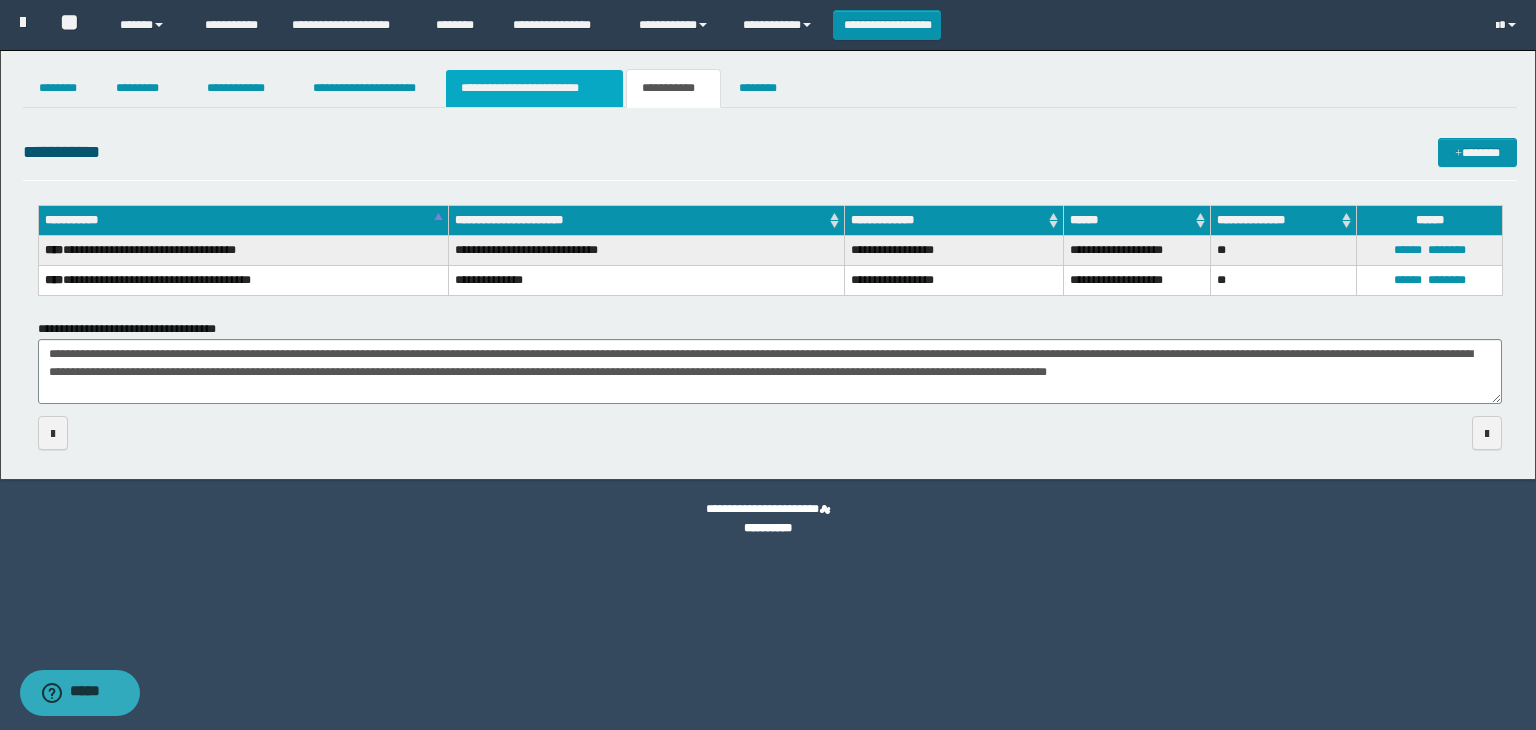 click on "**********" at bounding box center (534, 88) 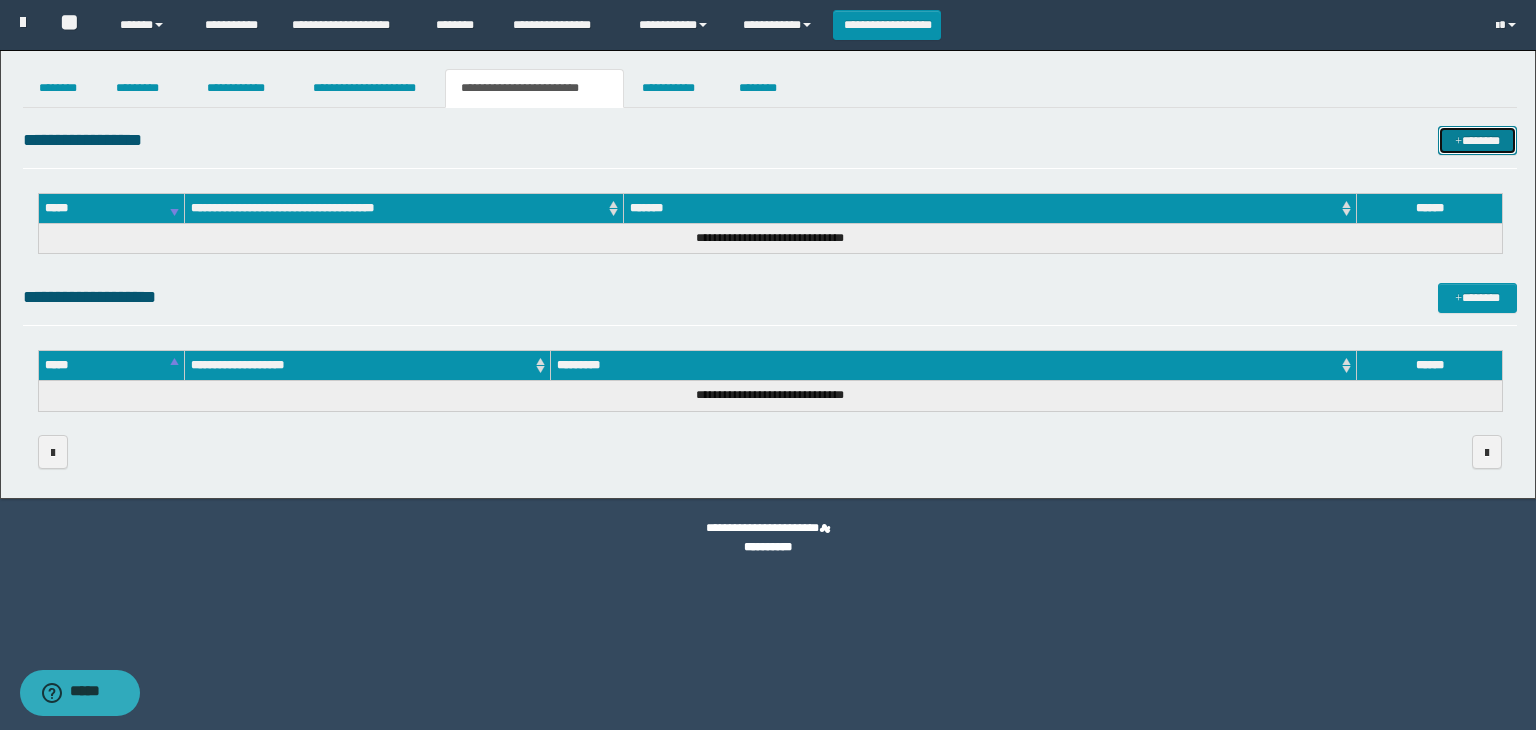 click on "*******" at bounding box center (1477, 141) 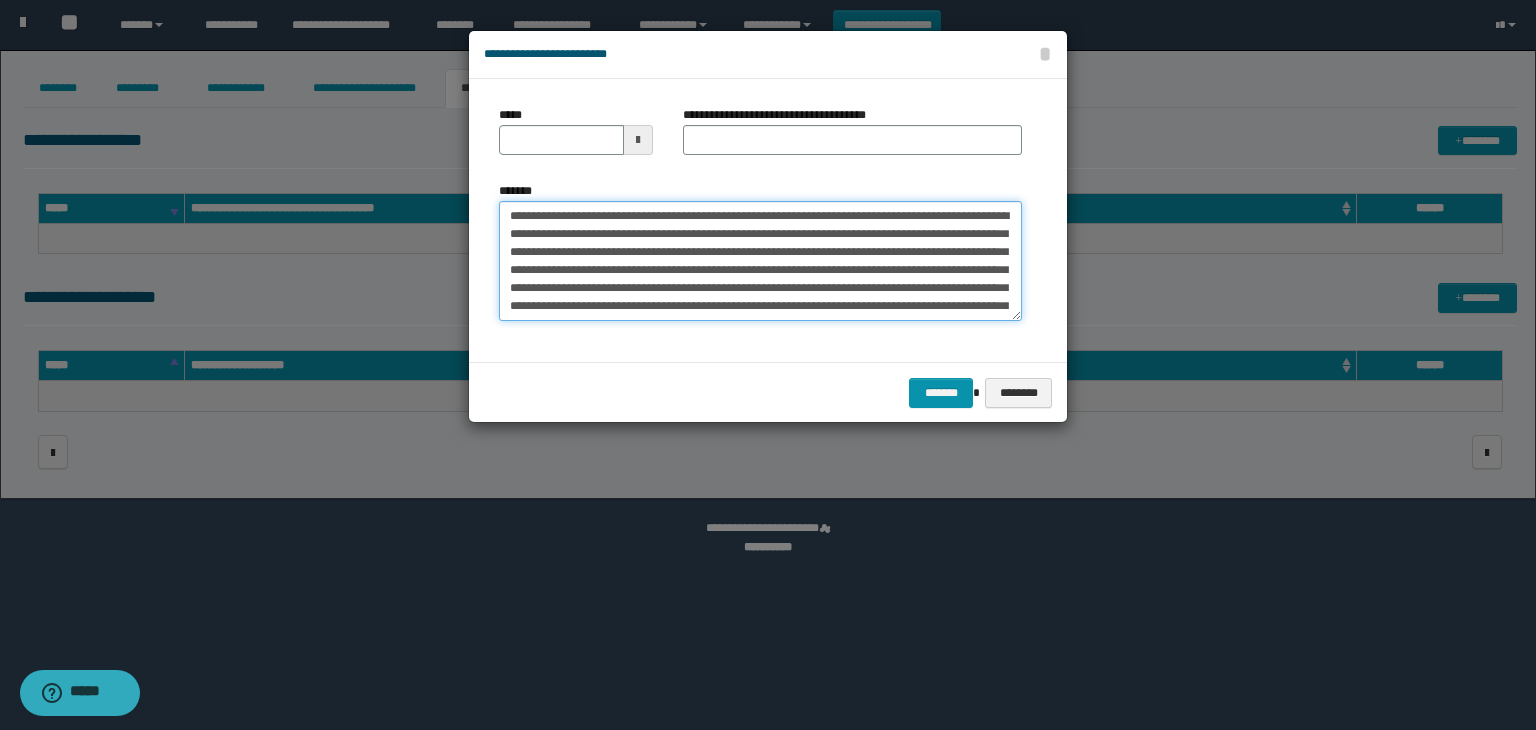 click on "**********" at bounding box center [760, 261] 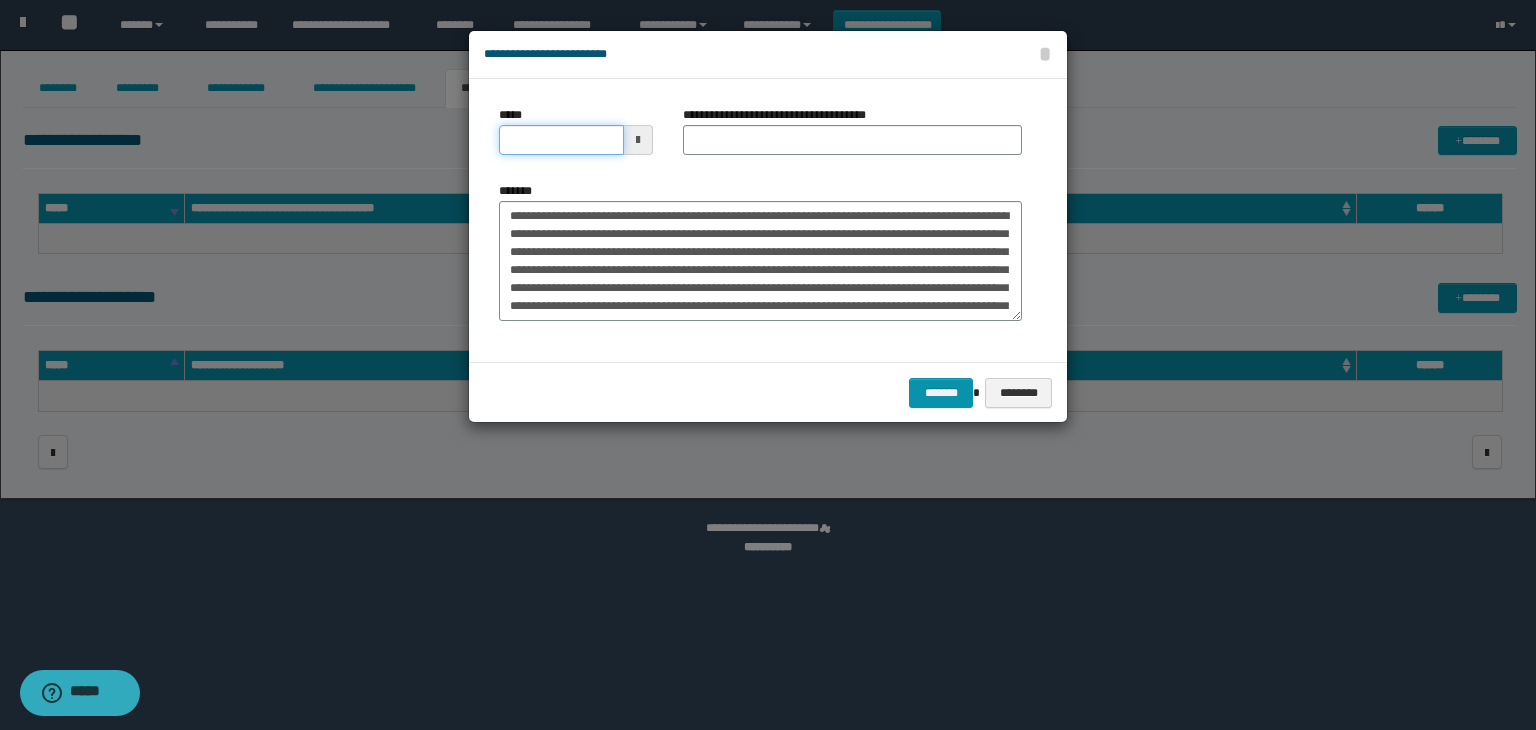 click on "*****" at bounding box center [561, 140] 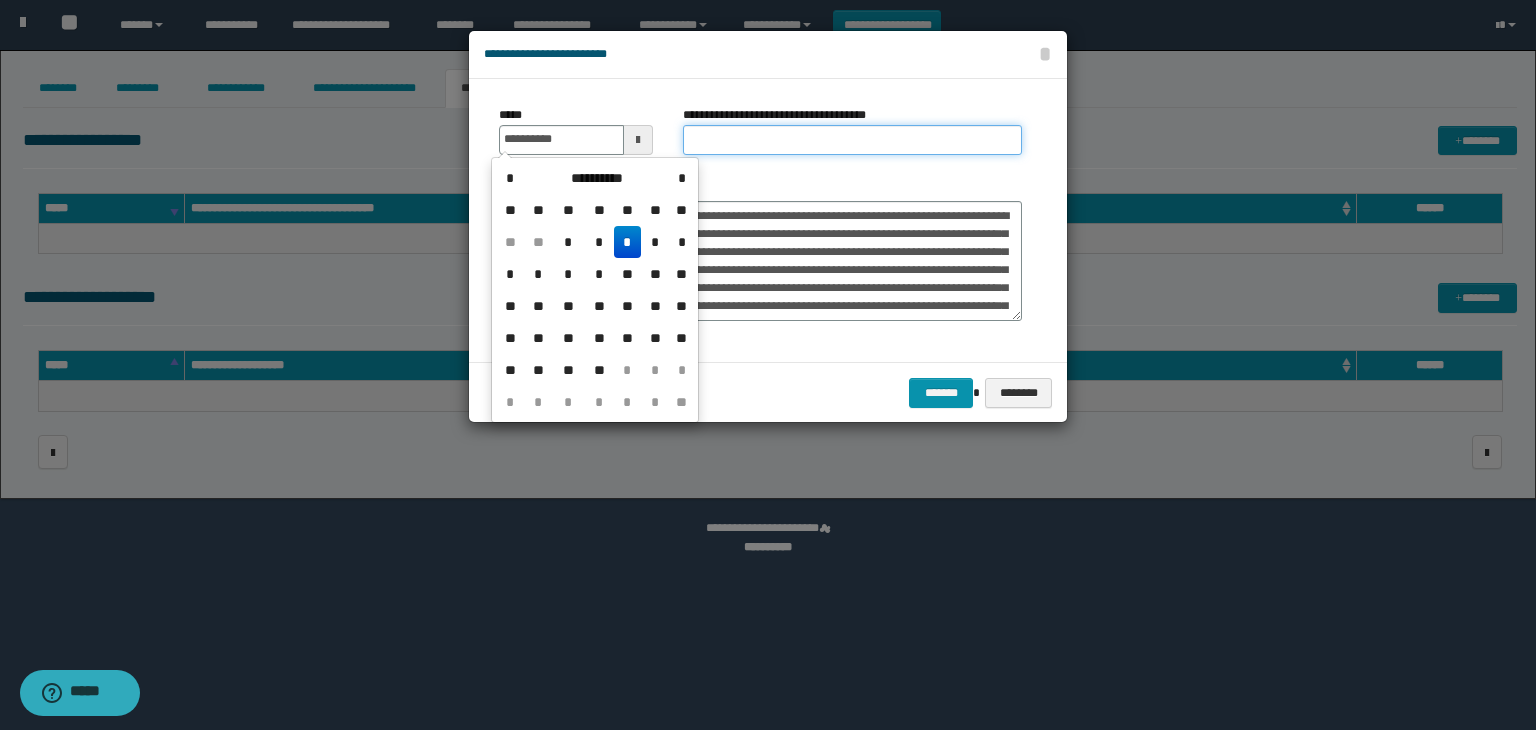 type on "**********" 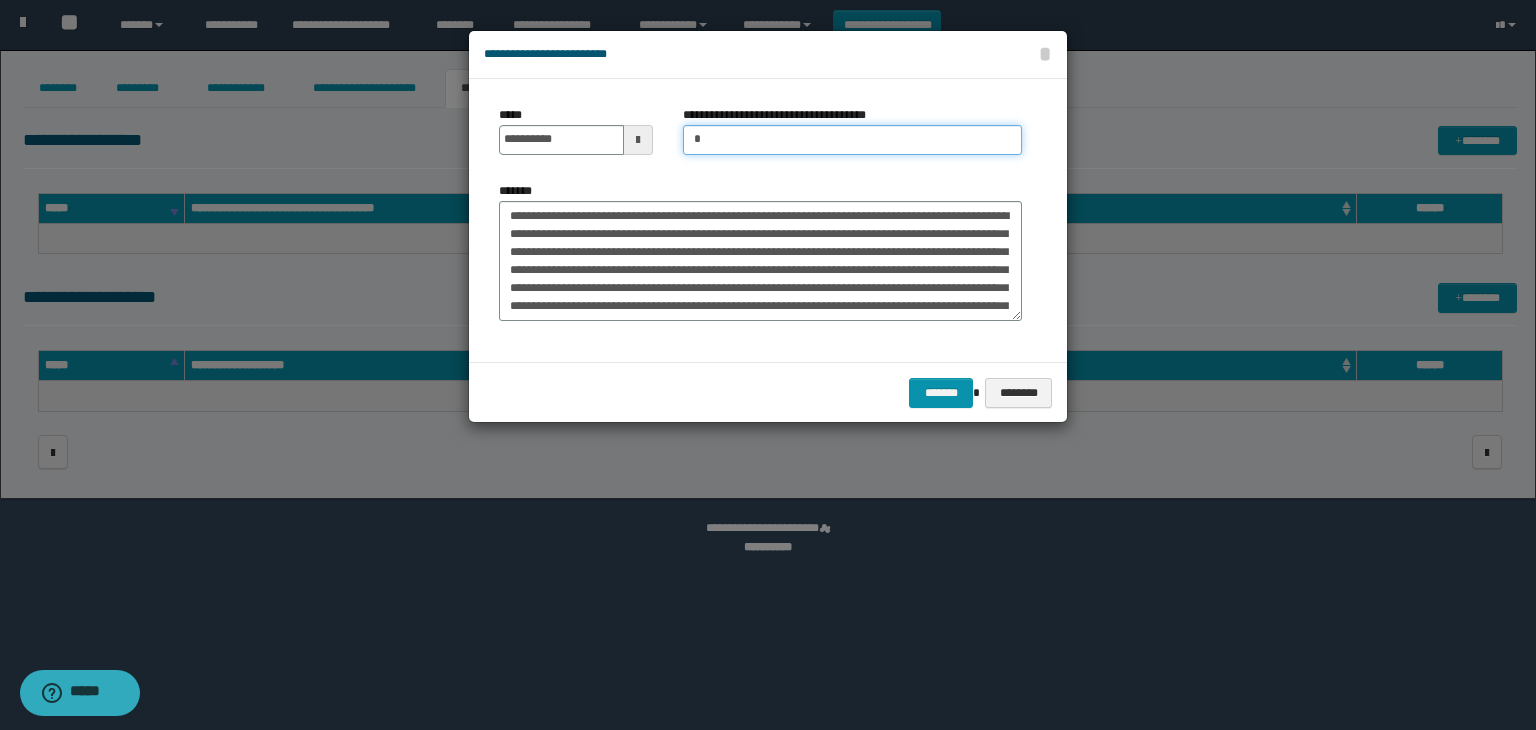 type on "**********" 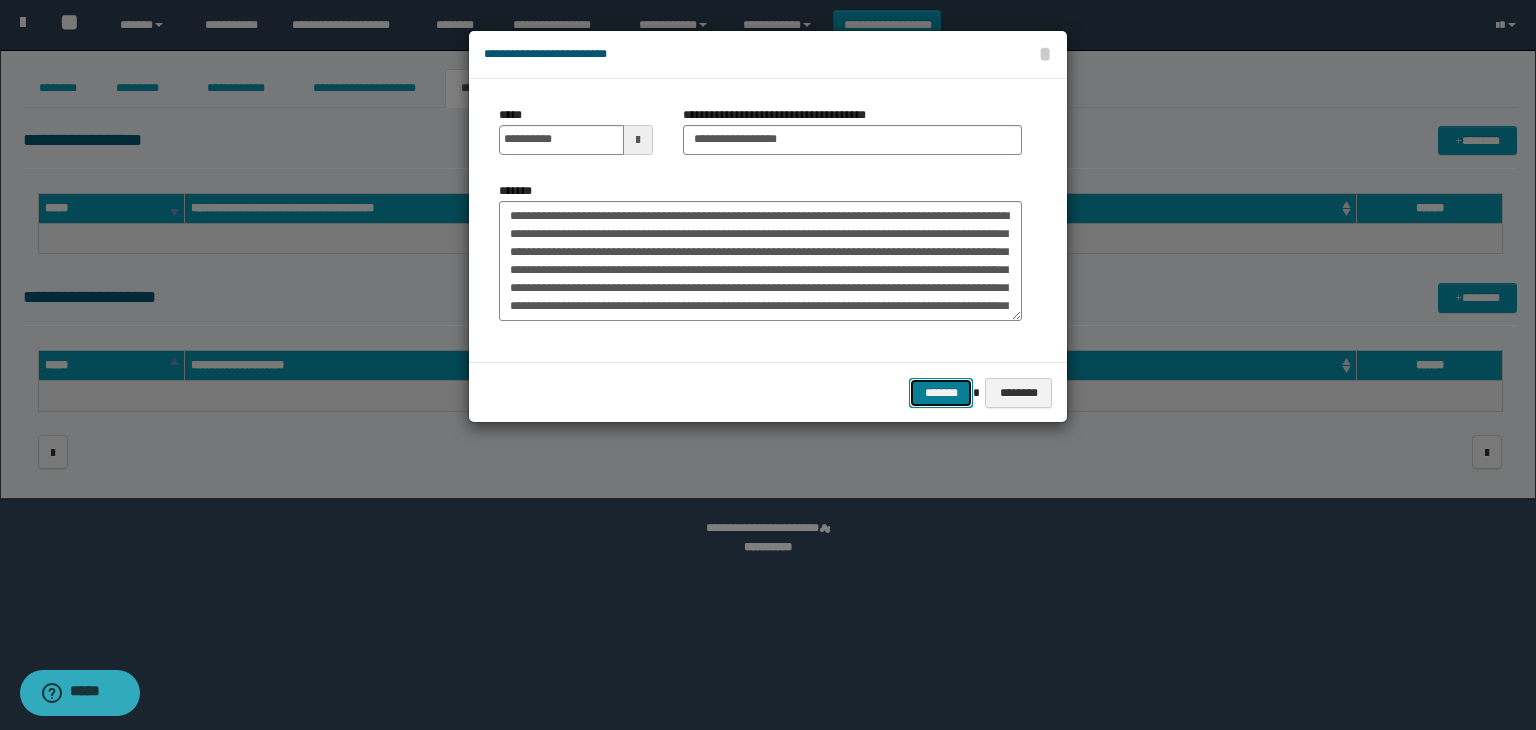 click on "*******" at bounding box center (941, 393) 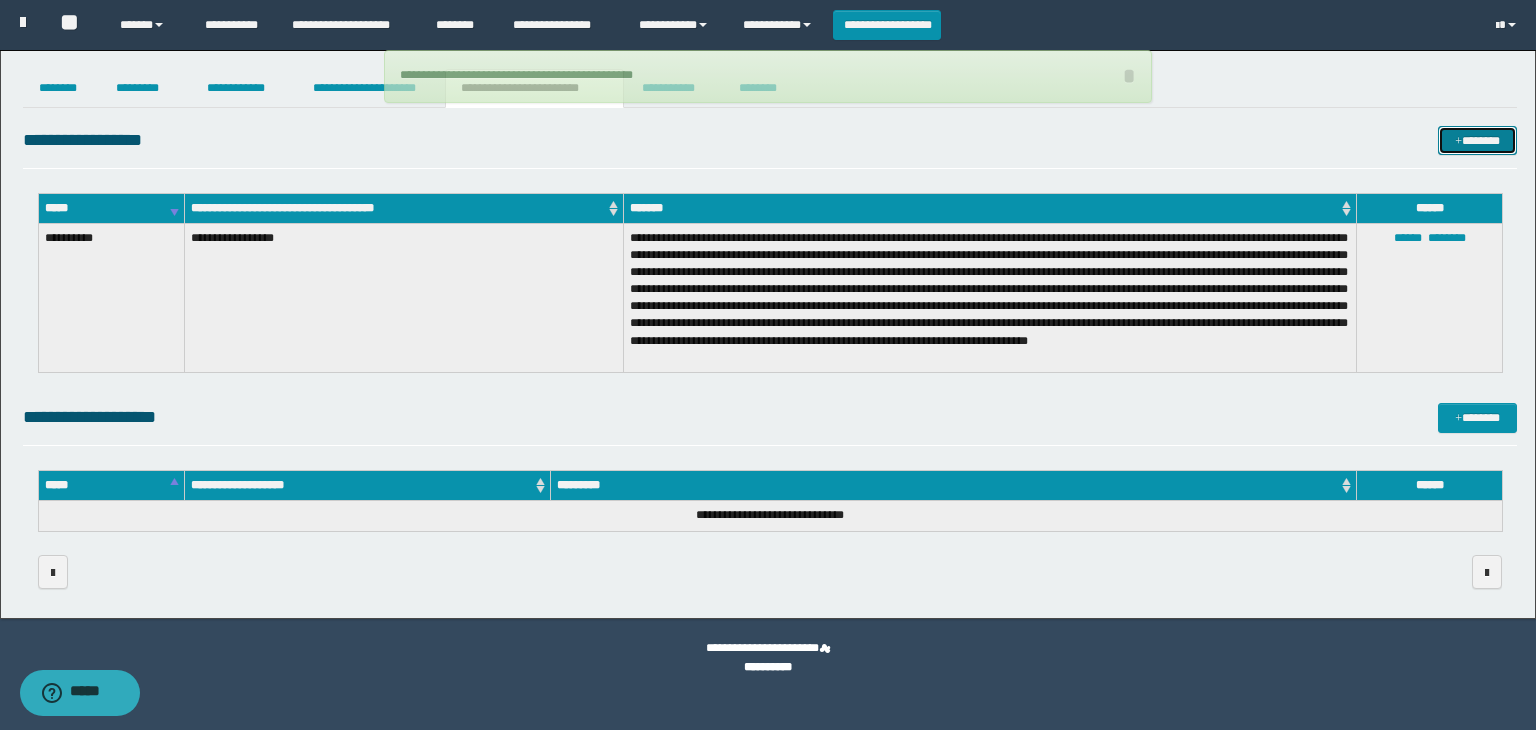 type 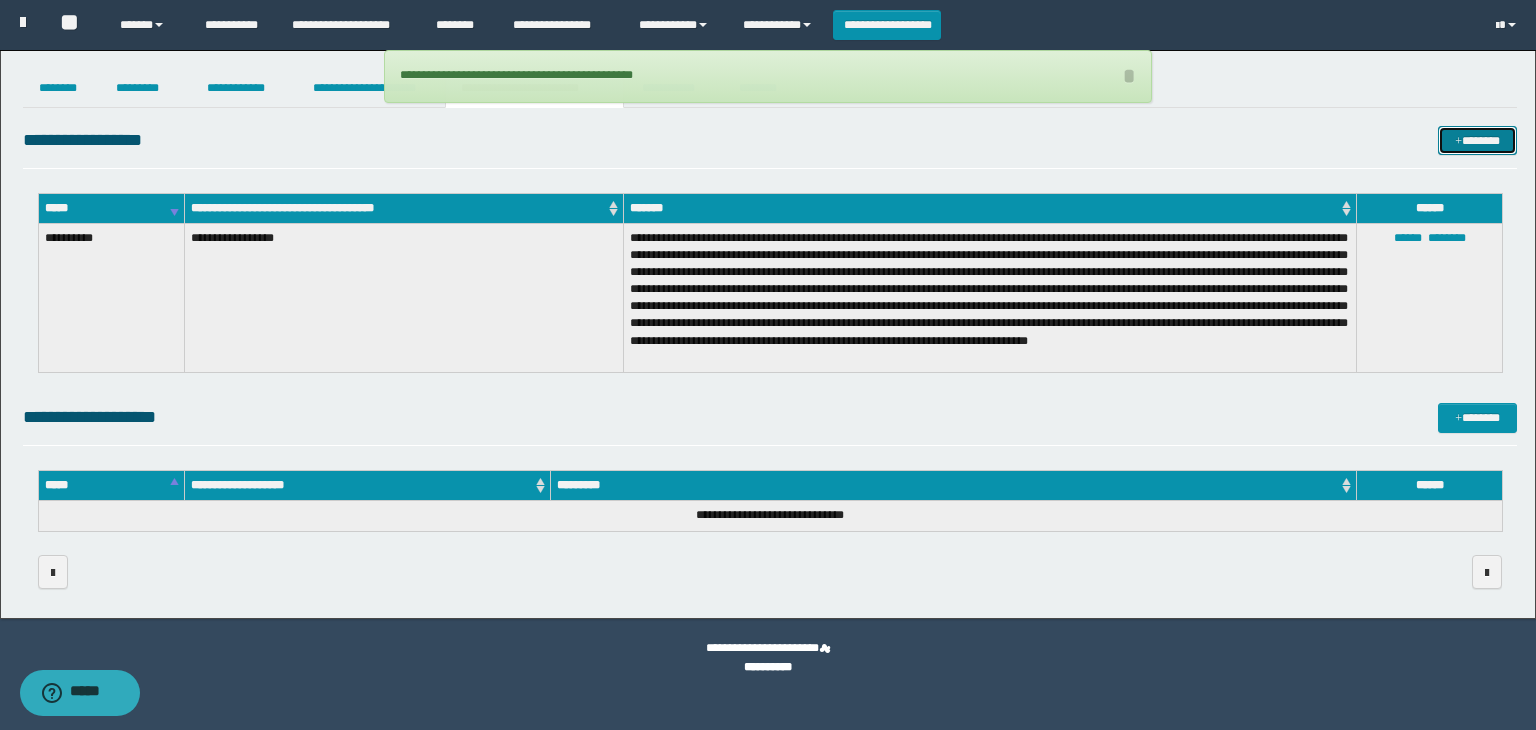 click at bounding box center [1458, 142] 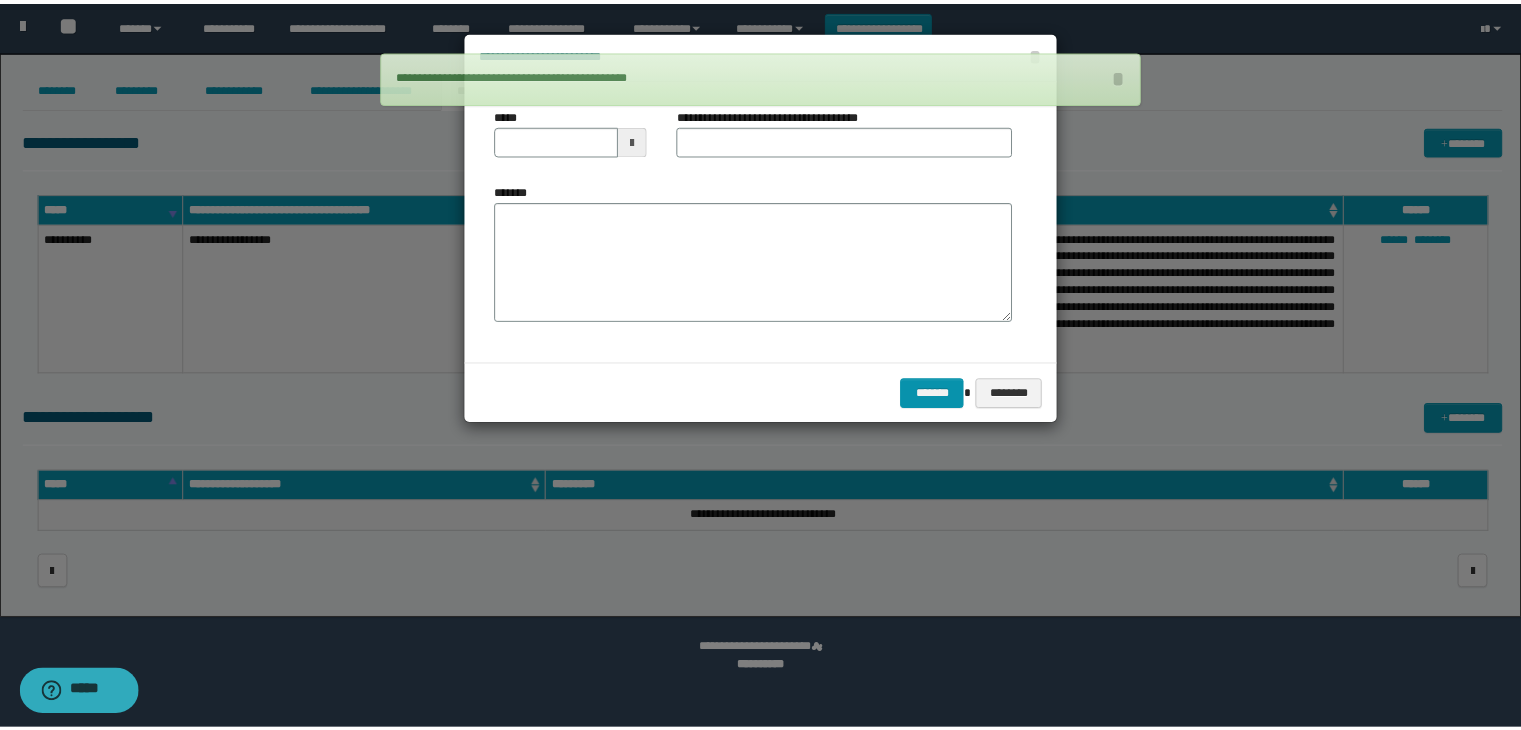 scroll, scrollTop: 0, scrollLeft: 0, axis: both 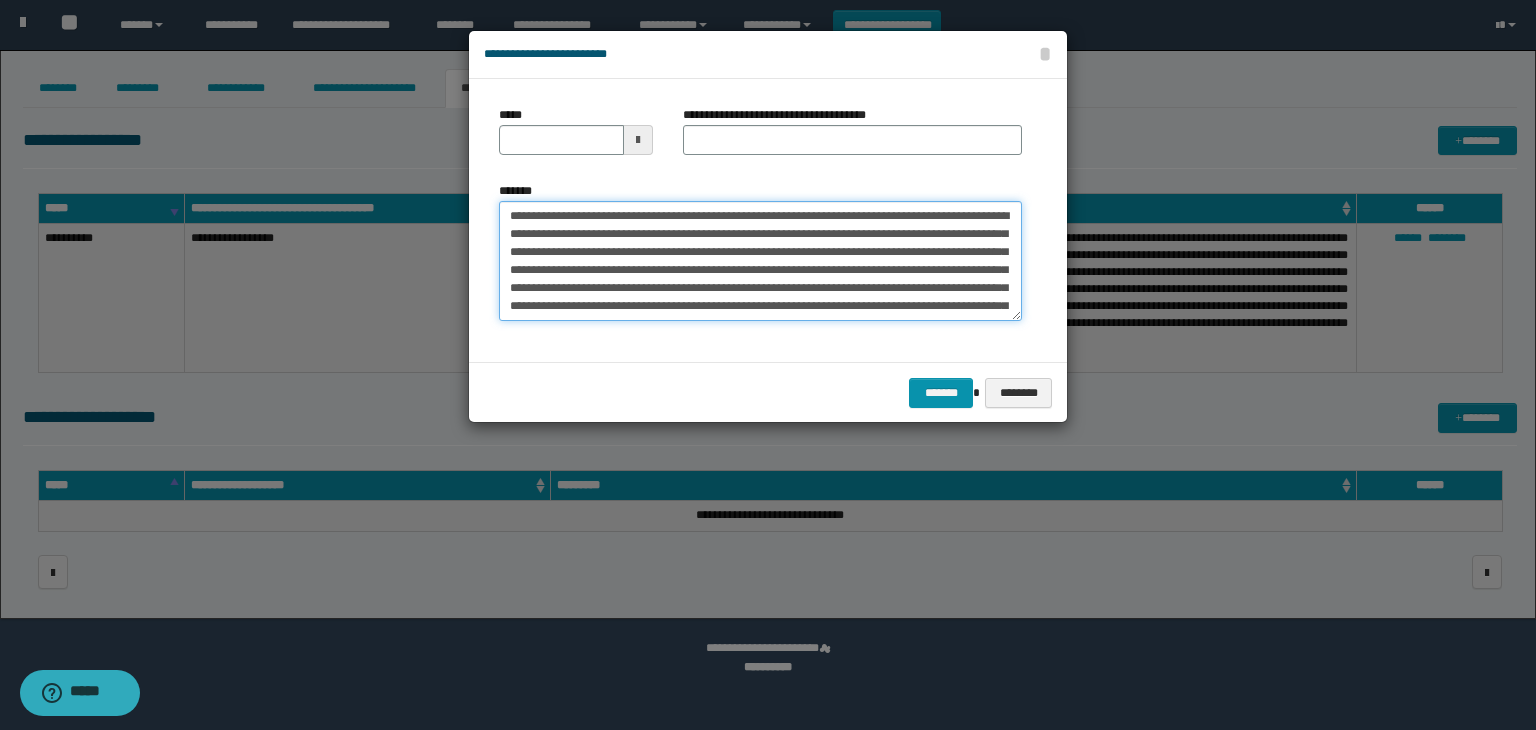 click on "*******" at bounding box center [760, 261] 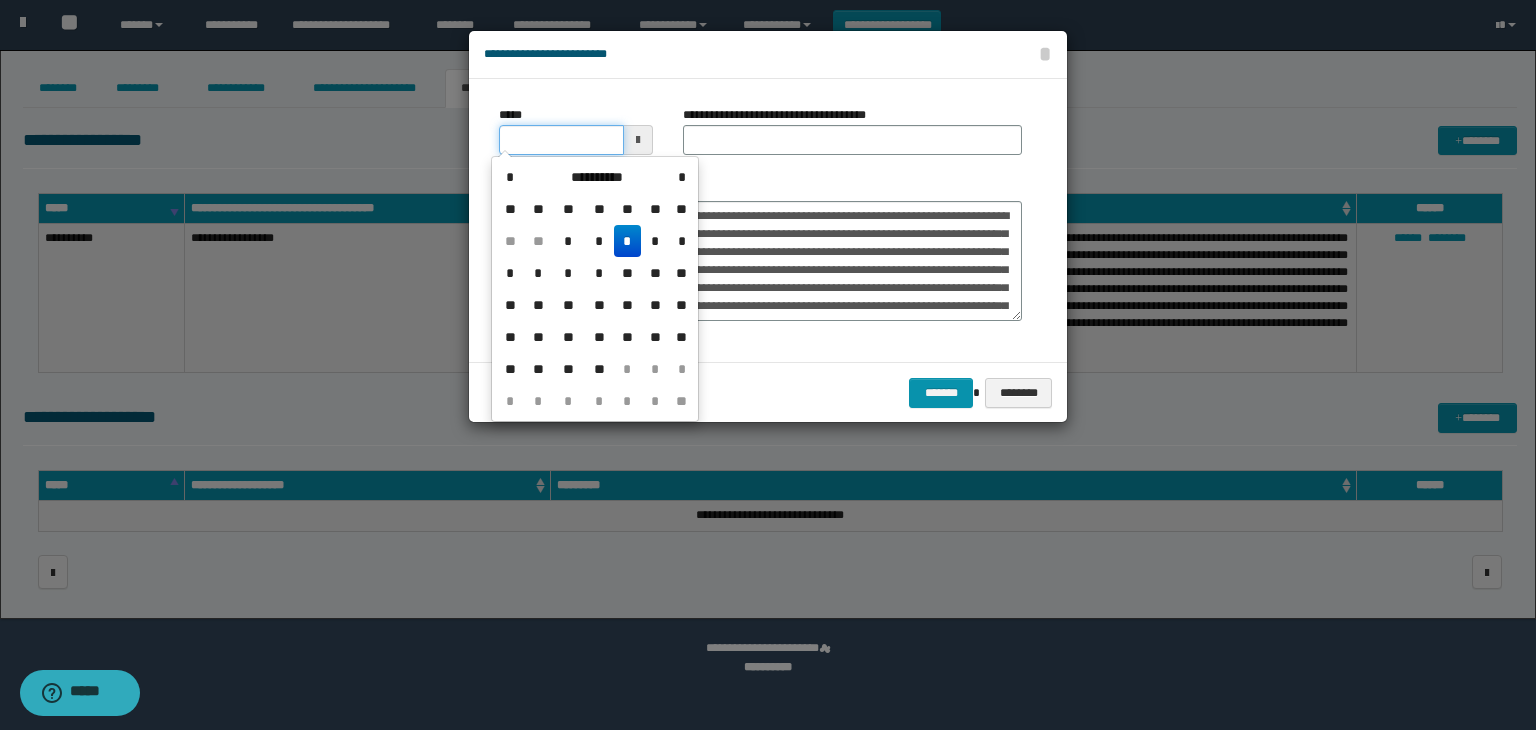 click on "*****" at bounding box center (561, 140) 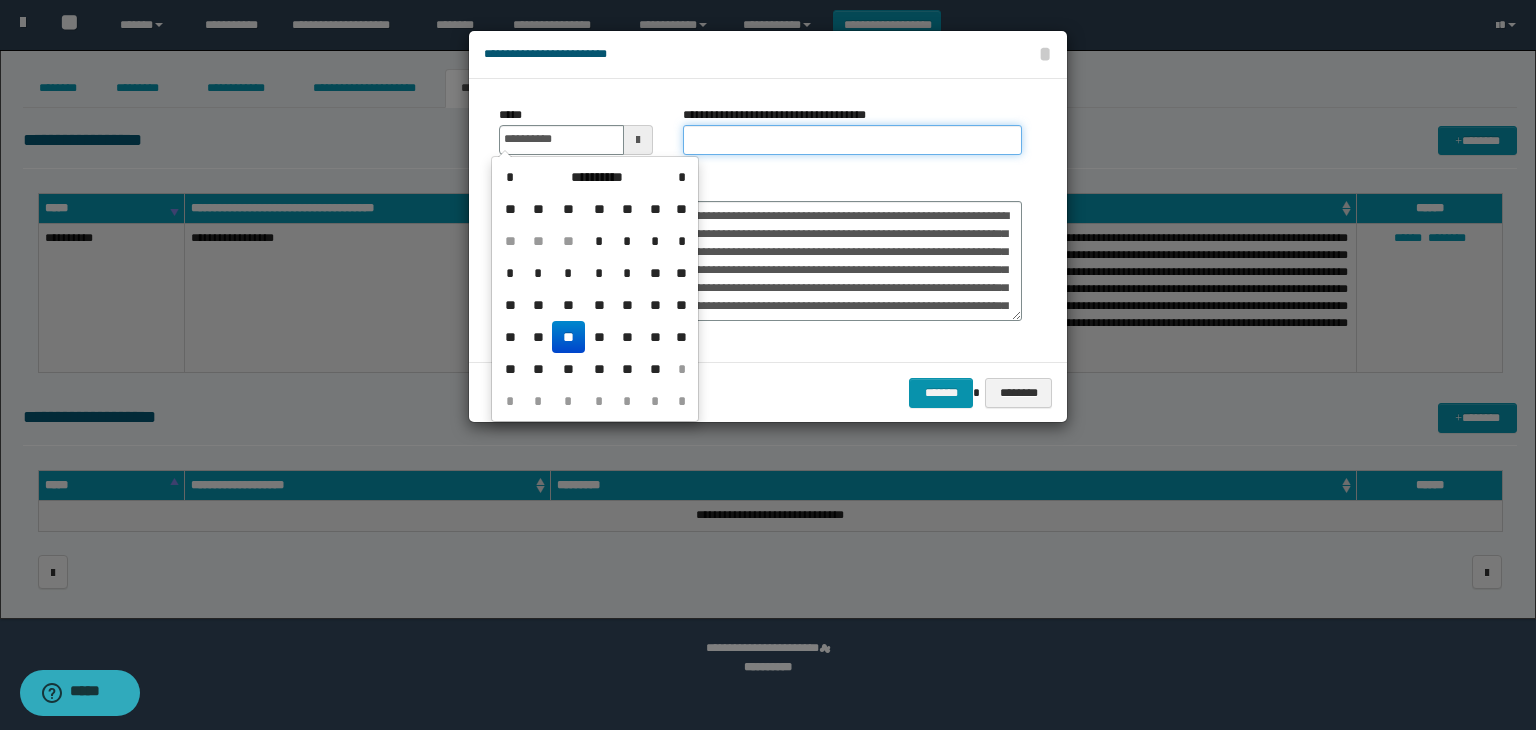 type on "**********" 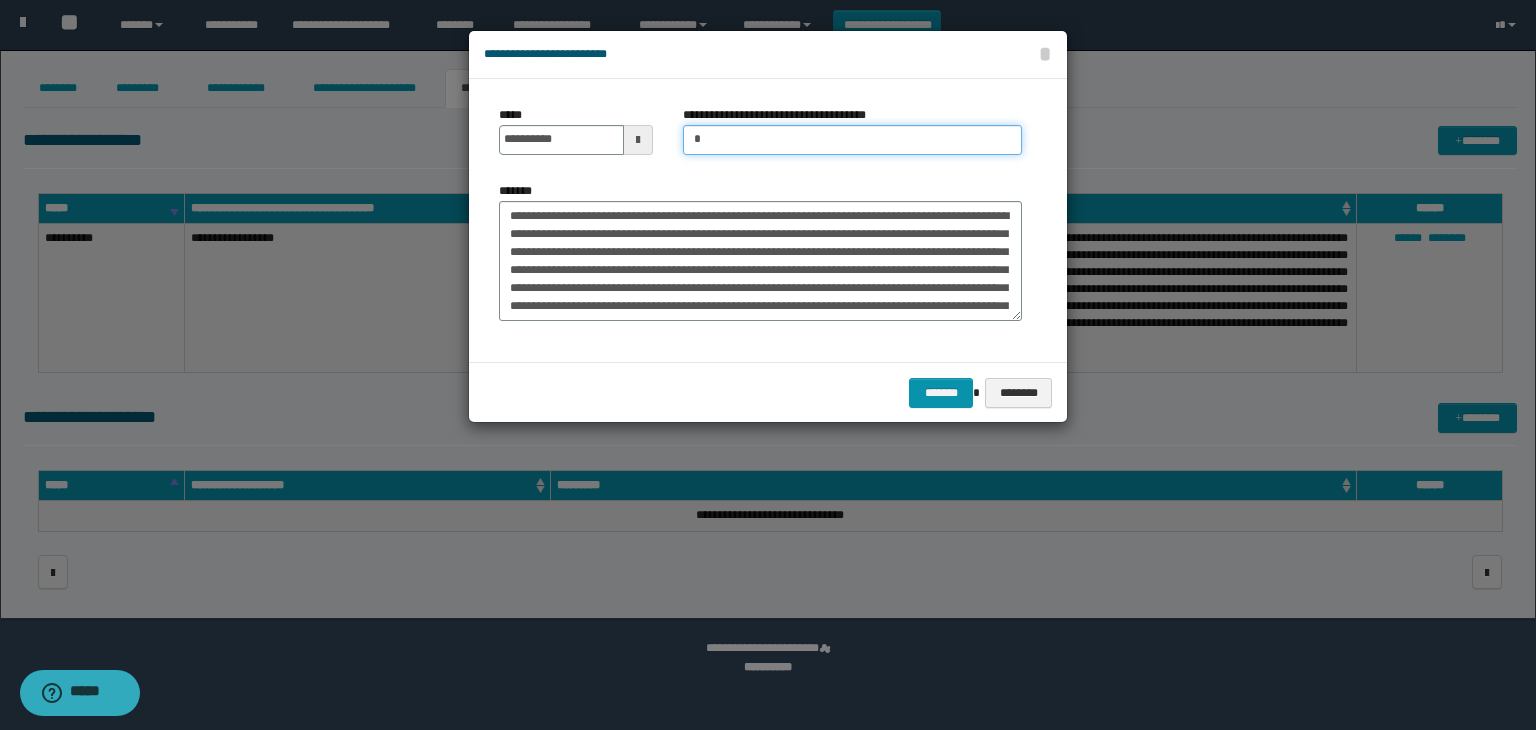 type on "*********" 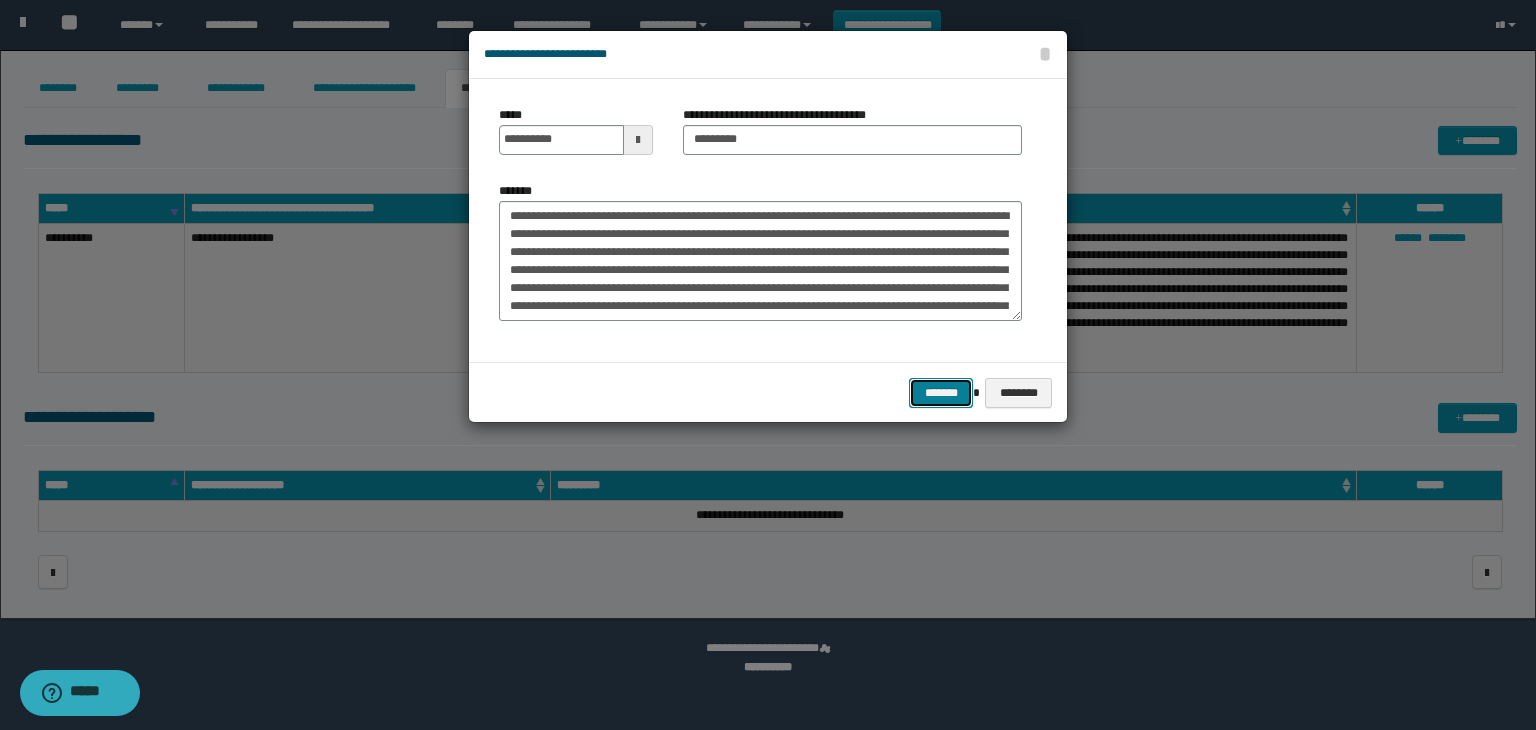 click on "*******" at bounding box center [941, 393] 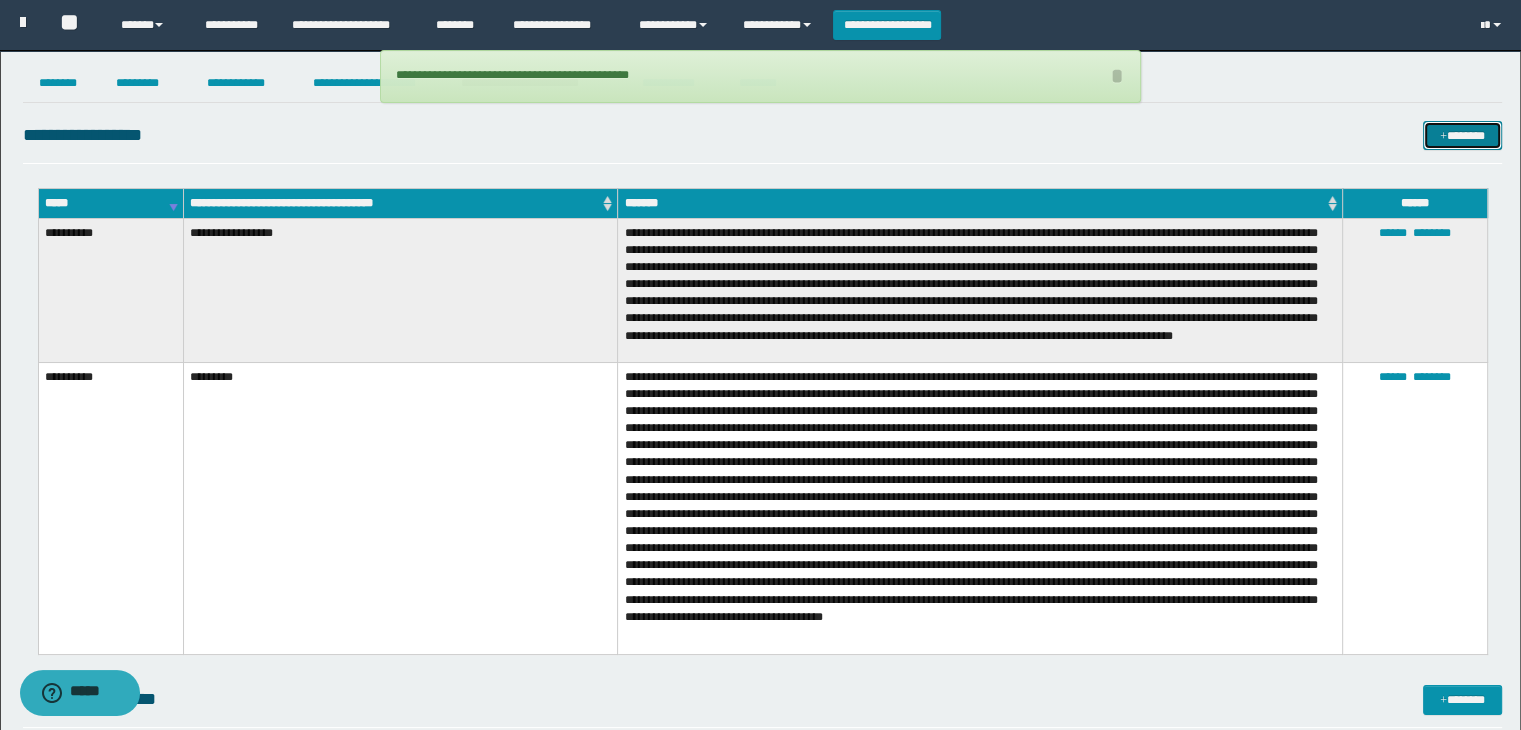 scroll, scrollTop: 0, scrollLeft: 0, axis: both 